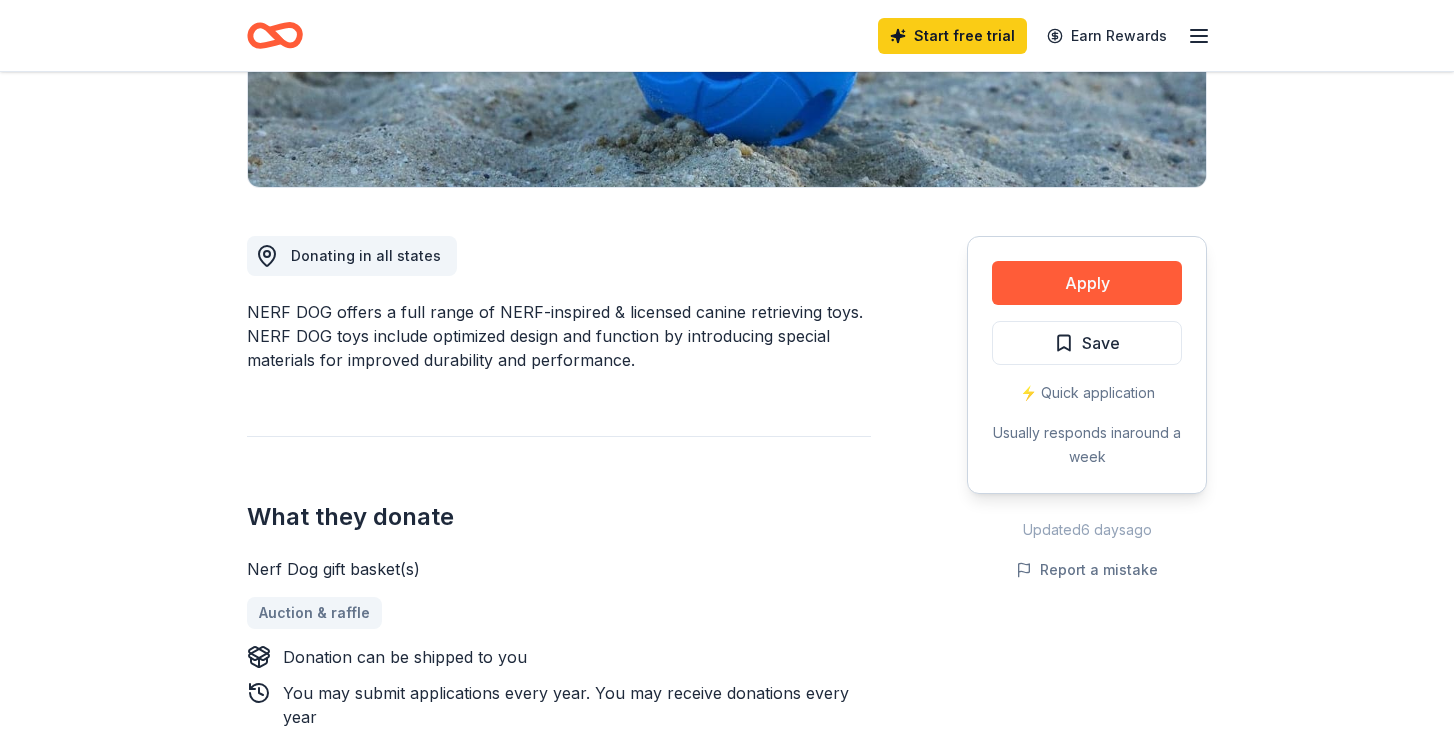 scroll, scrollTop: 422, scrollLeft: 0, axis: vertical 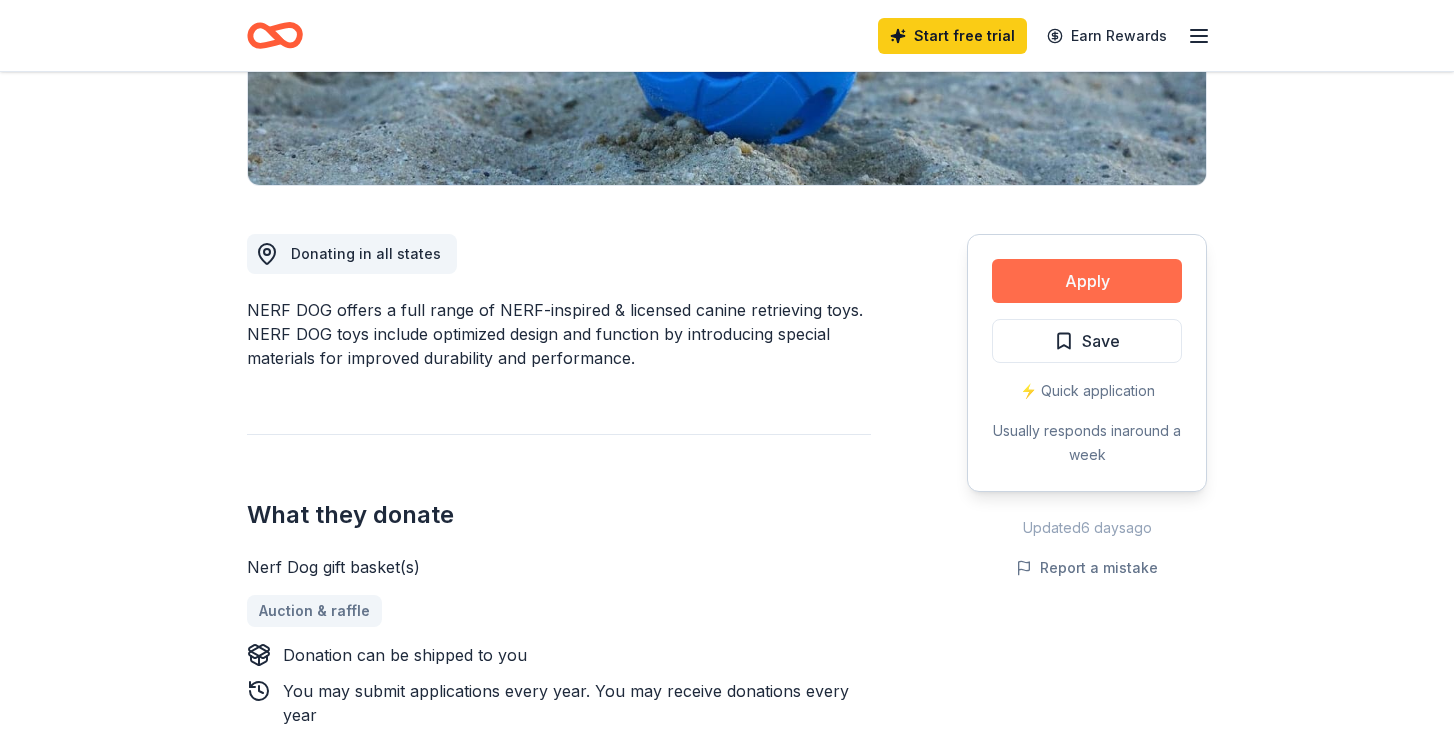 click on "Apply" at bounding box center (1087, 281) 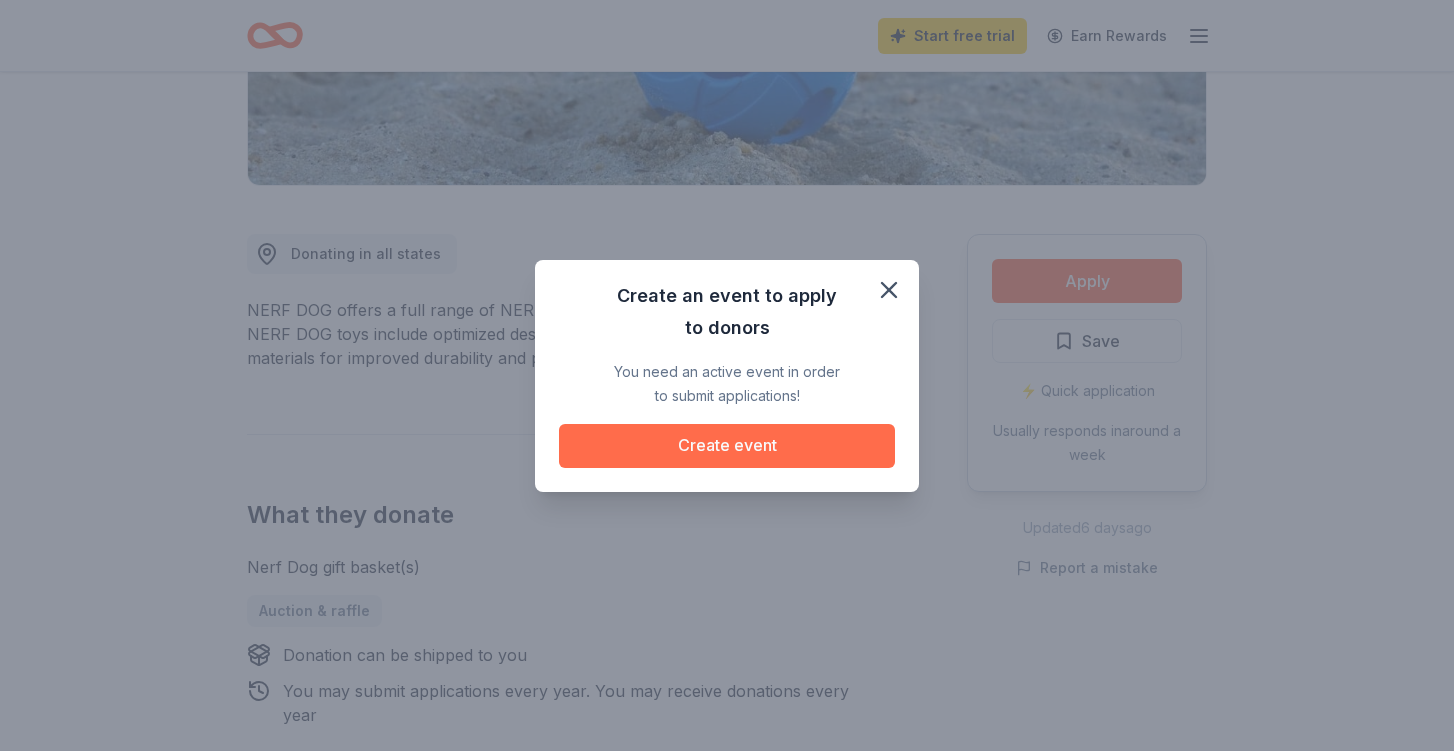 click on "Create event" at bounding box center [727, 446] 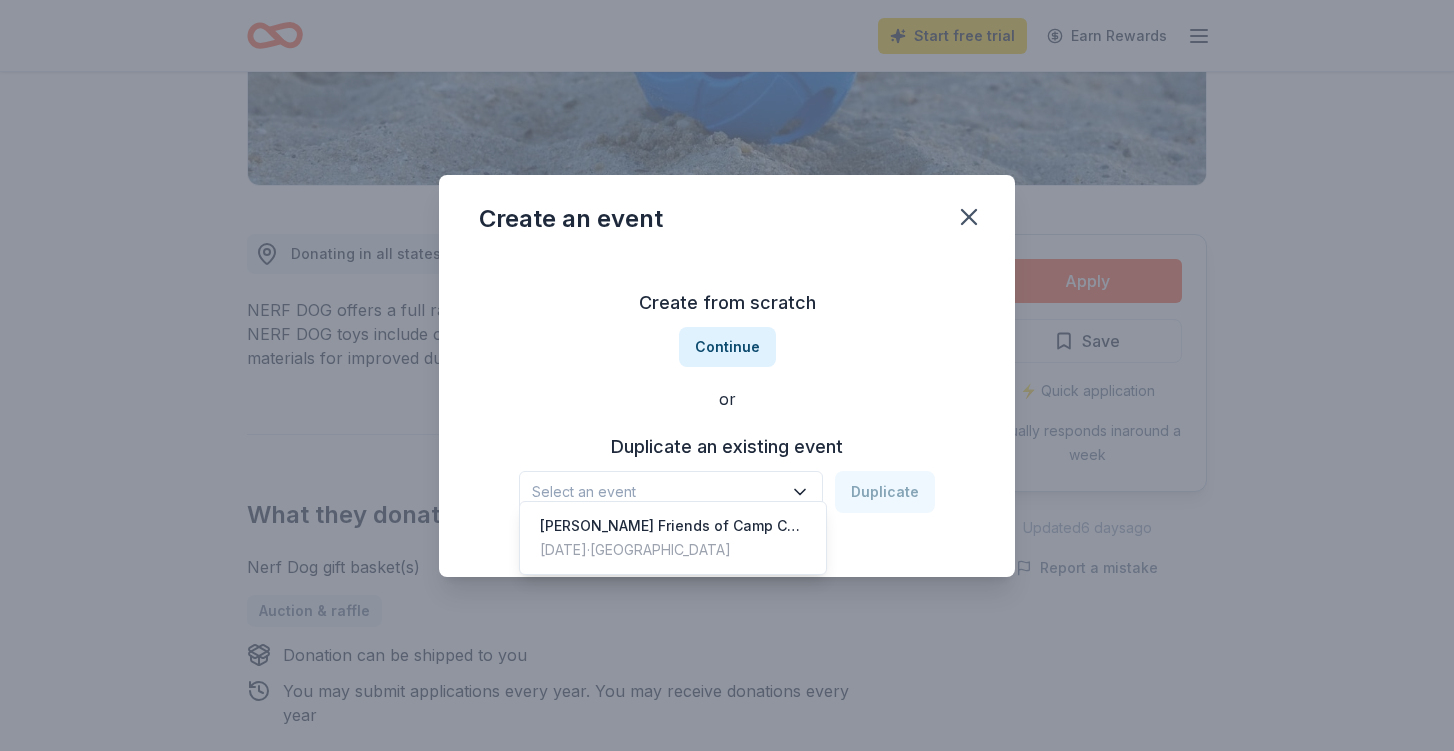click on "Select an event" at bounding box center [657, 492] 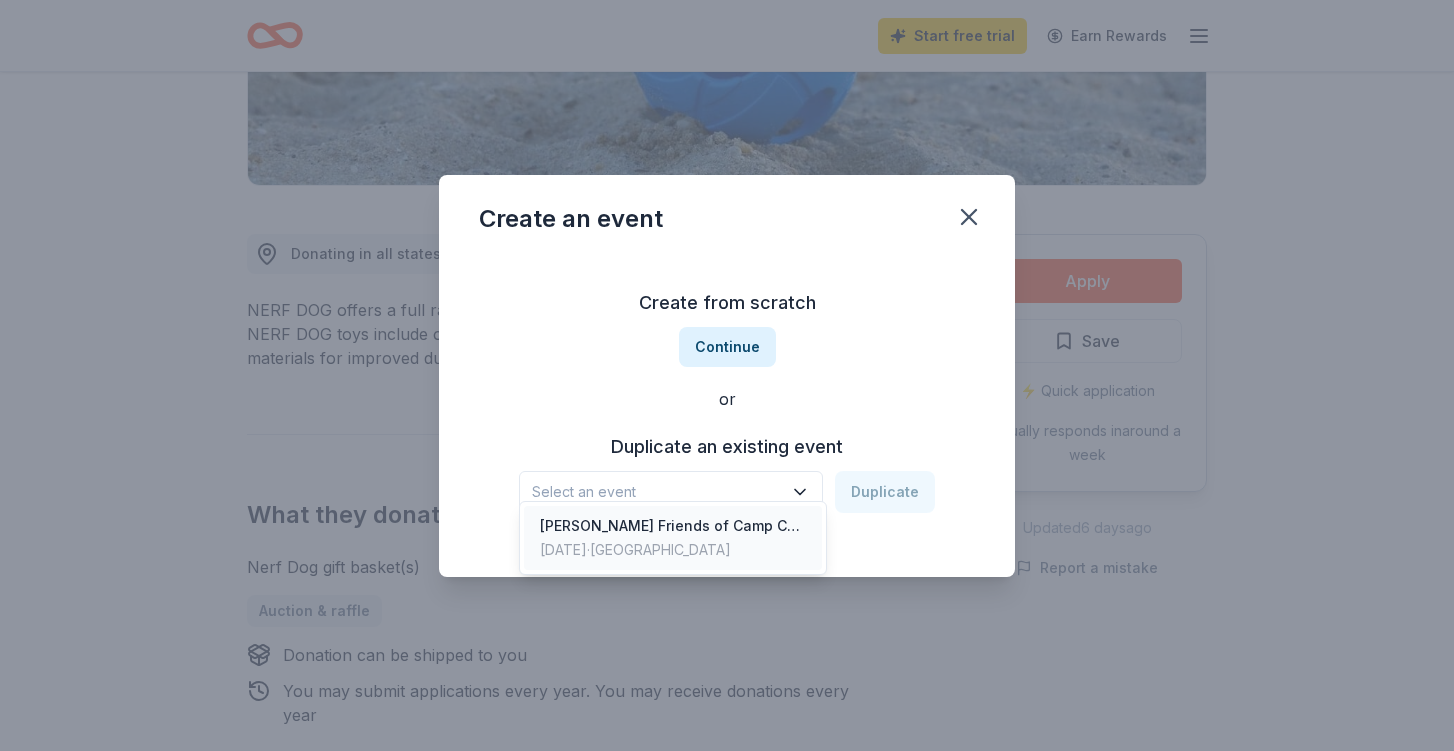 click on "[PERSON_NAME] Friends of Camp Concord Golf Tournament" at bounding box center [673, 526] 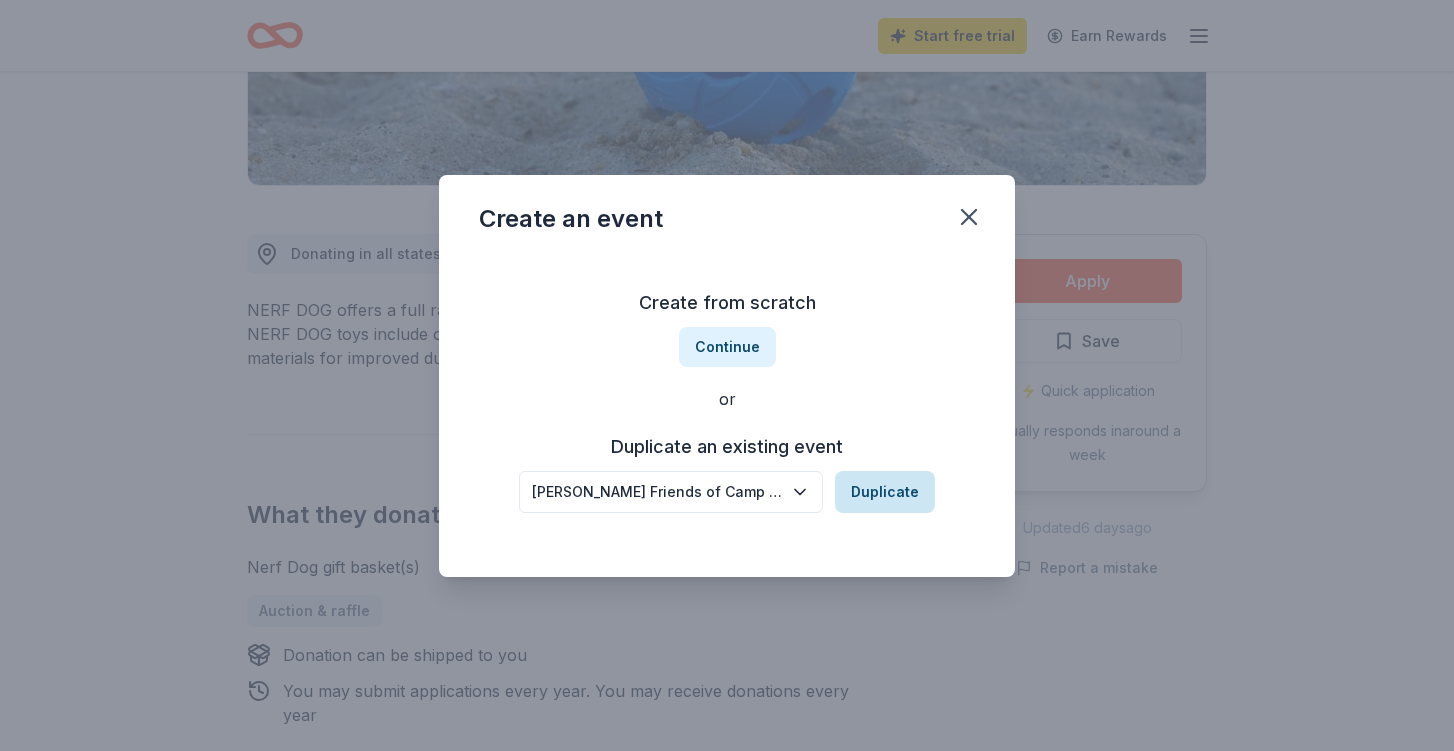 click on "Duplicate" at bounding box center [885, 492] 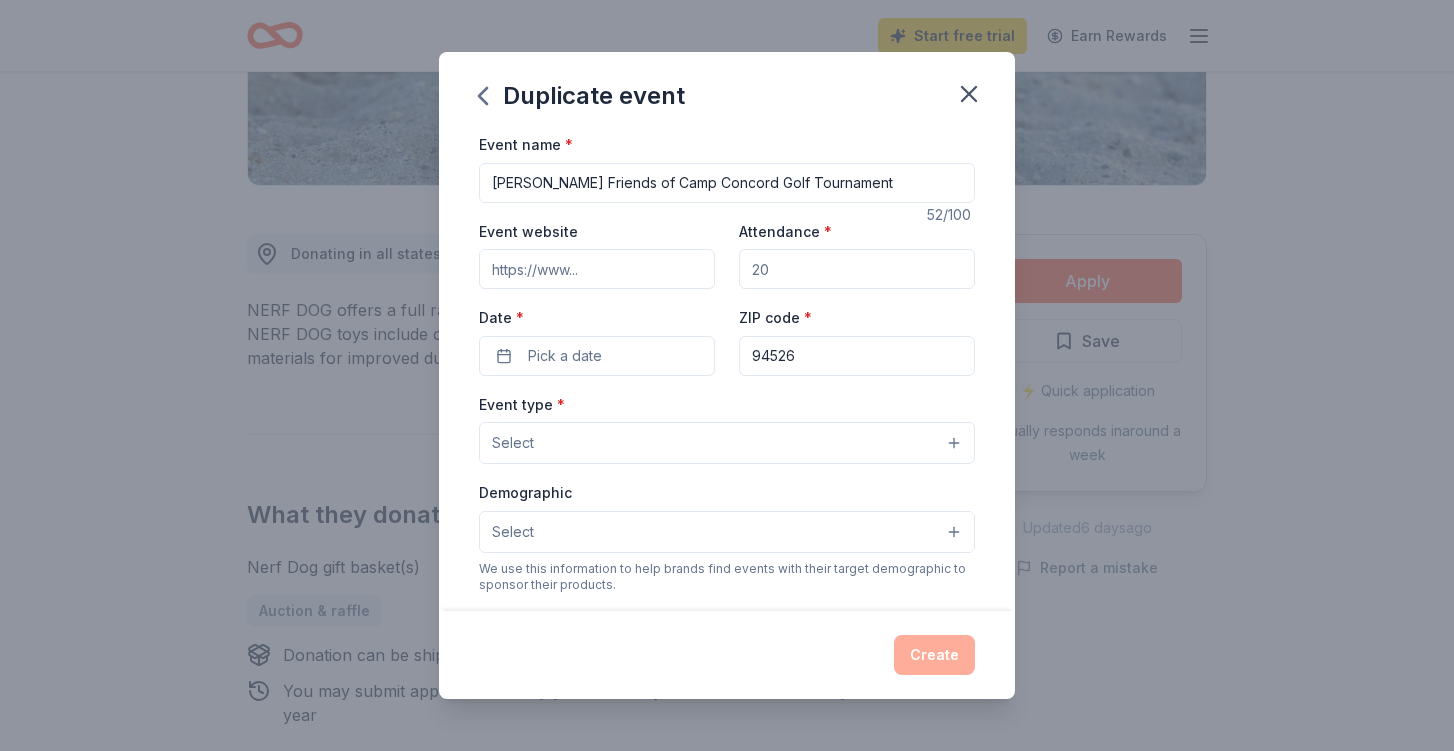 click on "Event website" at bounding box center (597, 269) 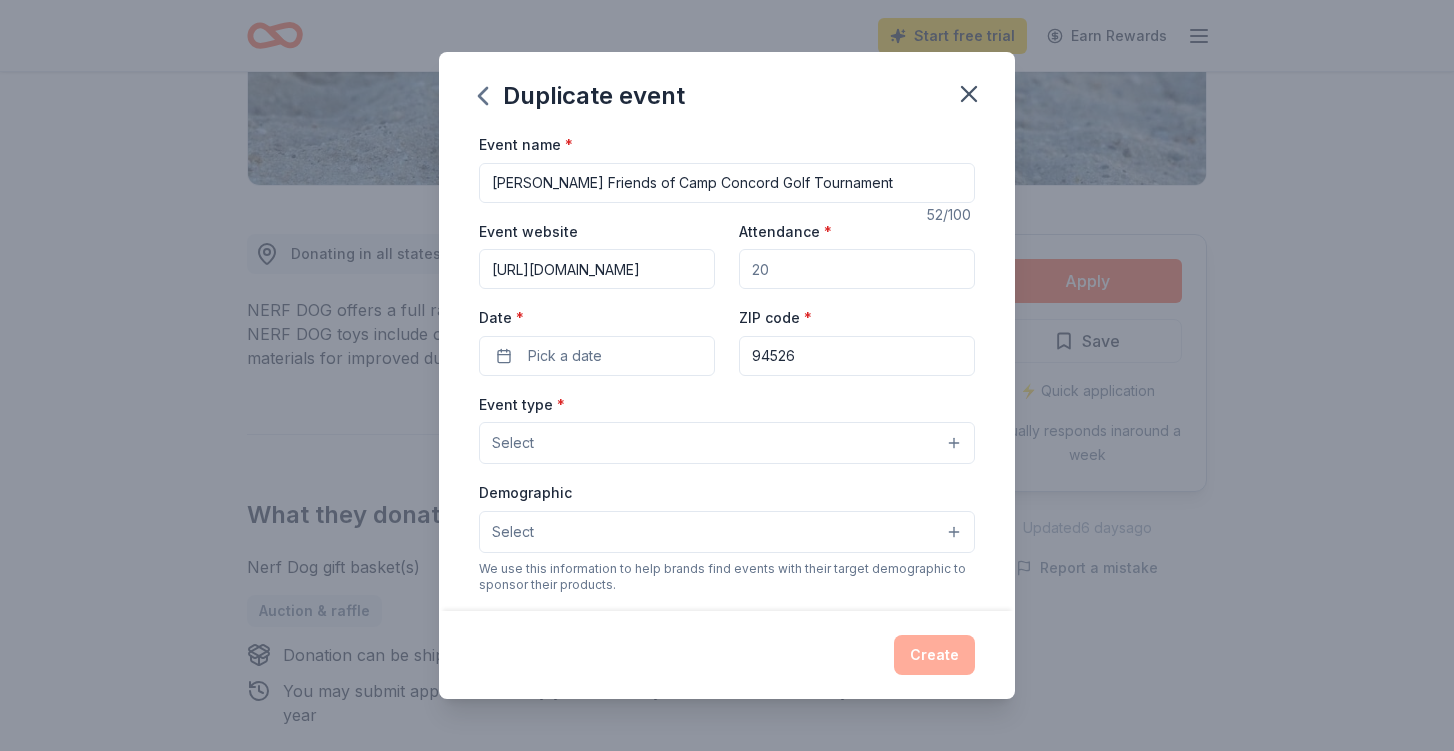 click on "Attendance *" at bounding box center [857, 269] 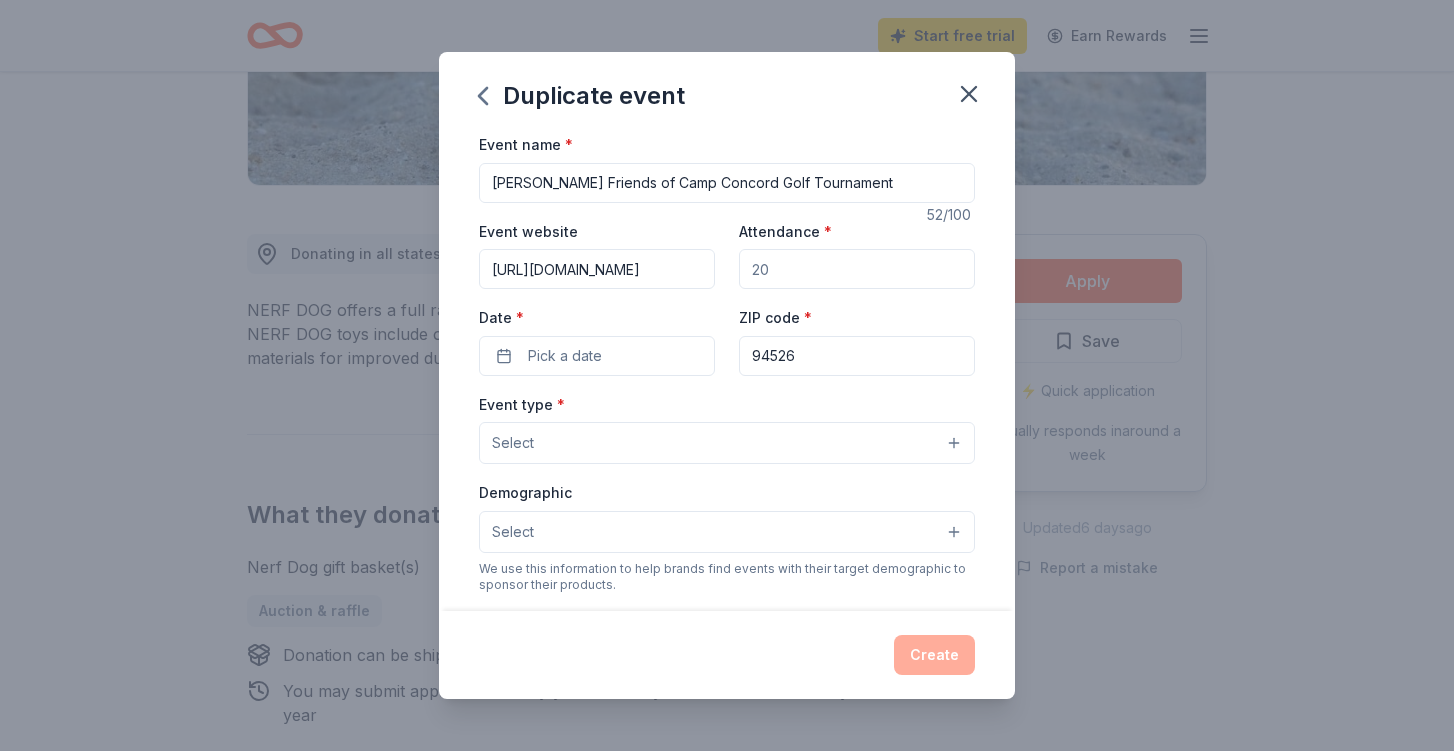 type on "300" 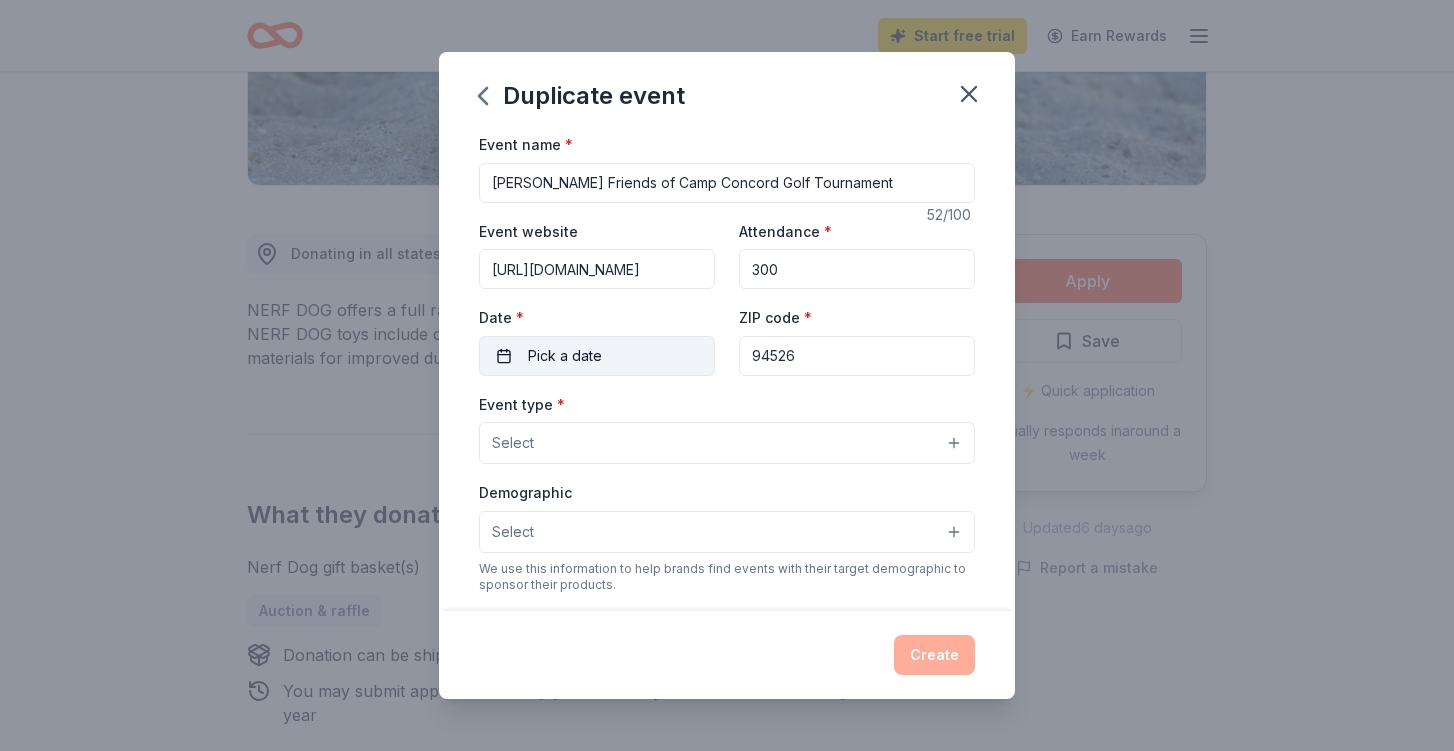 click on "Pick a date" at bounding box center [597, 356] 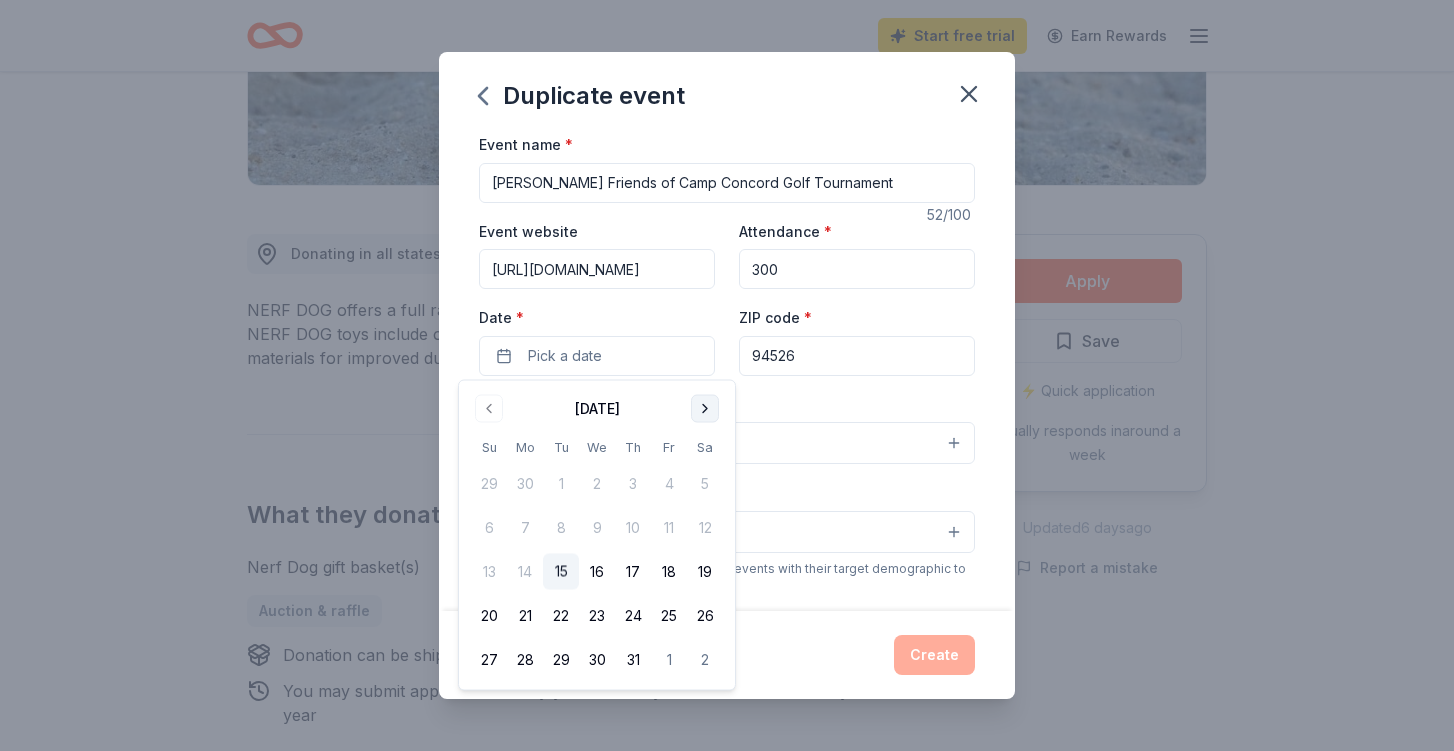 click at bounding box center (705, 409) 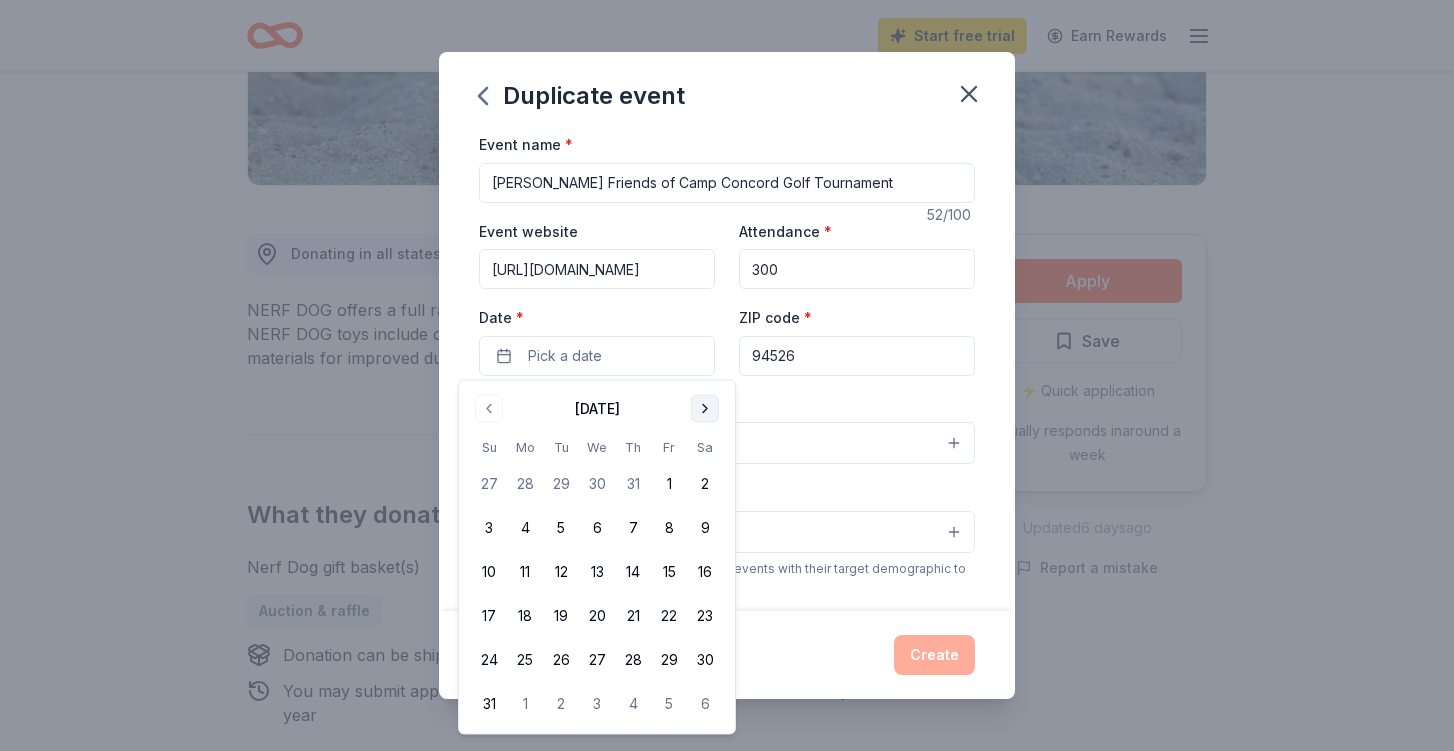 click at bounding box center (705, 409) 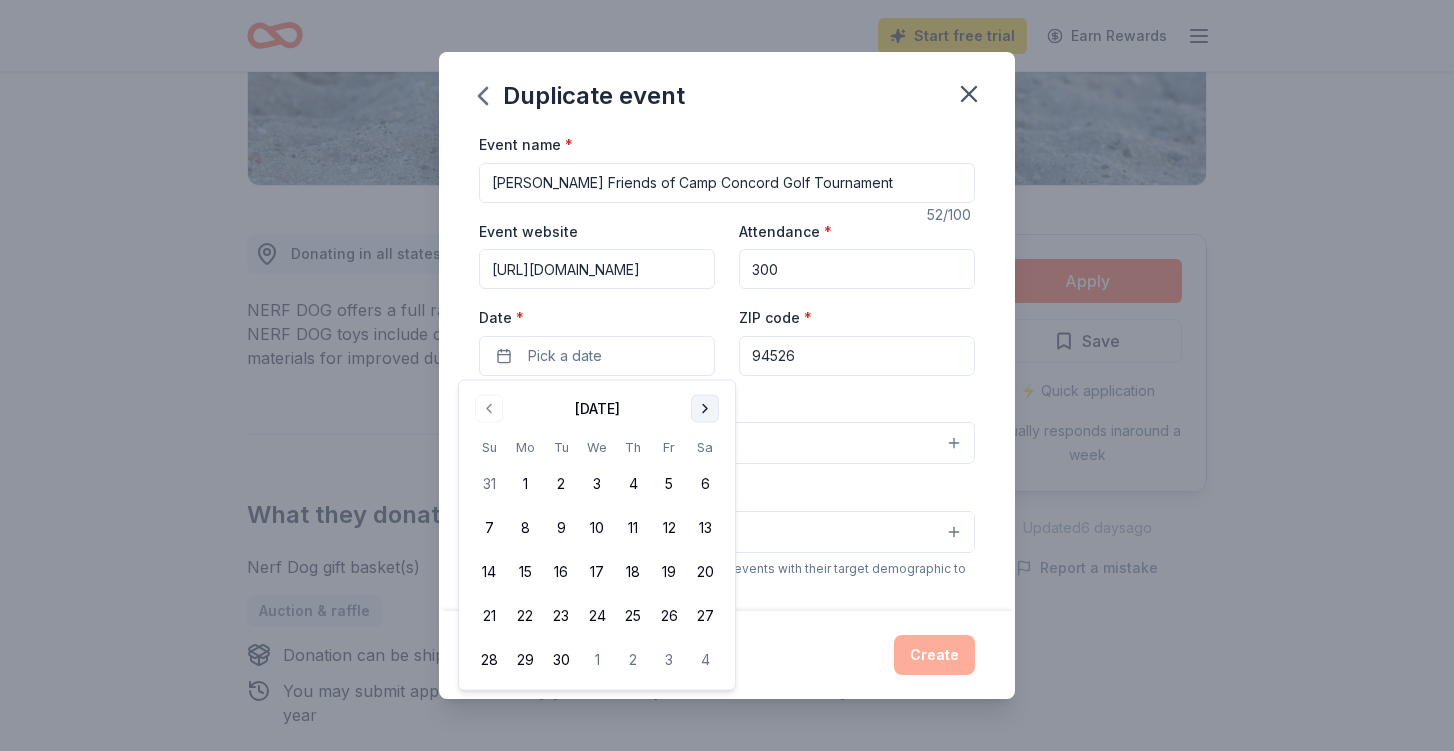 click at bounding box center (705, 409) 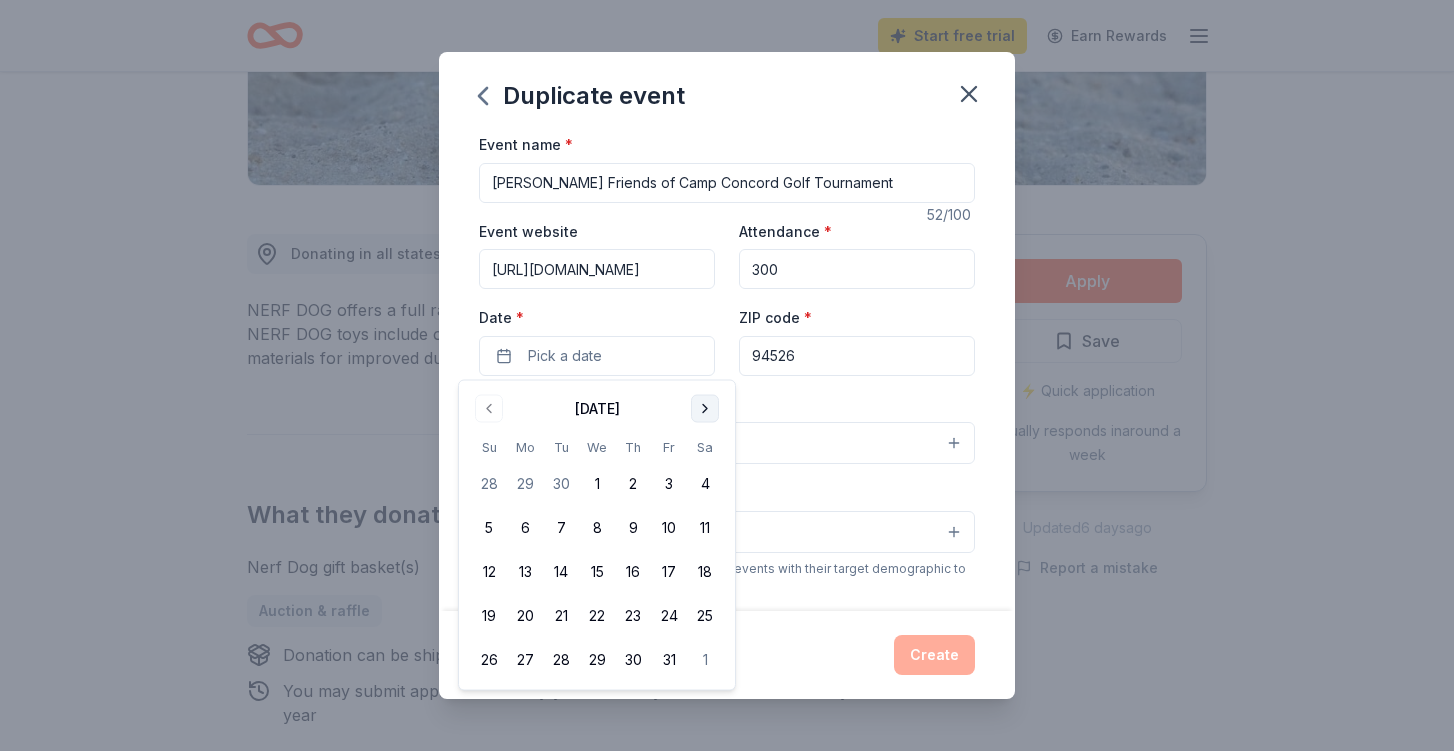 click at bounding box center (705, 409) 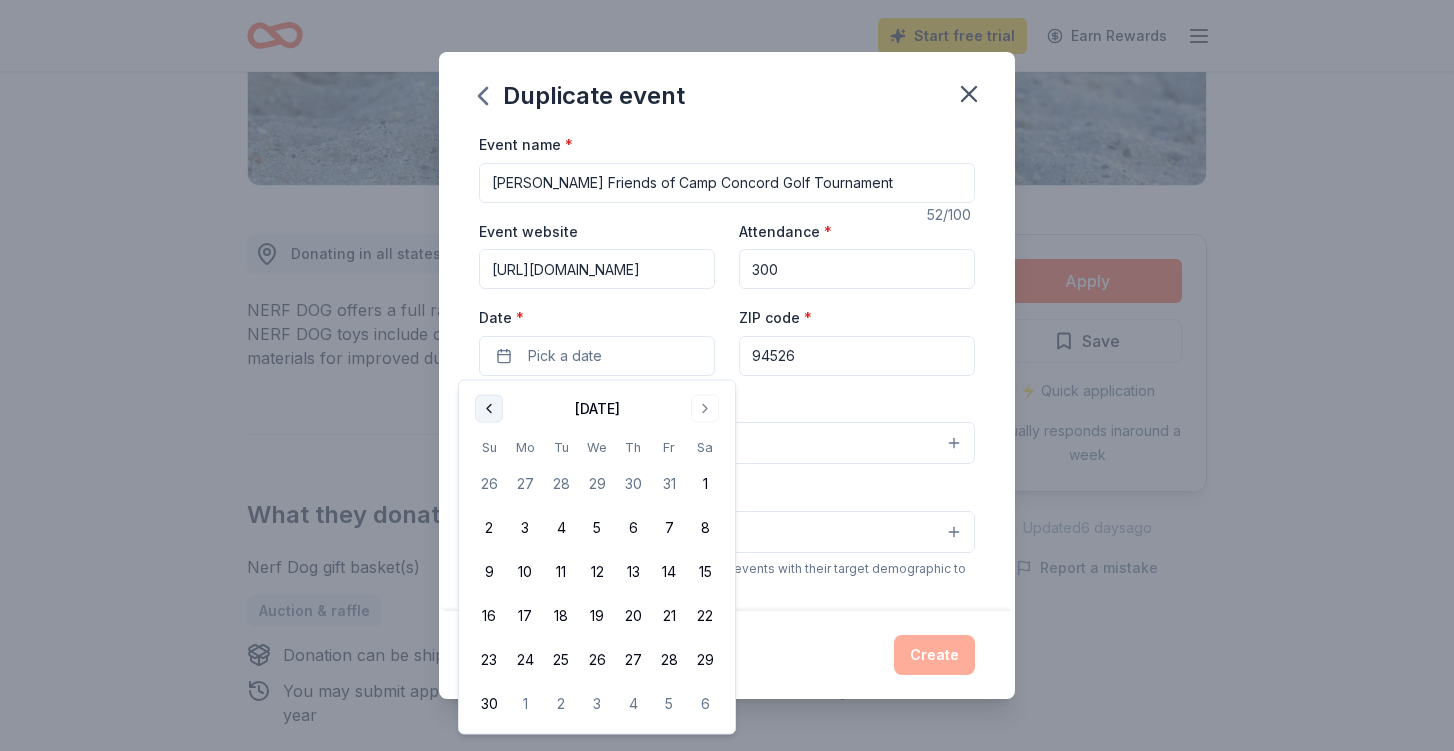 click at bounding box center (489, 409) 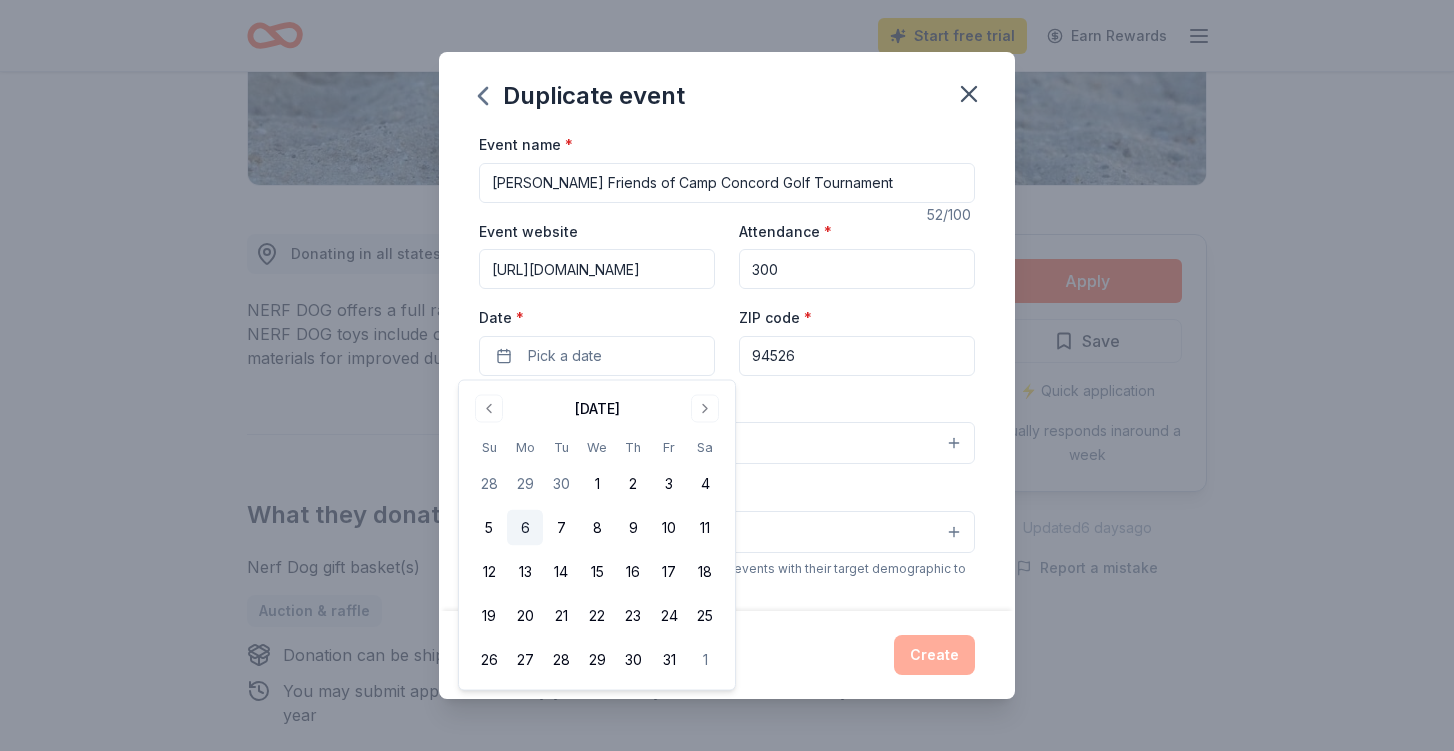 click on "6" at bounding box center (525, 528) 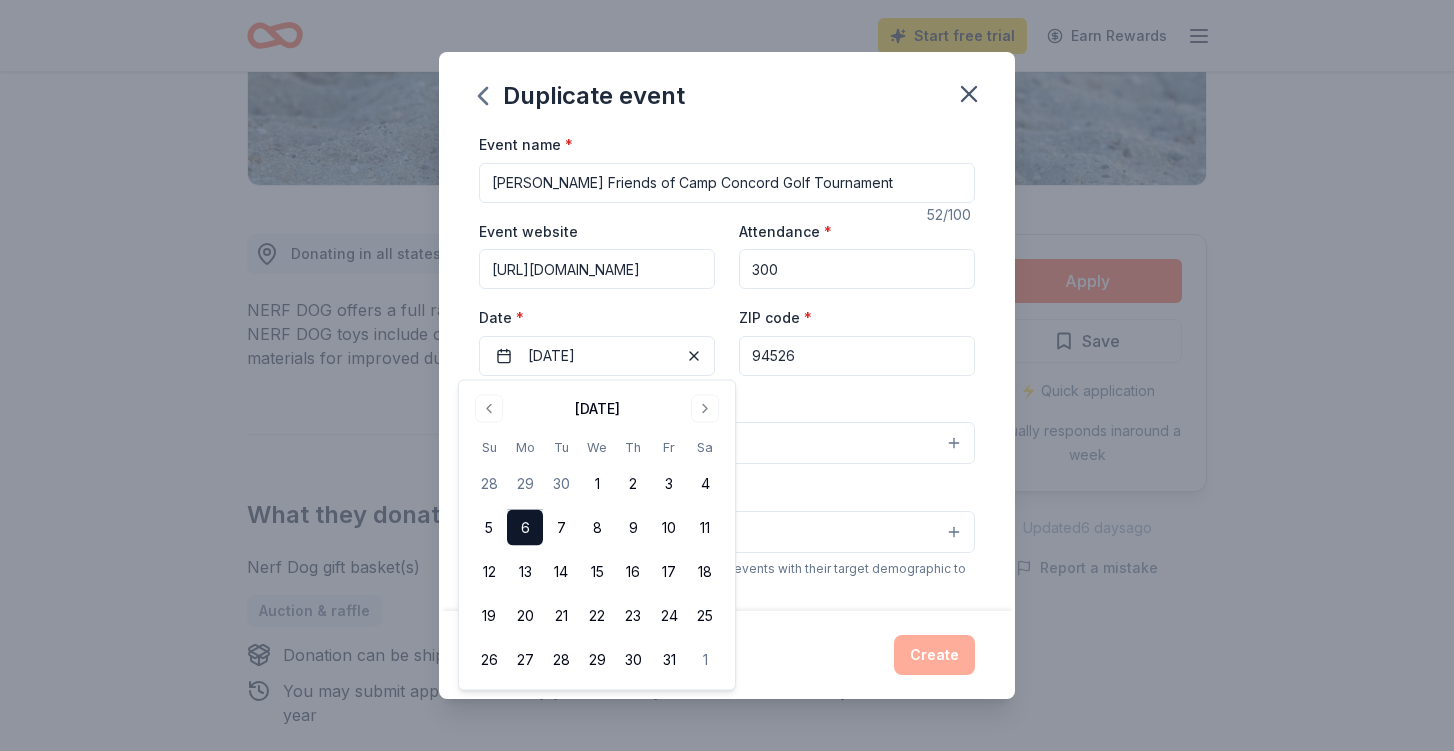 click on "Event type * Select" at bounding box center [727, 428] 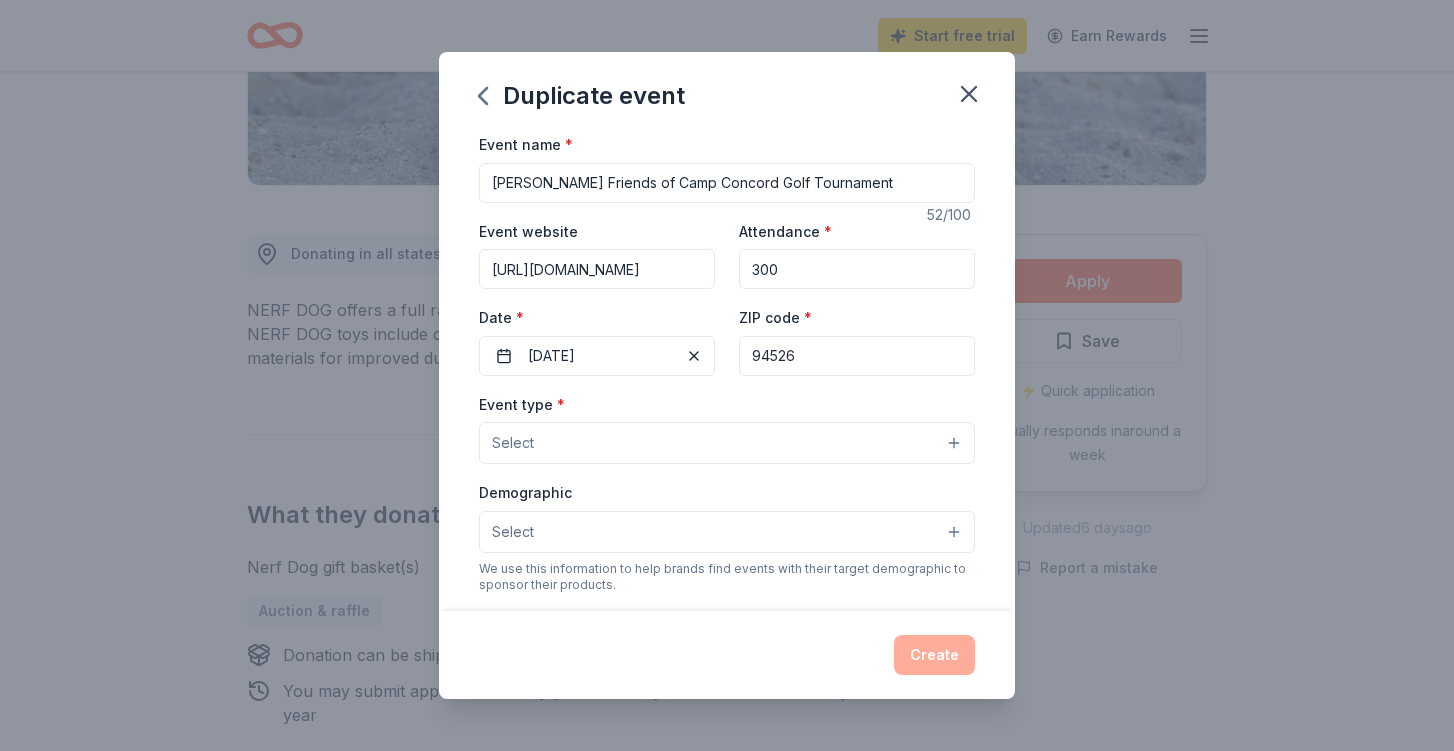 click on "Select" at bounding box center (727, 443) 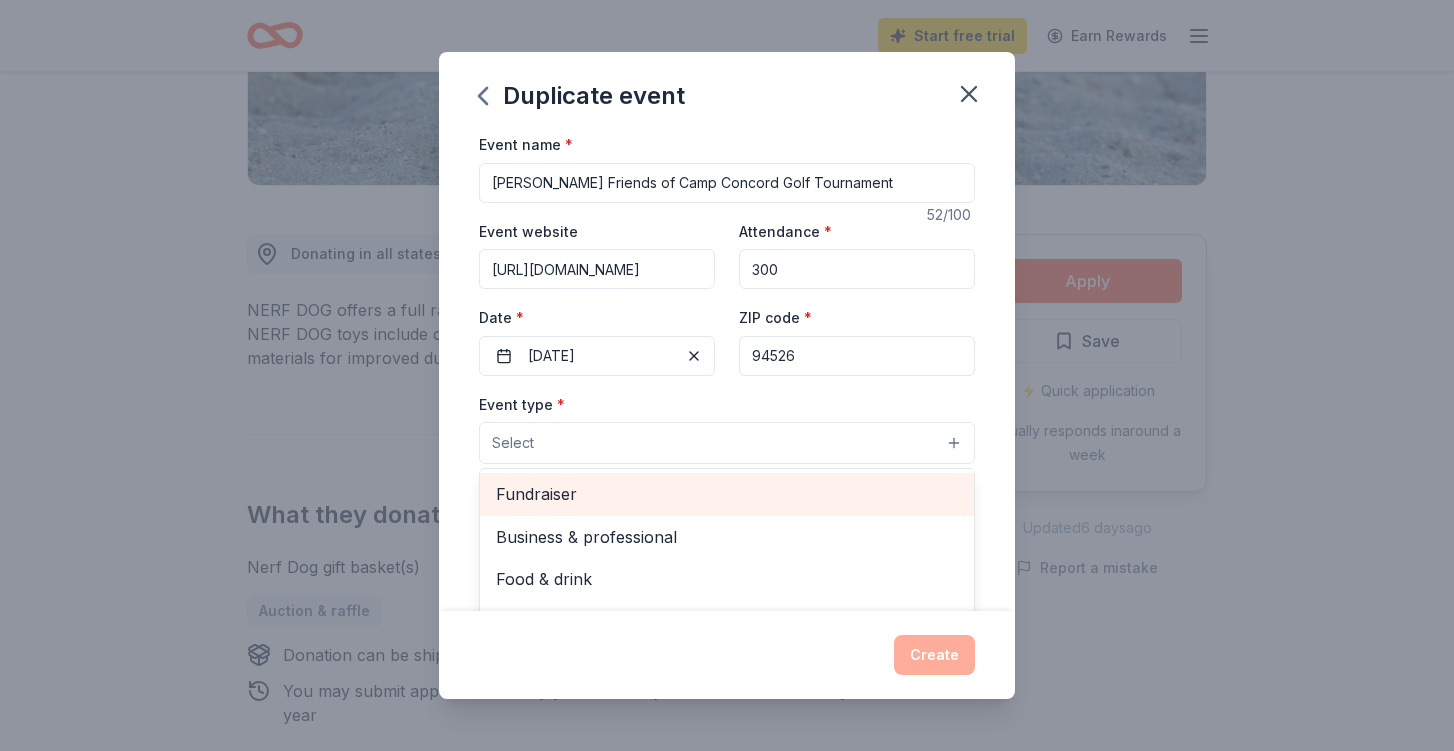 click on "Fundraiser" at bounding box center [727, 494] 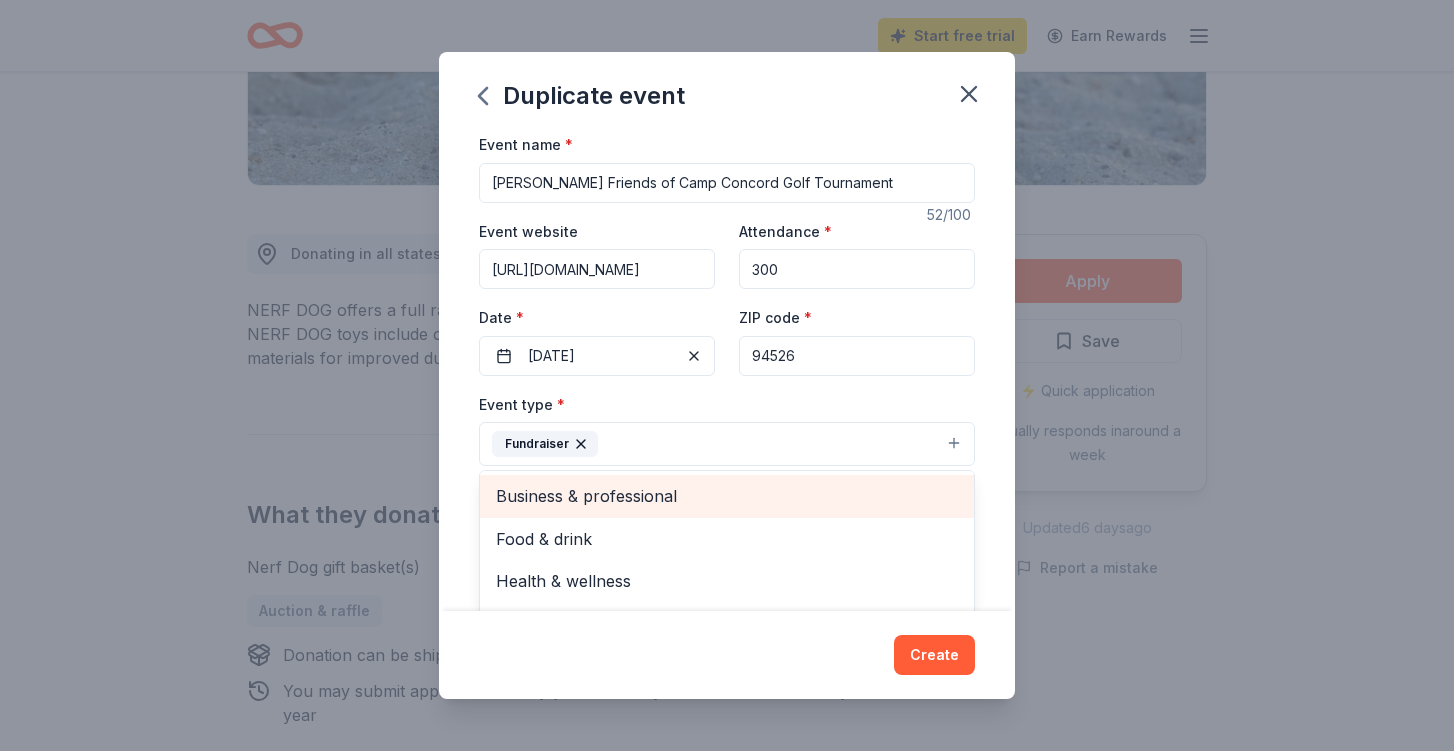 scroll, scrollTop: 24, scrollLeft: 0, axis: vertical 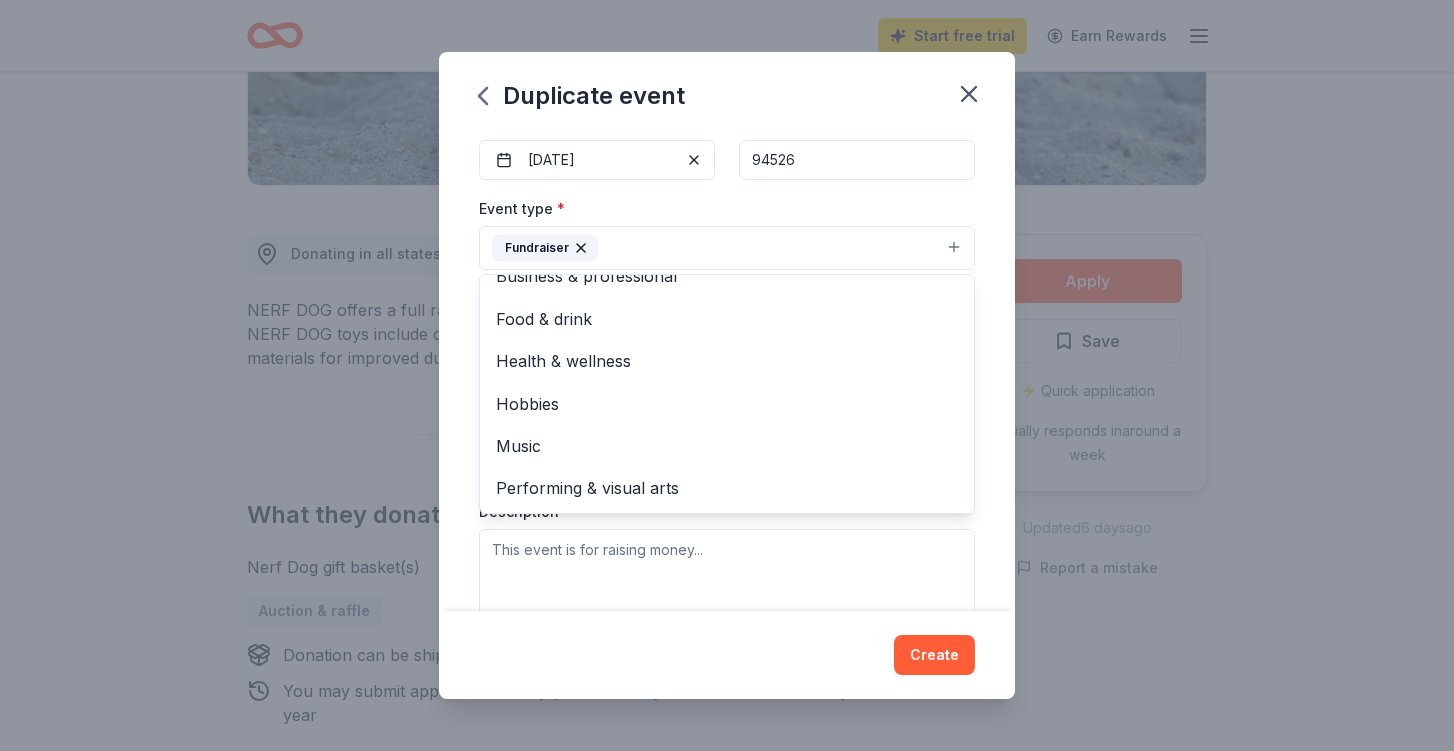 click on "Event type * Fundraiser Business & professional Food & drink Health & wellness Hobbies Music Performing & visual arts Demographic Select We use this information to help brands find events with their target demographic to sponsor their products. Mailing address Apt/unit Description" at bounding box center (727, 407) 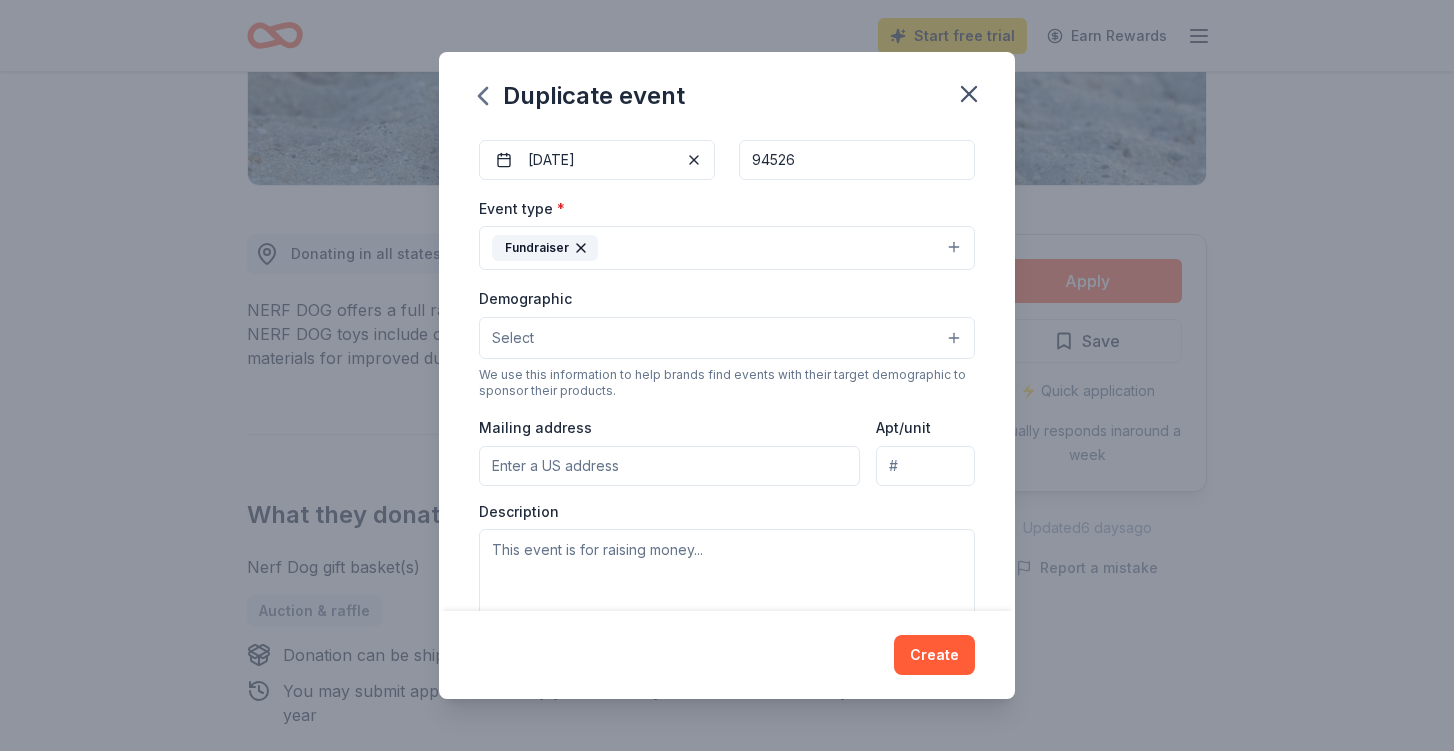 click on "Select" at bounding box center (727, 338) 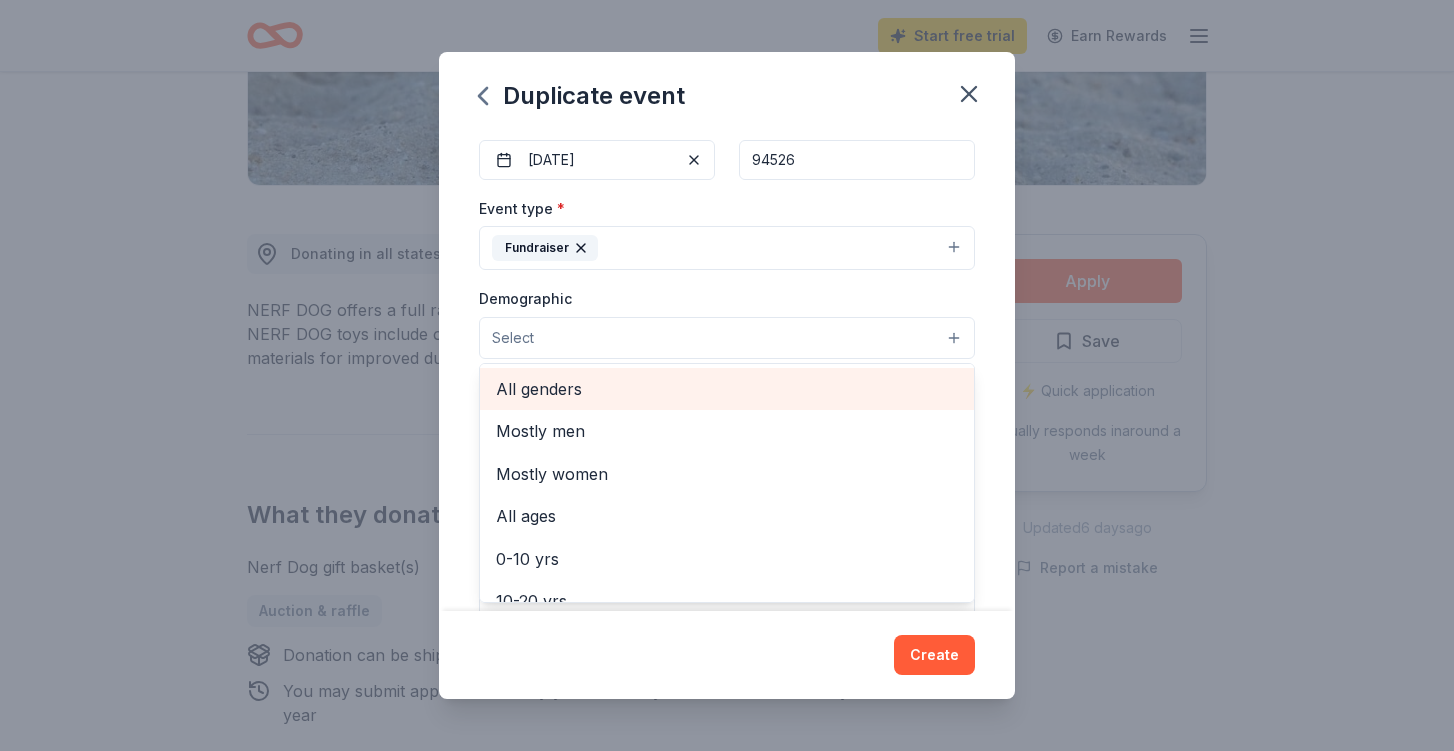 click on "All genders" at bounding box center (727, 389) 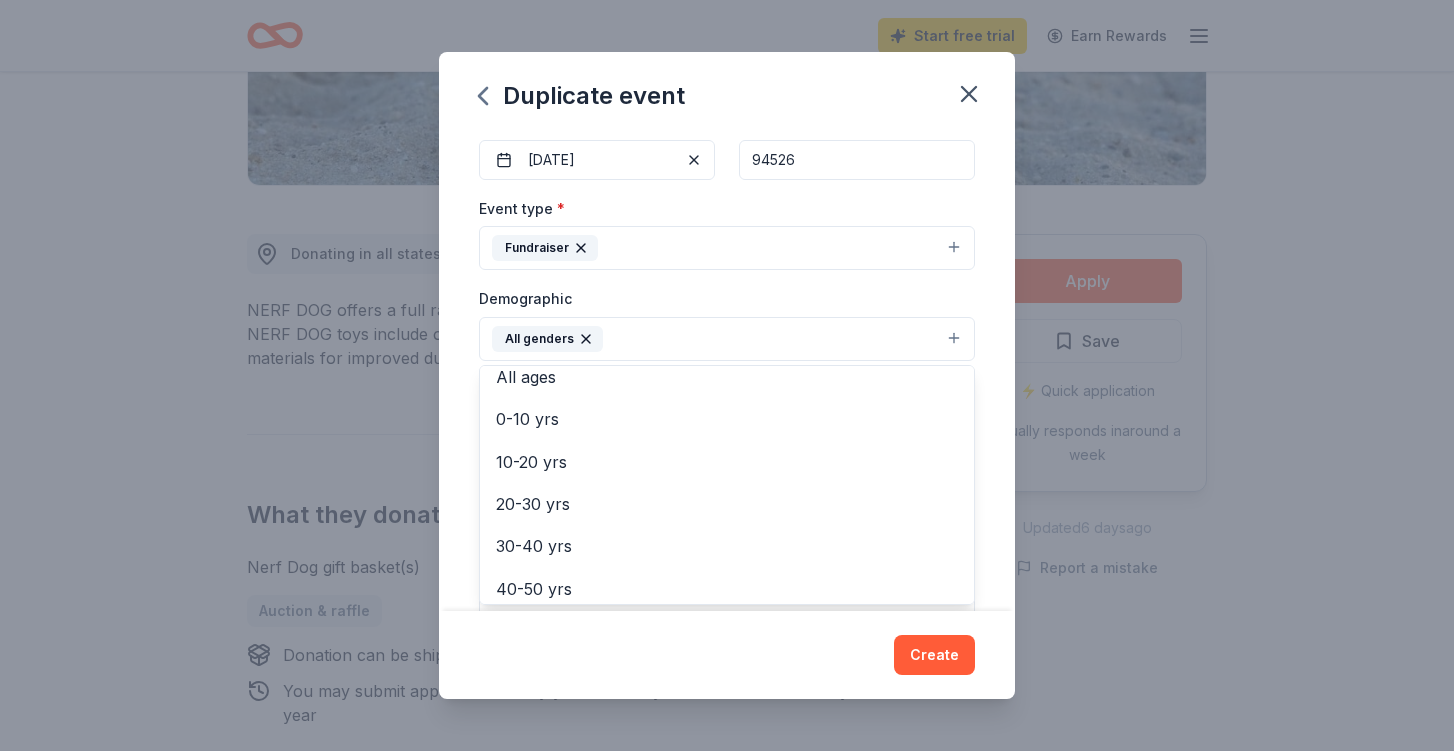 scroll, scrollTop: 0, scrollLeft: 0, axis: both 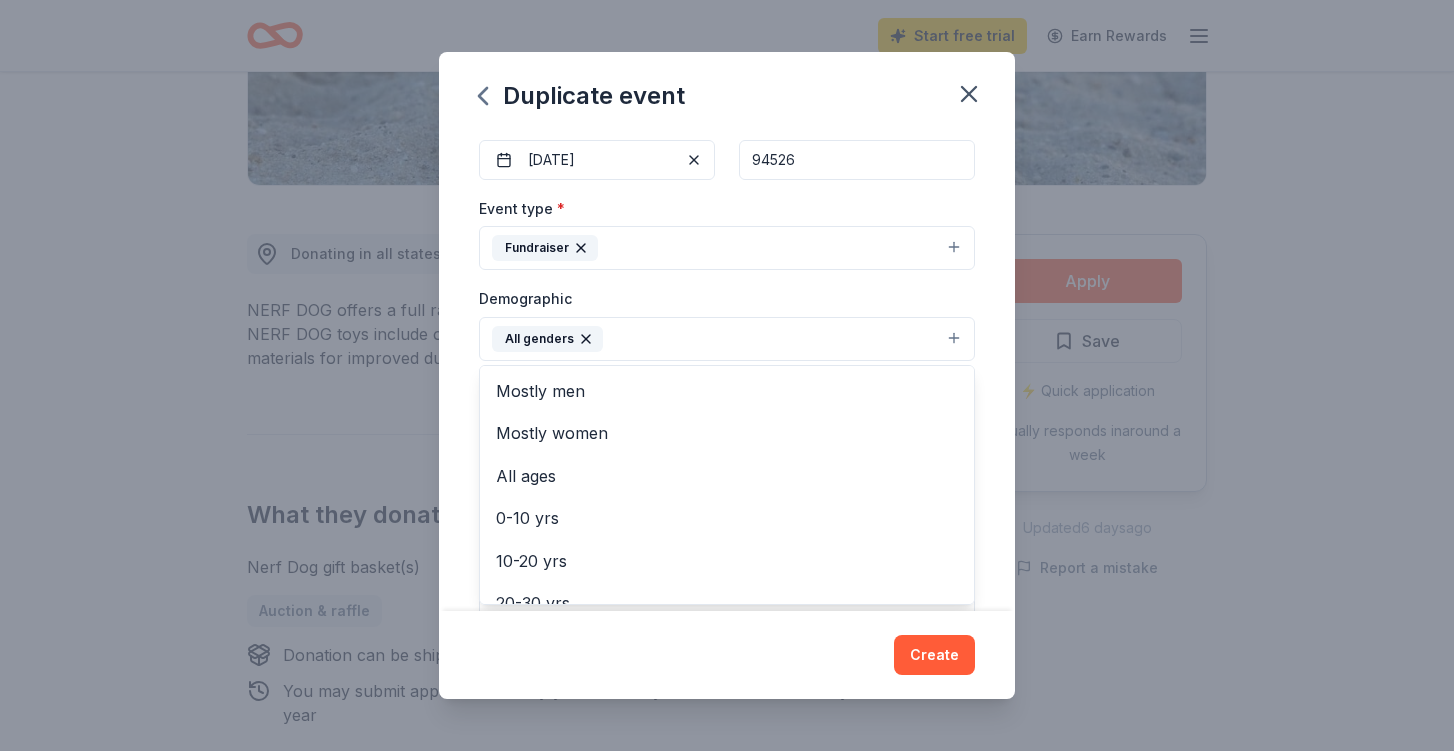 click on "Event name * Dan Ashley's Friends of Camp Concord Golf Tournament 52 /100 Event website https://friendsofcampconcoed.org/register Attendance * 300 Date * 10/06/2025 ZIP code * 94526 Event type * Fundraiser Demographic All genders Mostly men Mostly women All ages 0-10 yrs 10-20 yrs 20-30 yrs 30-40 yrs 40-50 yrs 50-60 yrs 60-70 yrs 70-80 yrs 80+ yrs We use this information to help brands find events with their target demographic to sponsor their products. Mailing address Apt/unit Description What are you looking for? * Auction & raffle Meals Snacks Desserts Alcohol Beverages Send me reminders Email me reminders of donor application deadlines Recurring event Copy donors Saved Applied Approved Received Declined Not interested All copied donors will be given "saved" status in your new event. Companies that are no longer donating will not be copied." at bounding box center [727, 371] 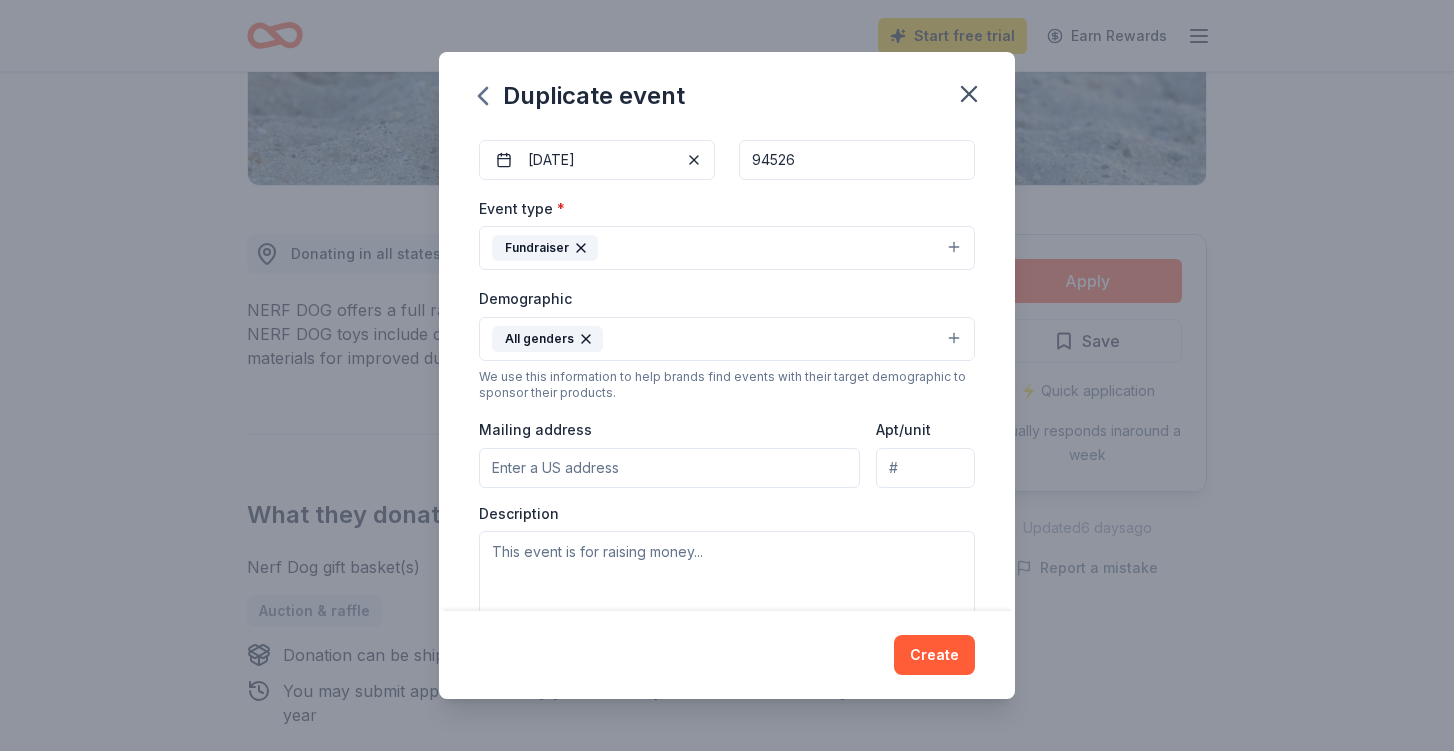 click on "Mailing address" at bounding box center (669, 468) 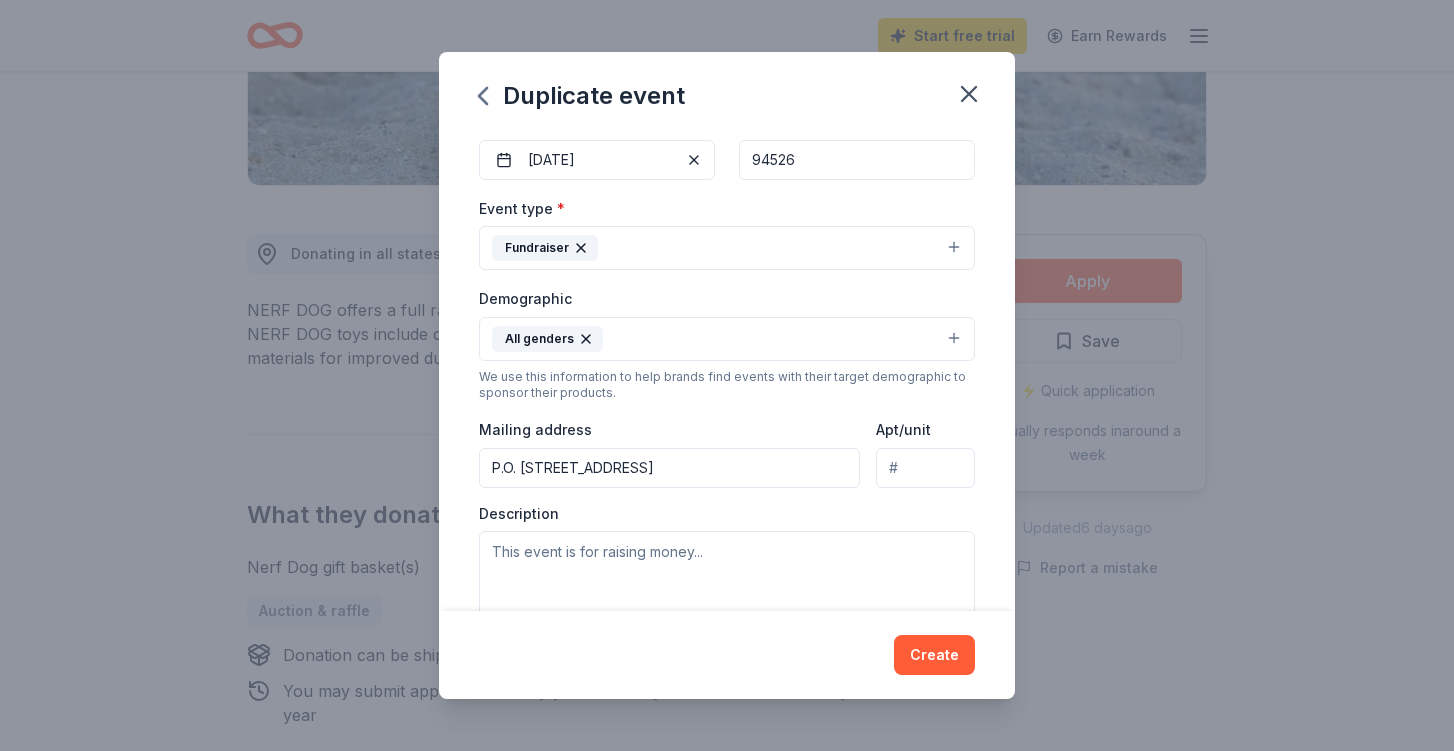 type on "P.O. Box 6373, Concord, CA 94524" 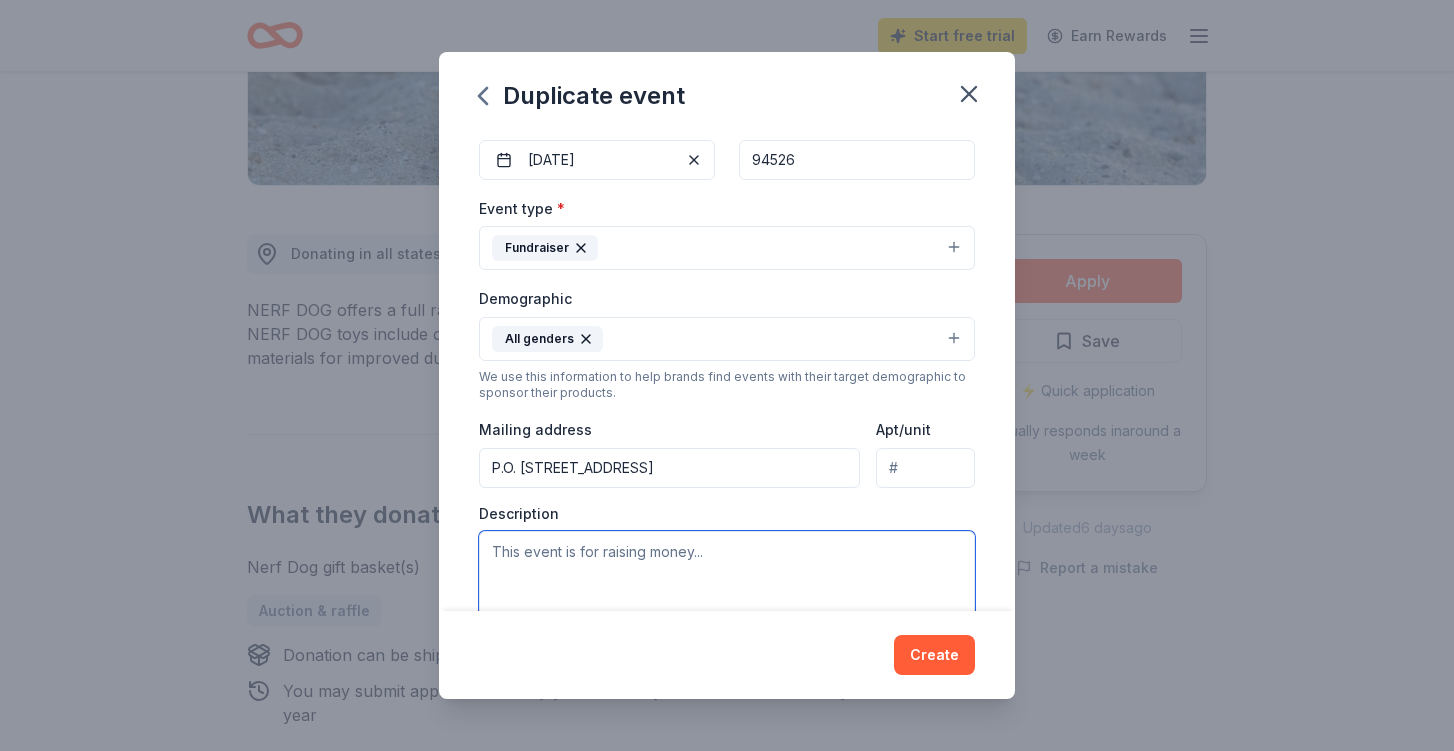 click at bounding box center [727, 576] 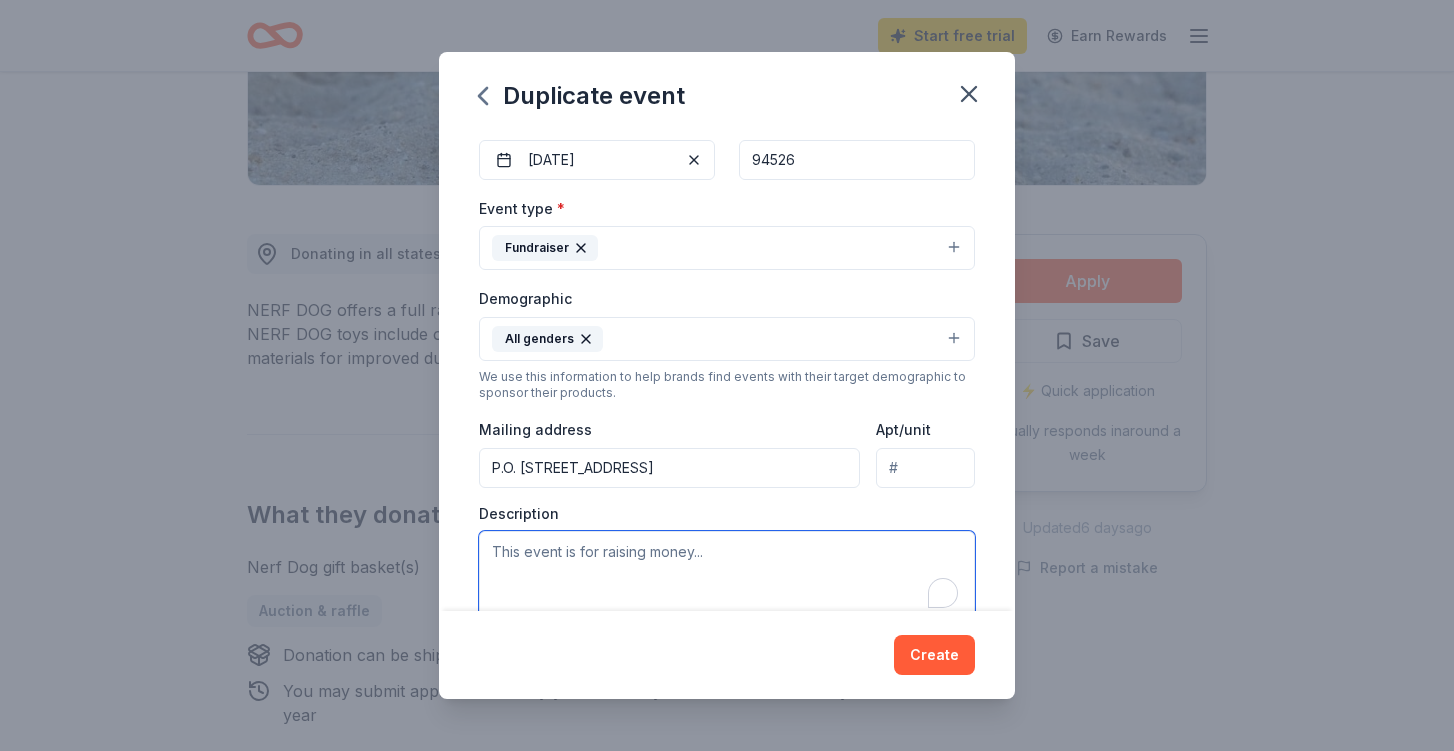 click at bounding box center (727, 576) 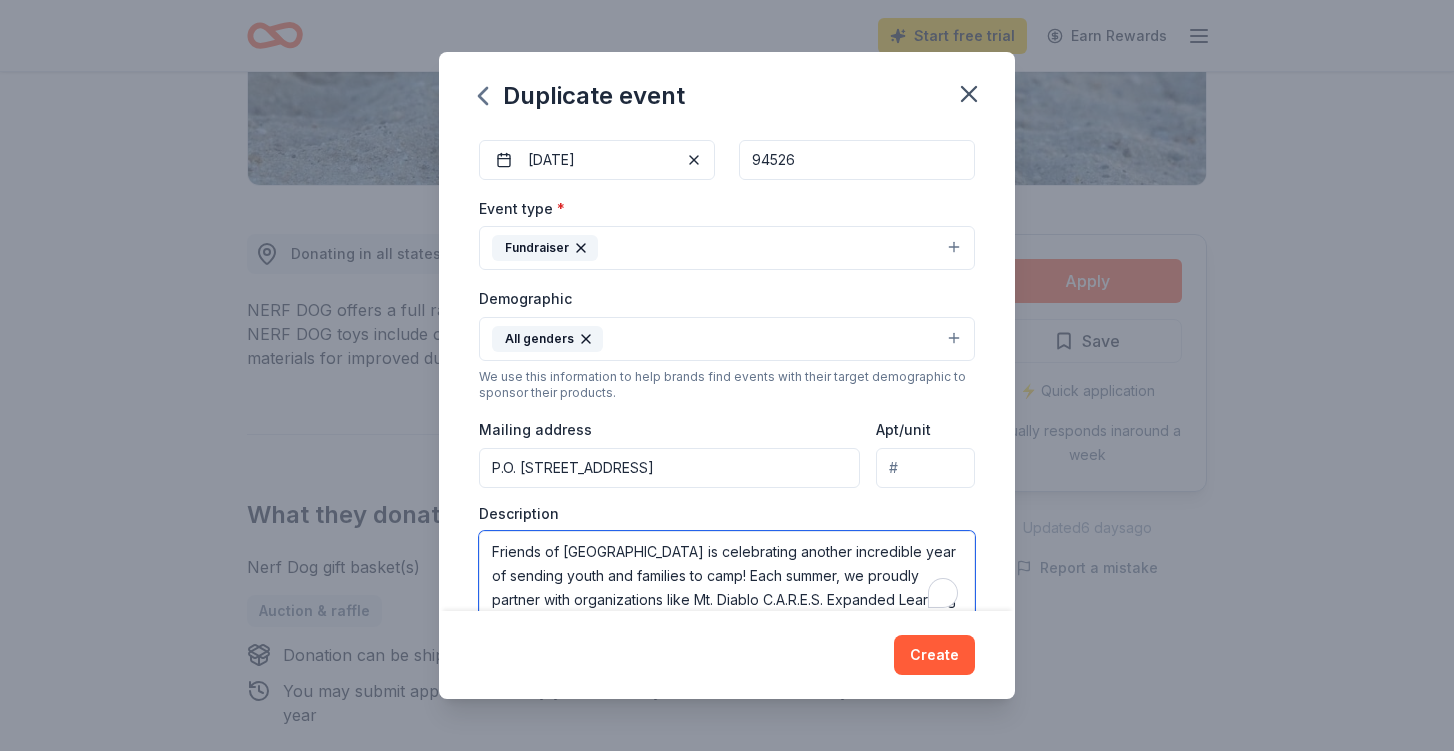 scroll, scrollTop: 253, scrollLeft: 0, axis: vertical 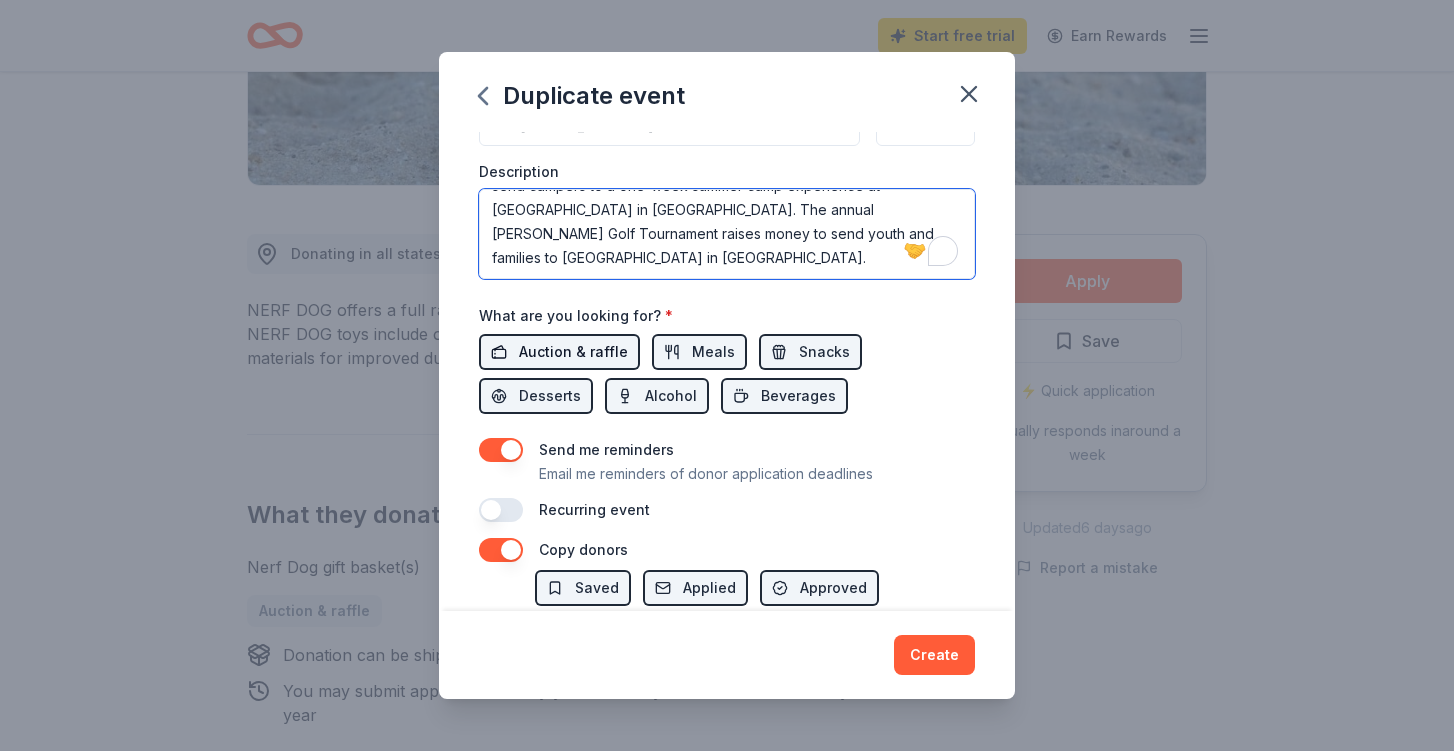 type on "Friends of Camp Concord is celebrating another incredible year of sending youth and families to camp! Each summer, we proudly partner with organizations like Mt. Diablo C.A.R.E.S. Expanded Learning Program, Weekend Warriors, First Tee Contra Costa, and Child Advocates of Contra Costa County to provide scholarships for those who might not otherwise have the opportunity to experience camp.  Since 1997, this tournament has been vital in raising funds to send campers to a one-week summer camp experience at Camp Concord in South Lake Tahoe. The annual Dan Ashley Golf Tournament raises money to send youth and families to Camp Concord in South Lake Tahoe." 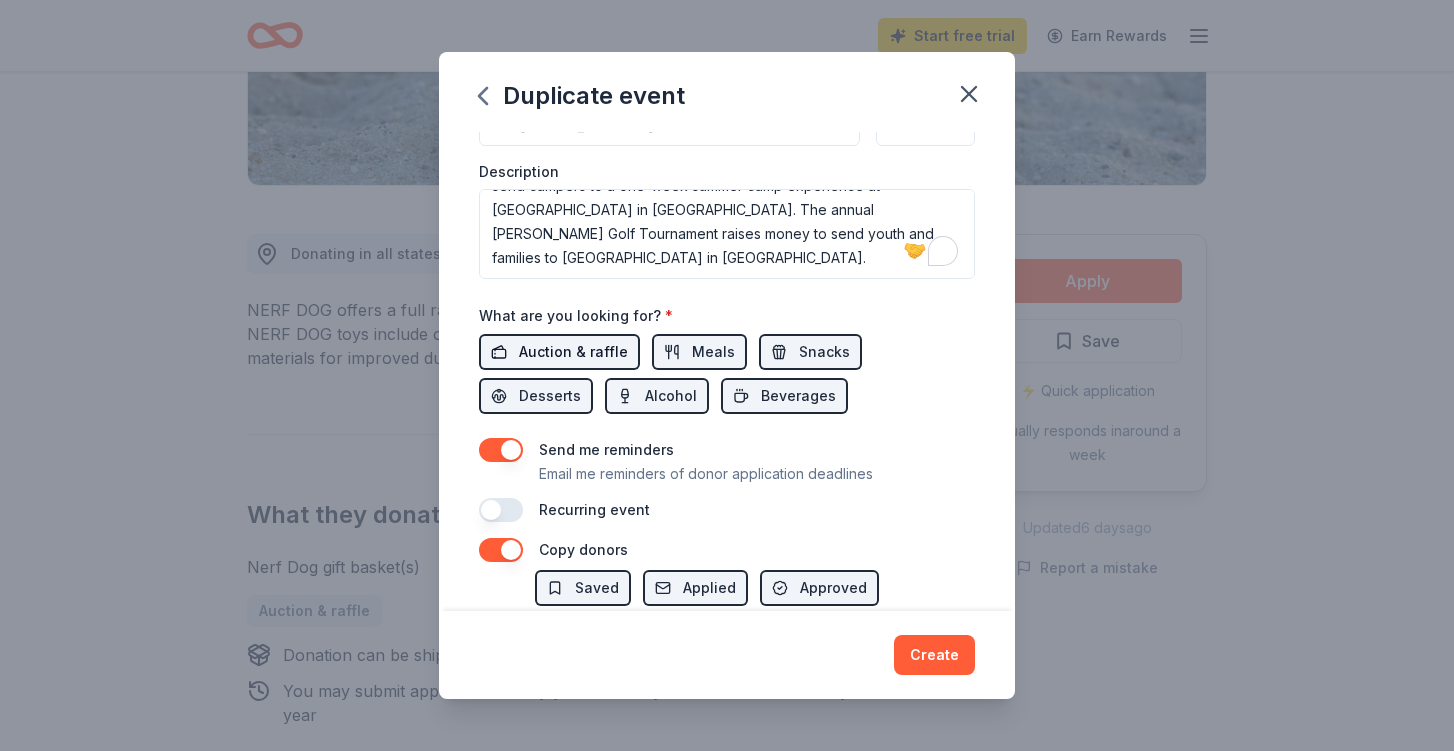 click on "Auction & raffle" at bounding box center (573, 352) 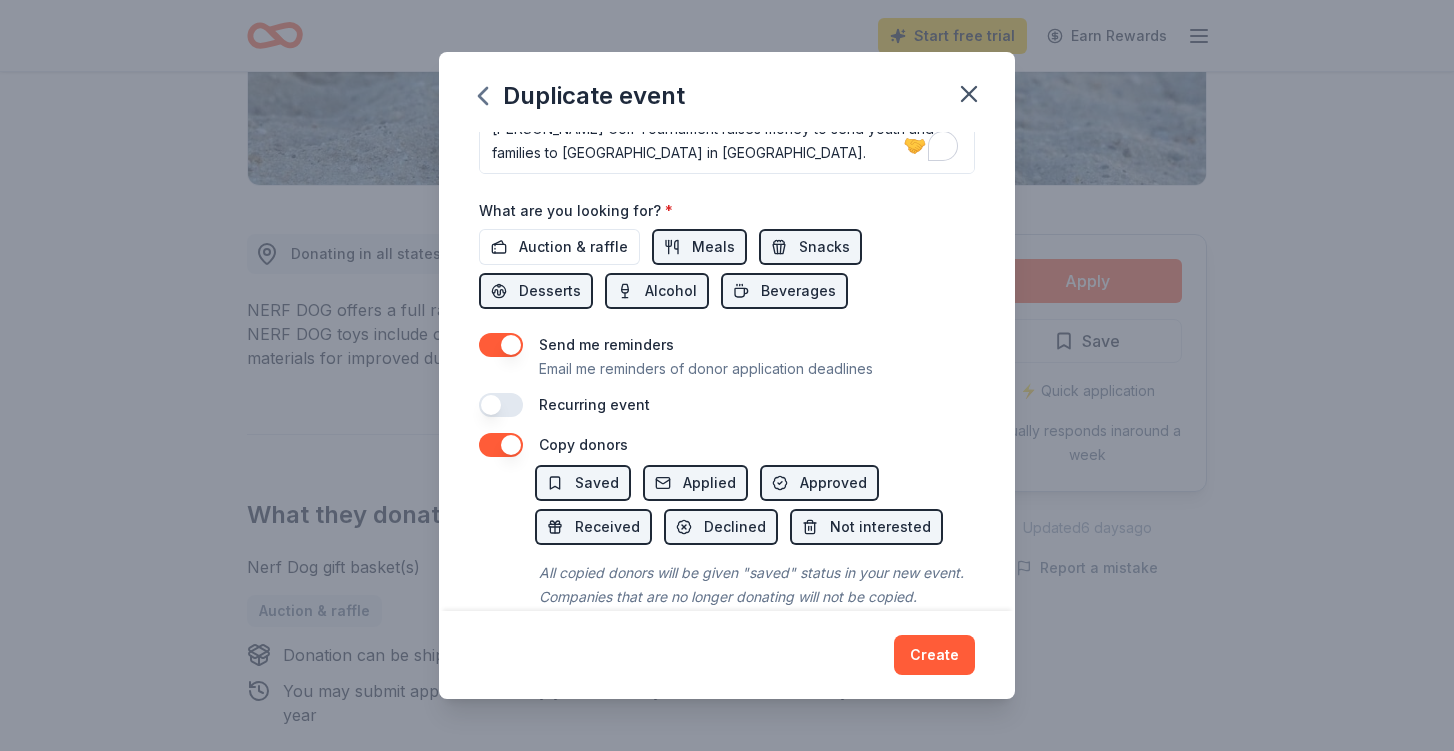 scroll, scrollTop: 670, scrollLeft: 0, axis: vertical 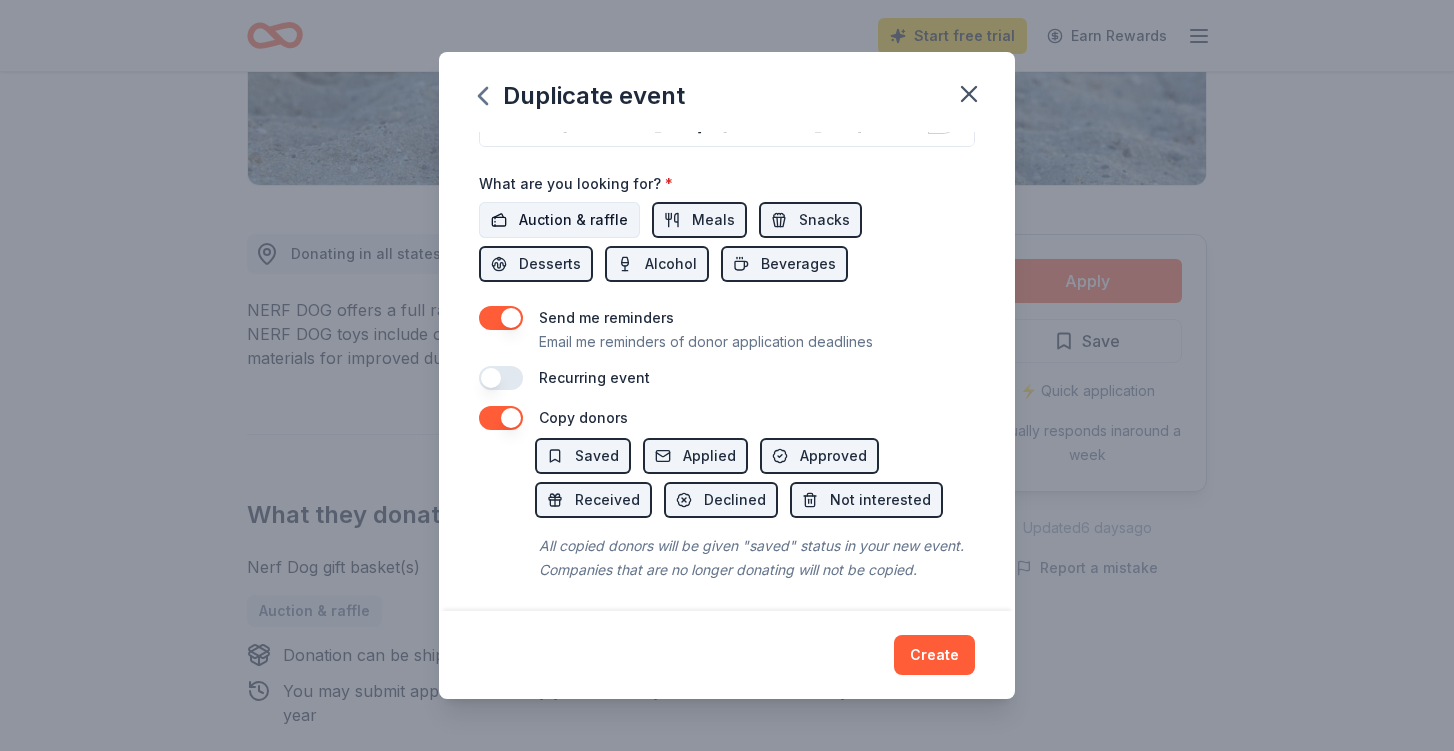 click on "Auction & raffle" at bounding box center (573, 220) 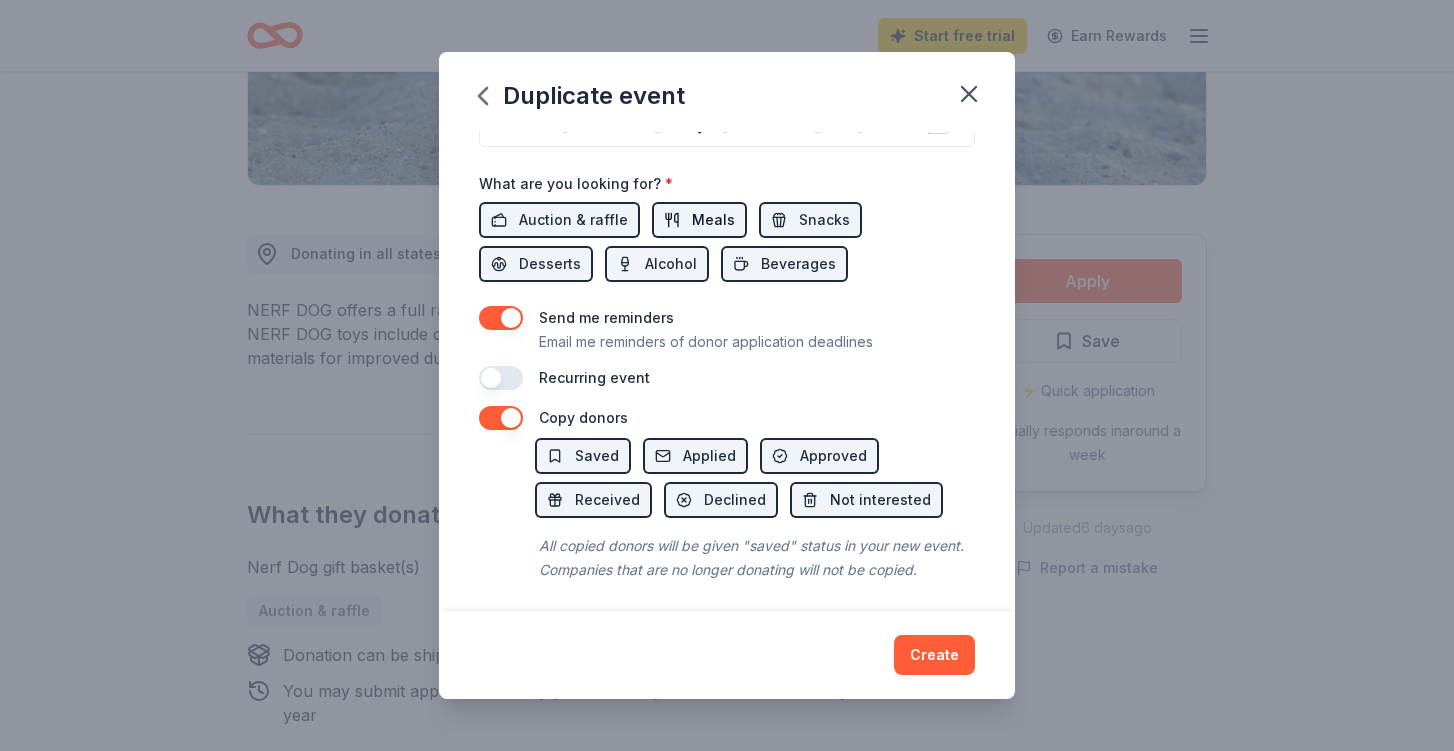 click on "Meals" at bounding box center [713, 220] 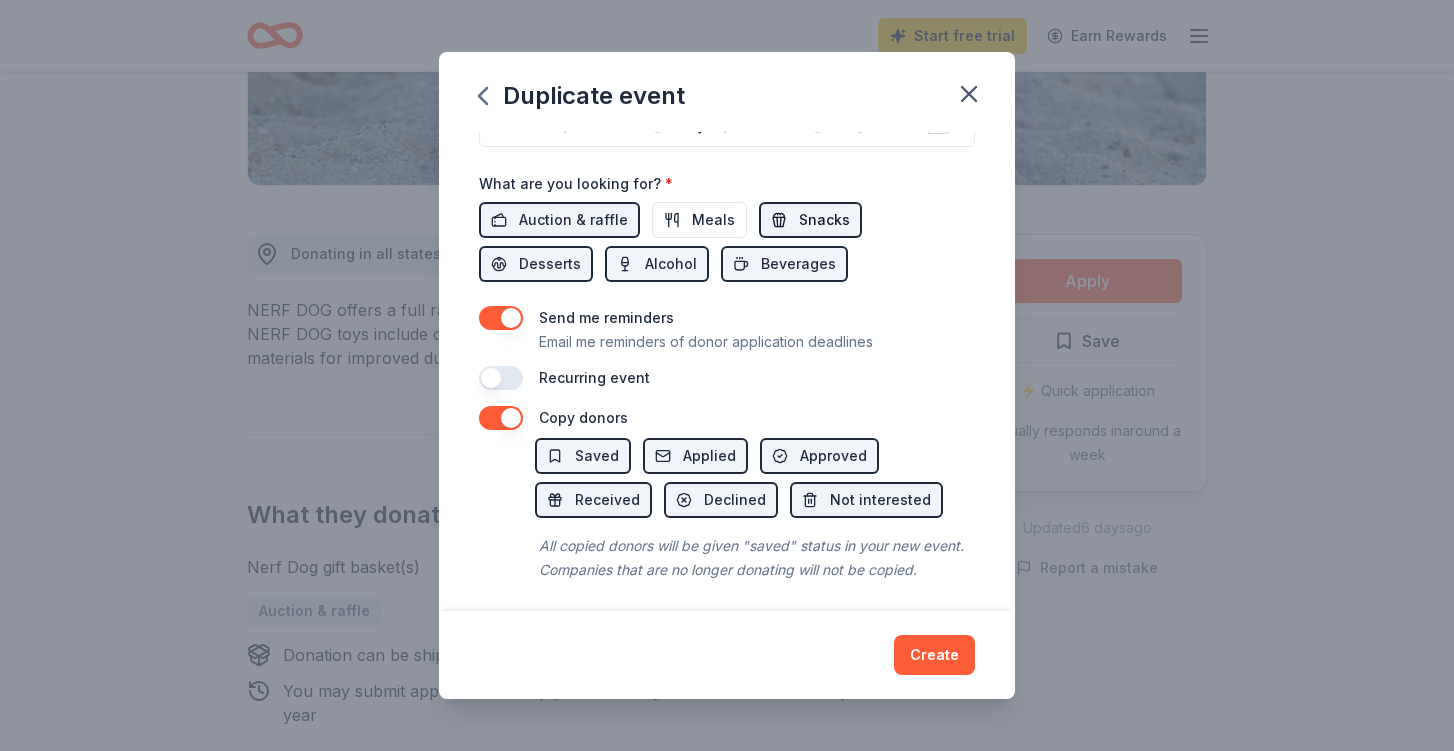 click on "Snacks" at bounding box center [810, 220] 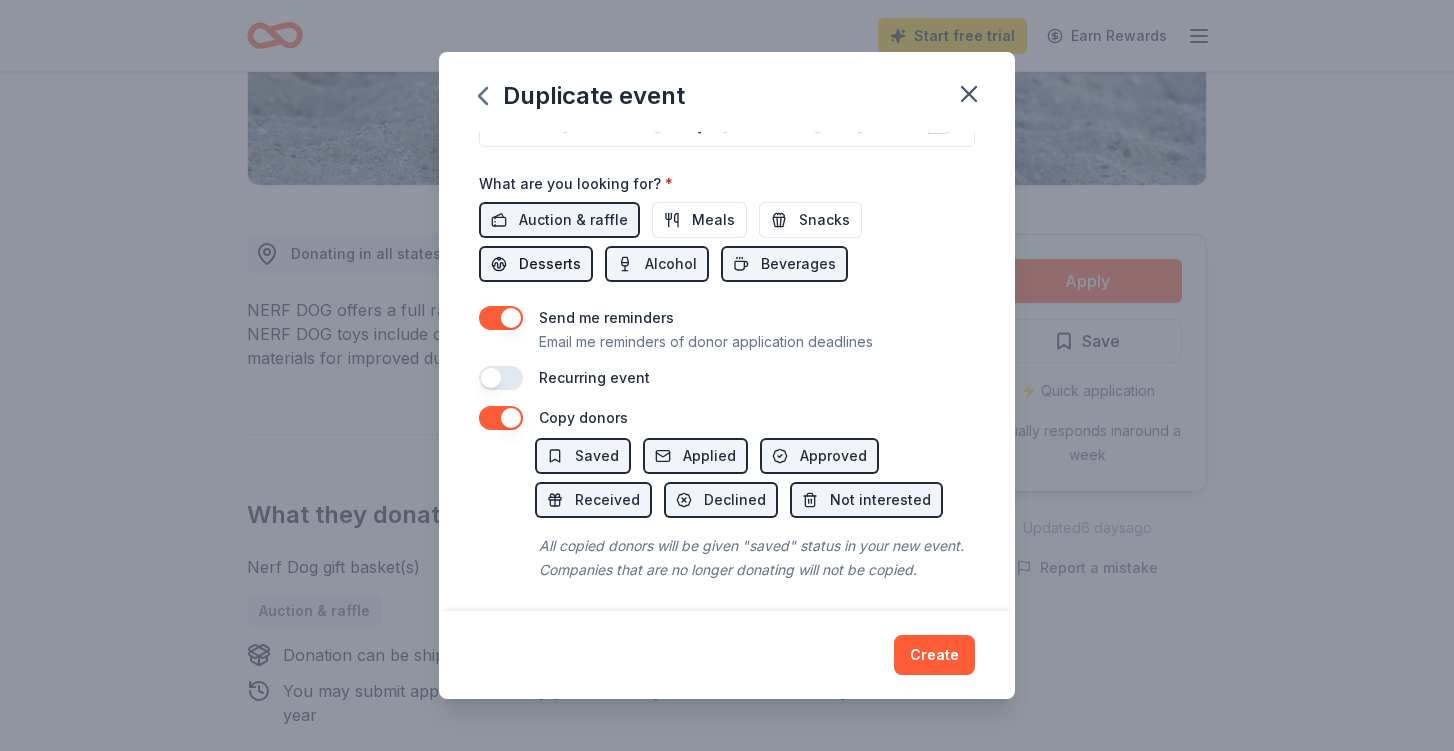 click on "Desserts" at bounding box center [550, 264] 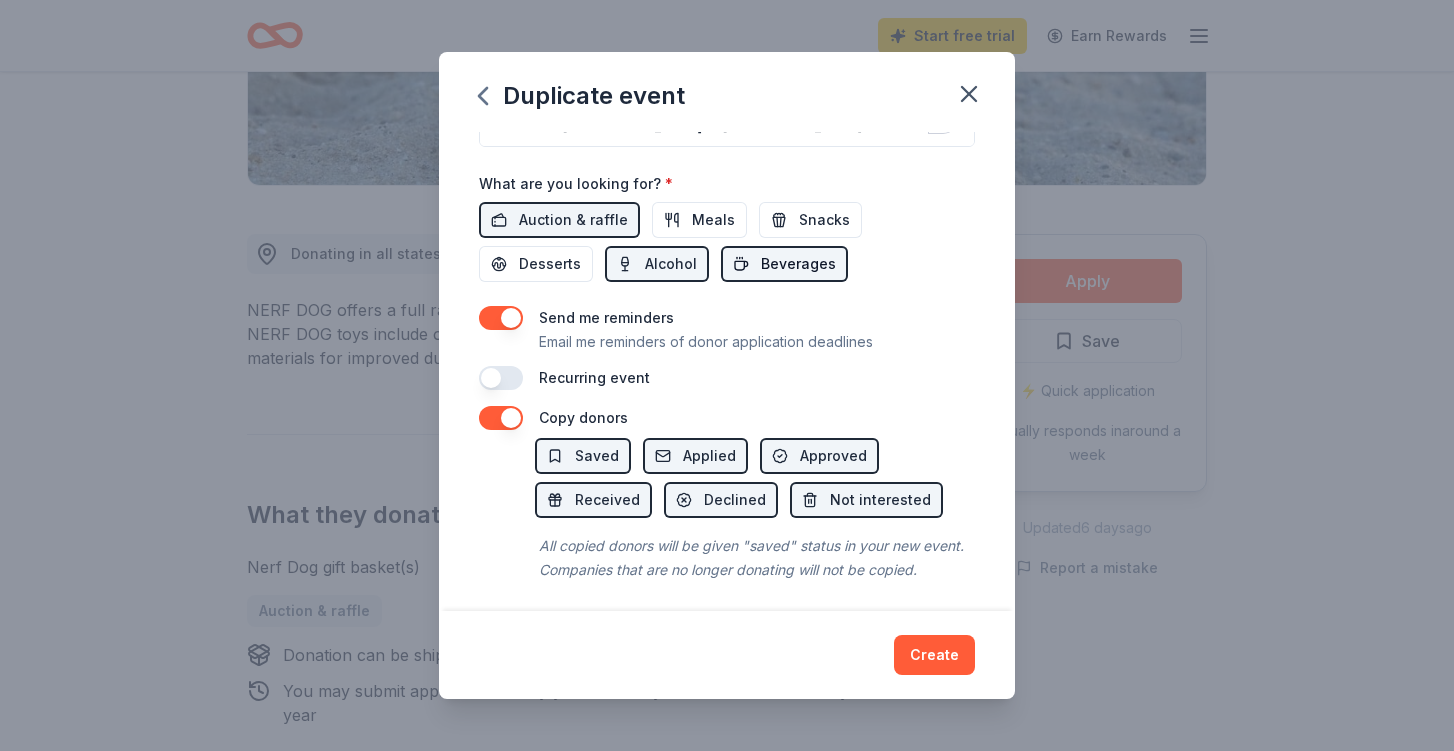 click on "Beverages" at bounding box center [798, 264] 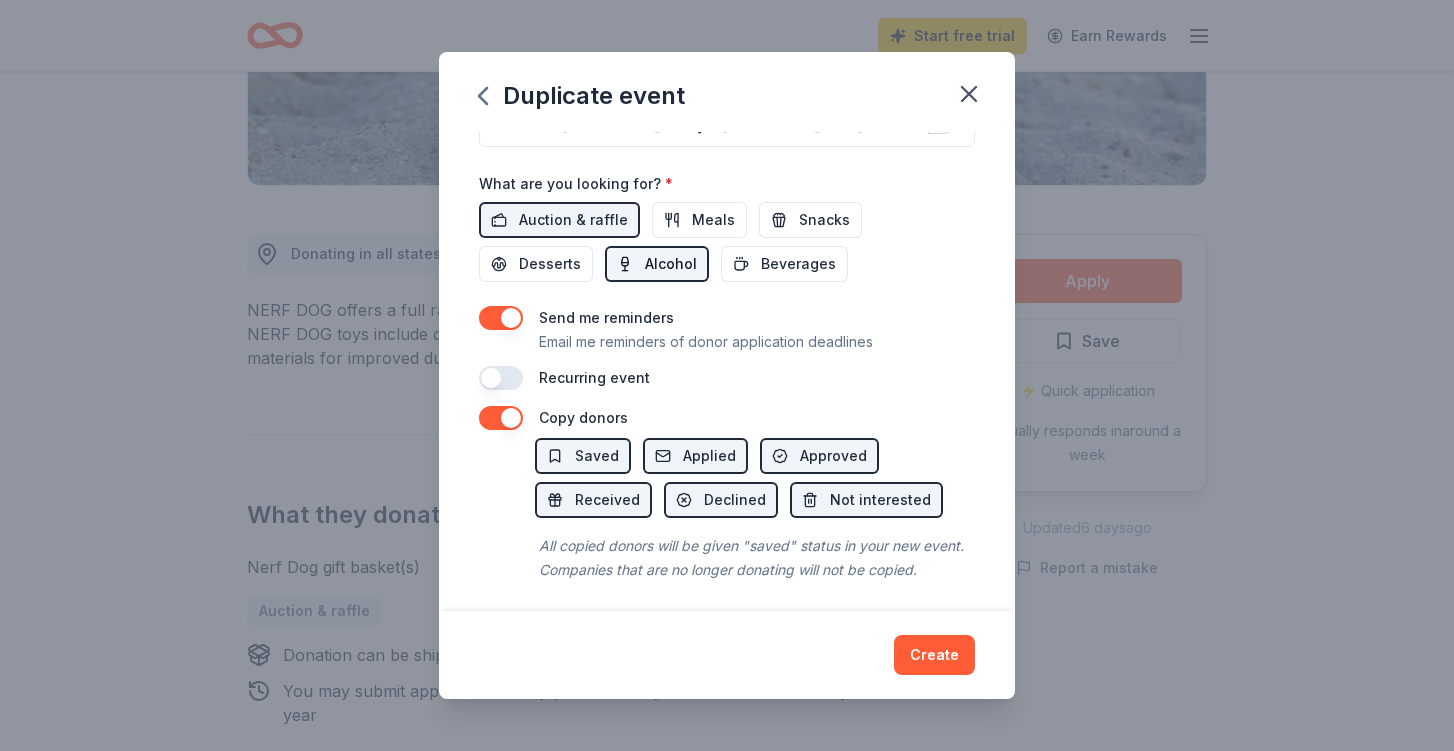 click on "Alcohol" at bounding box center (671, 264) 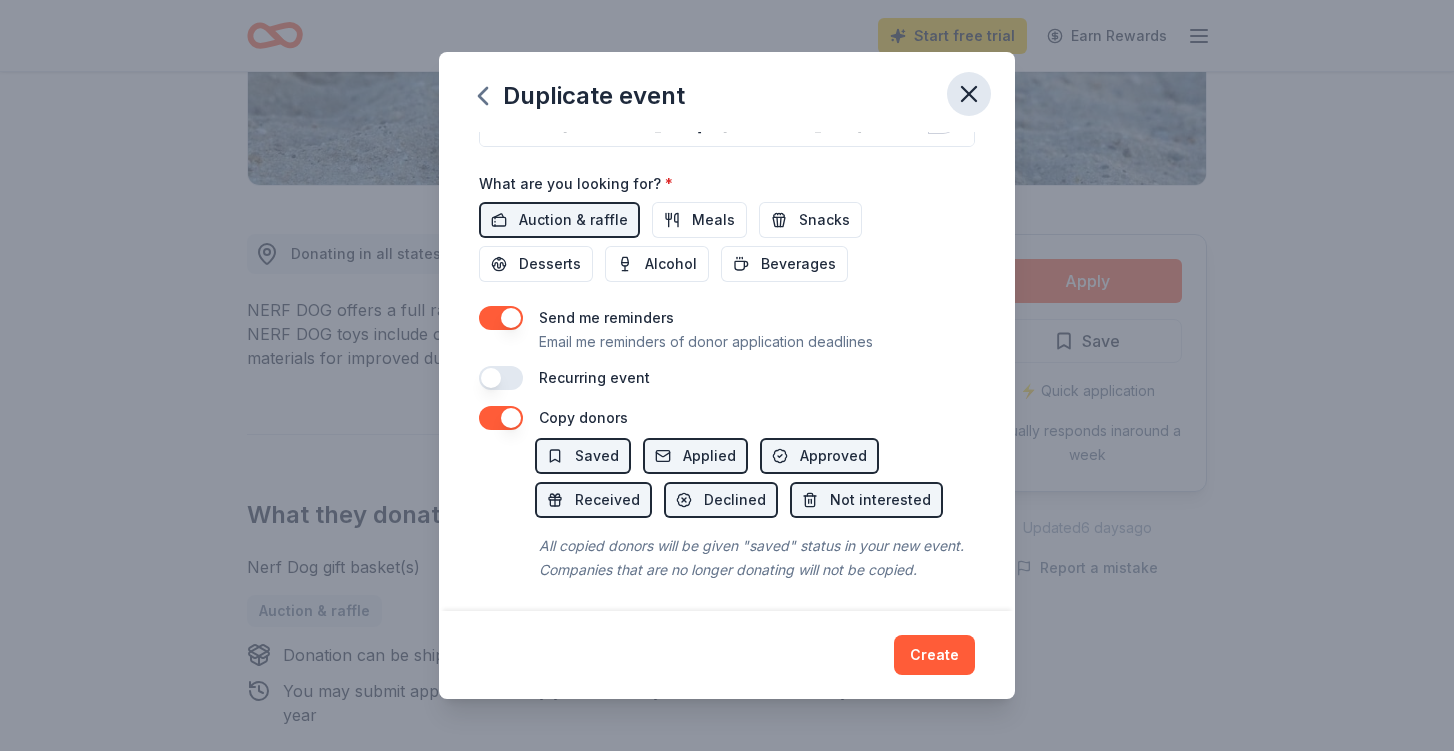 click 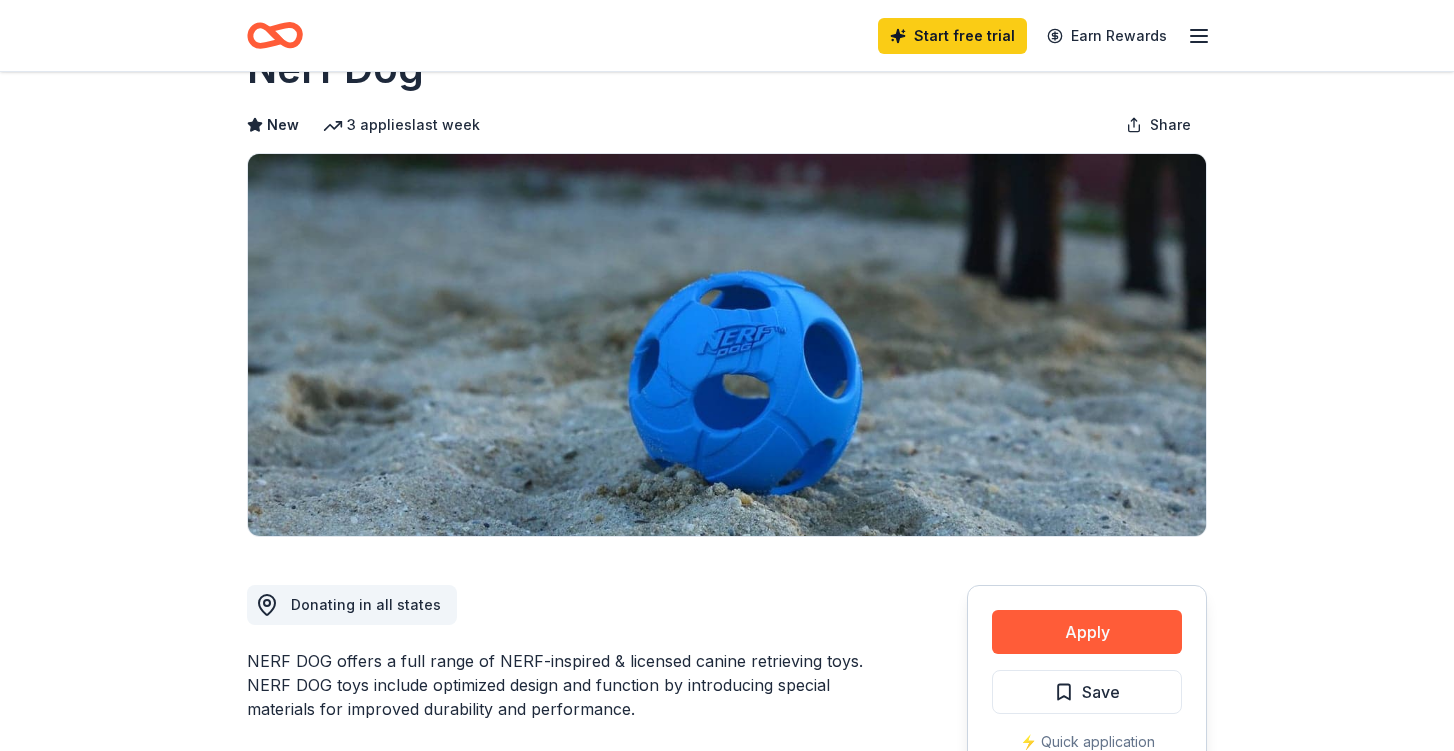 scroll, scrollTop: 0, scrollLeft: 0, axis: both 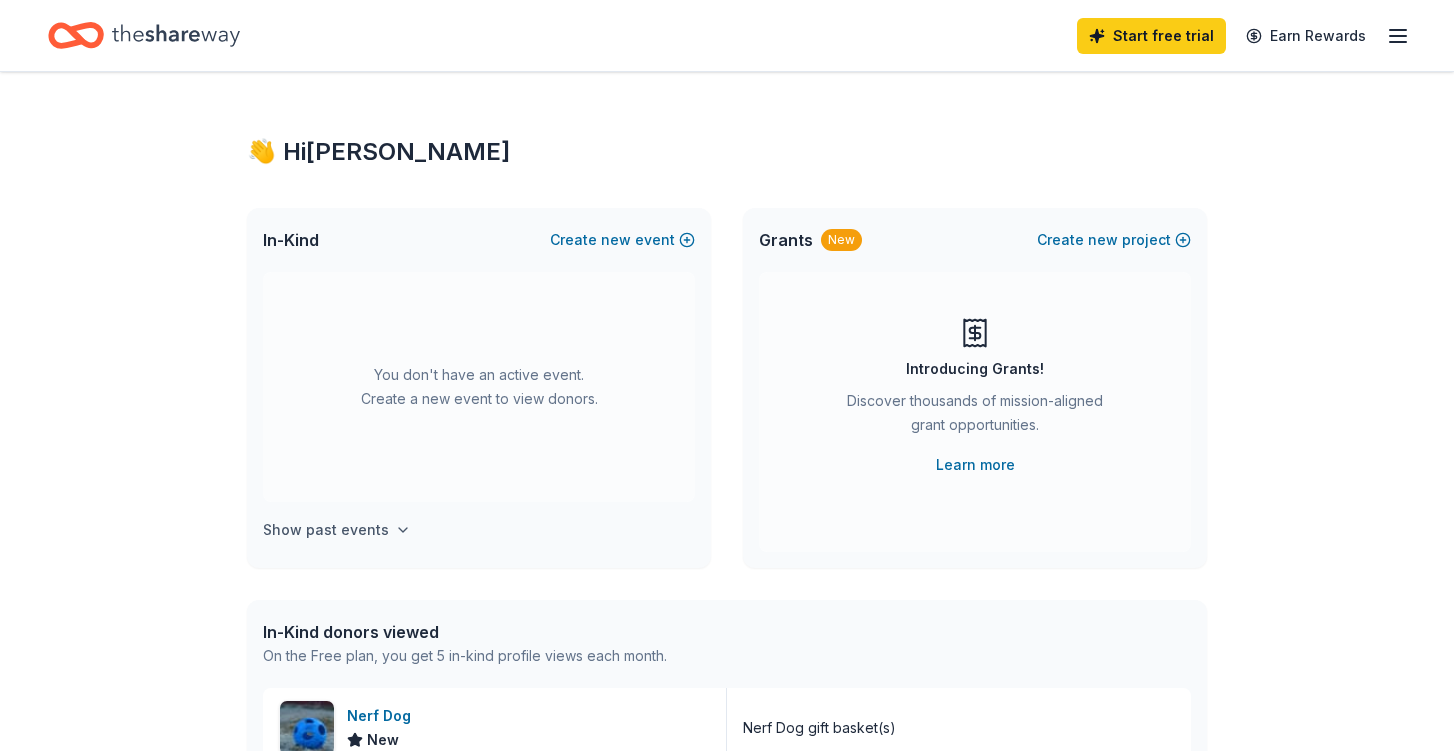 click on "Show past events" at bounding box center [326, 530] 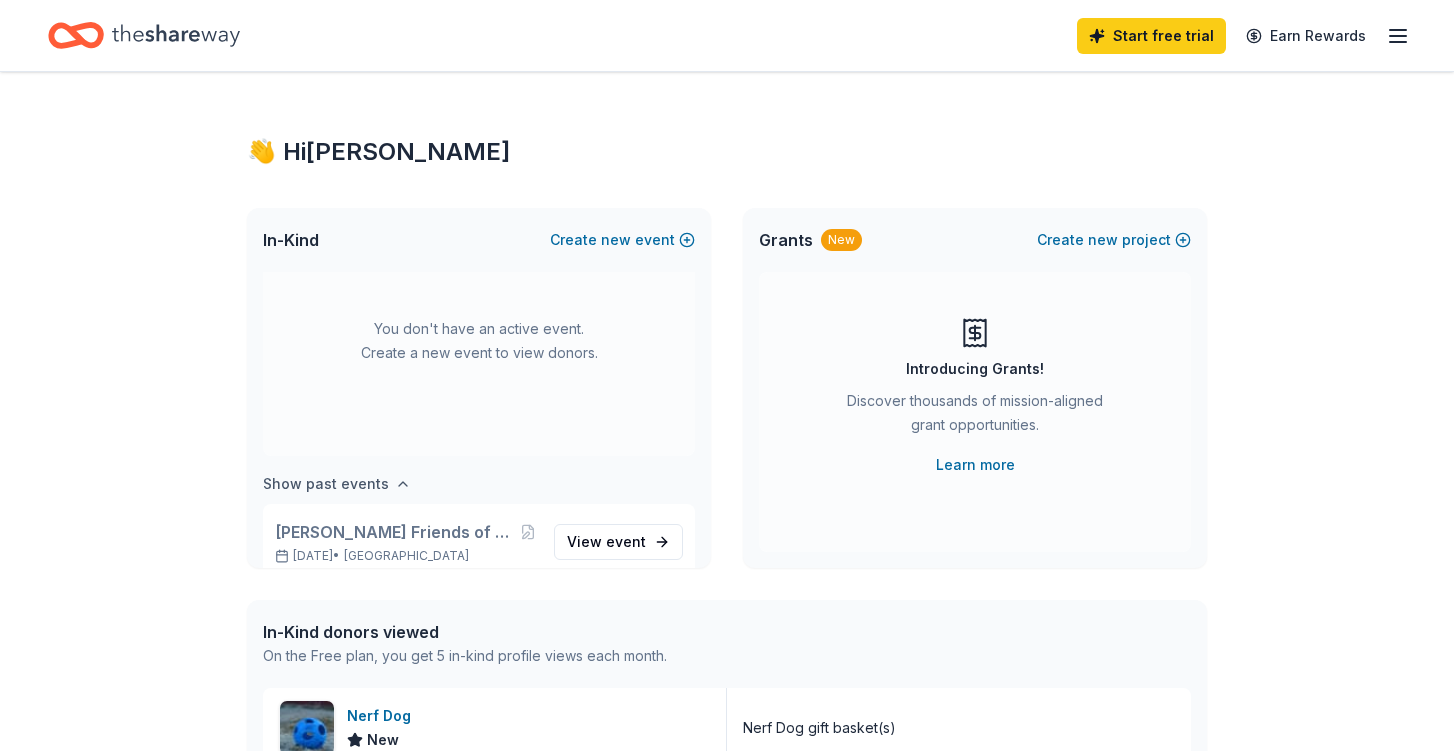 scroll, scrollTop: 74, scrollLeft: 0, axis: vertical 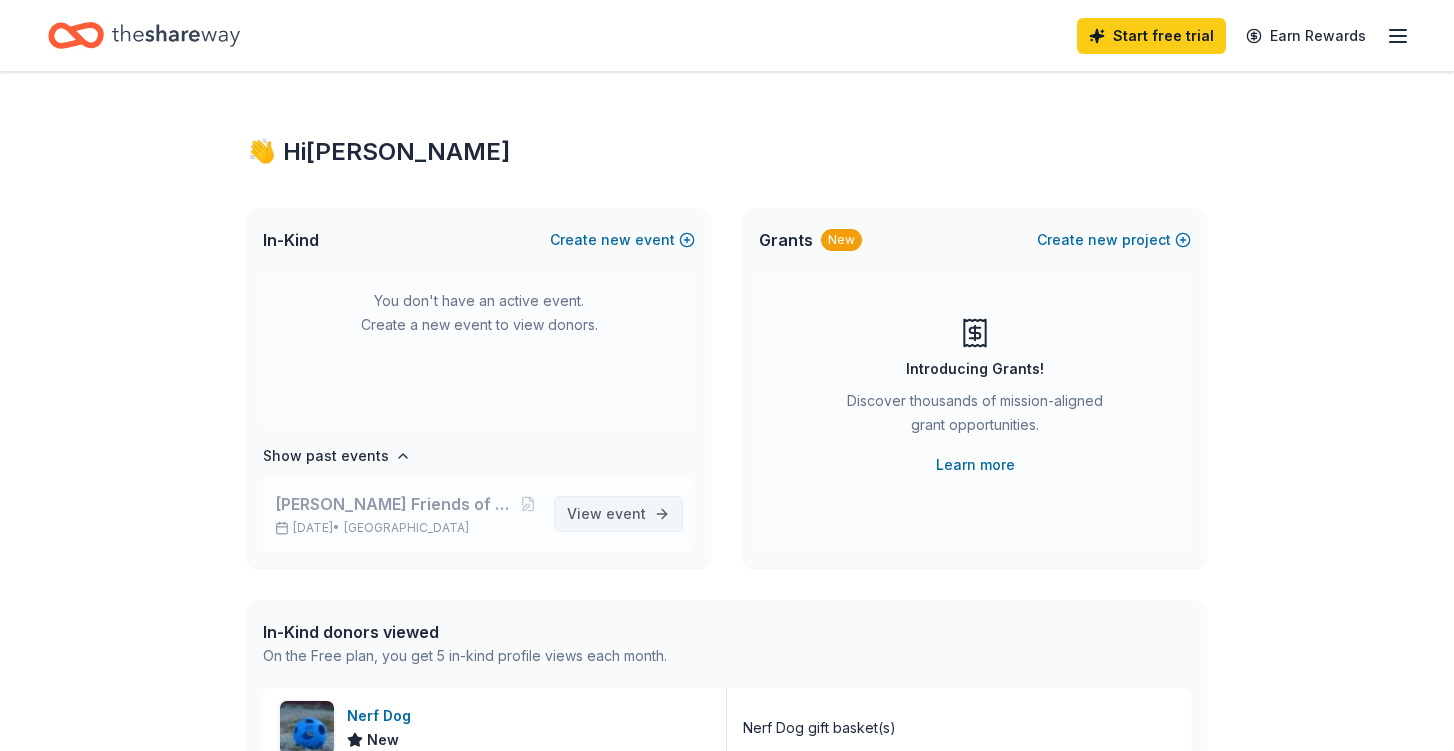 click on "View   event" at bounding box center [606, 514] 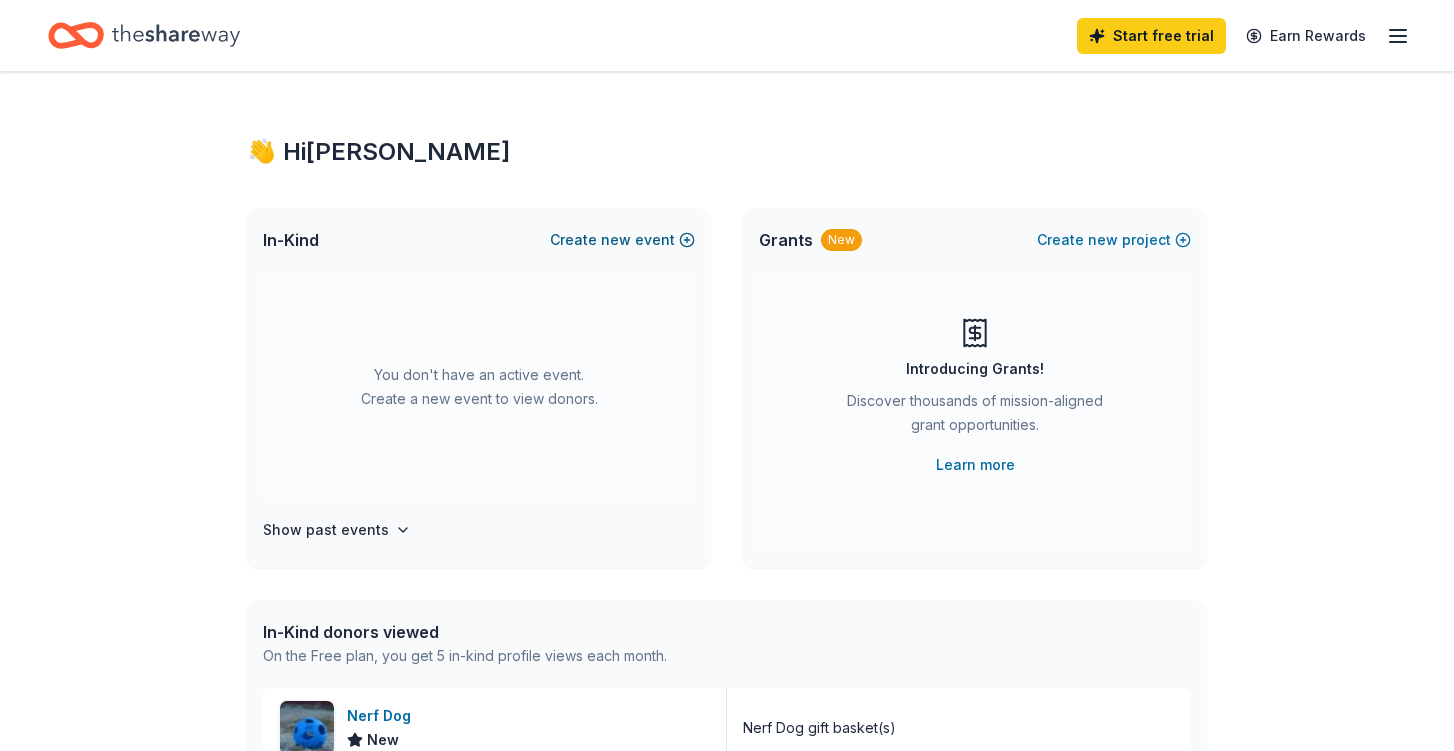 click on "Create  new  event" at bounding box center (622, 240) 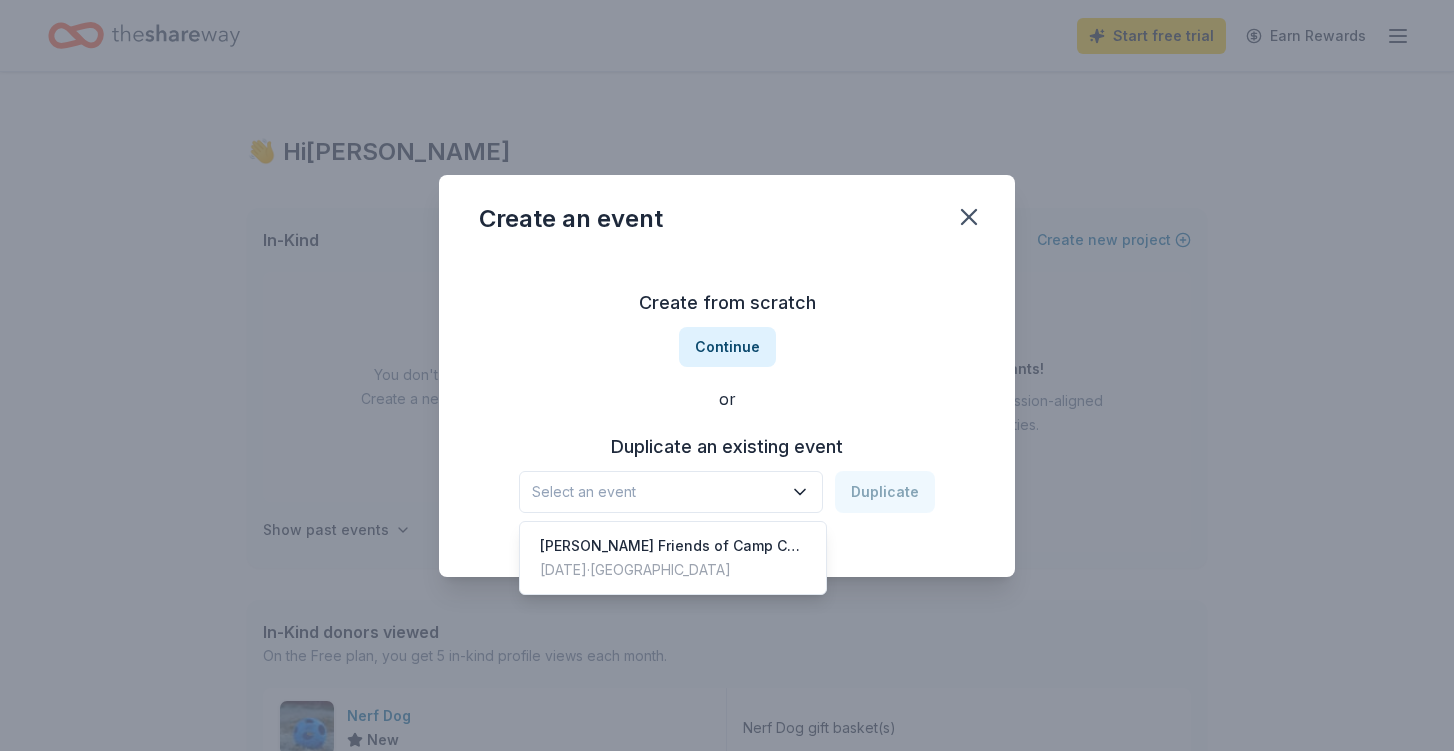 click on "Select an event" at bounding box center (657, 492) 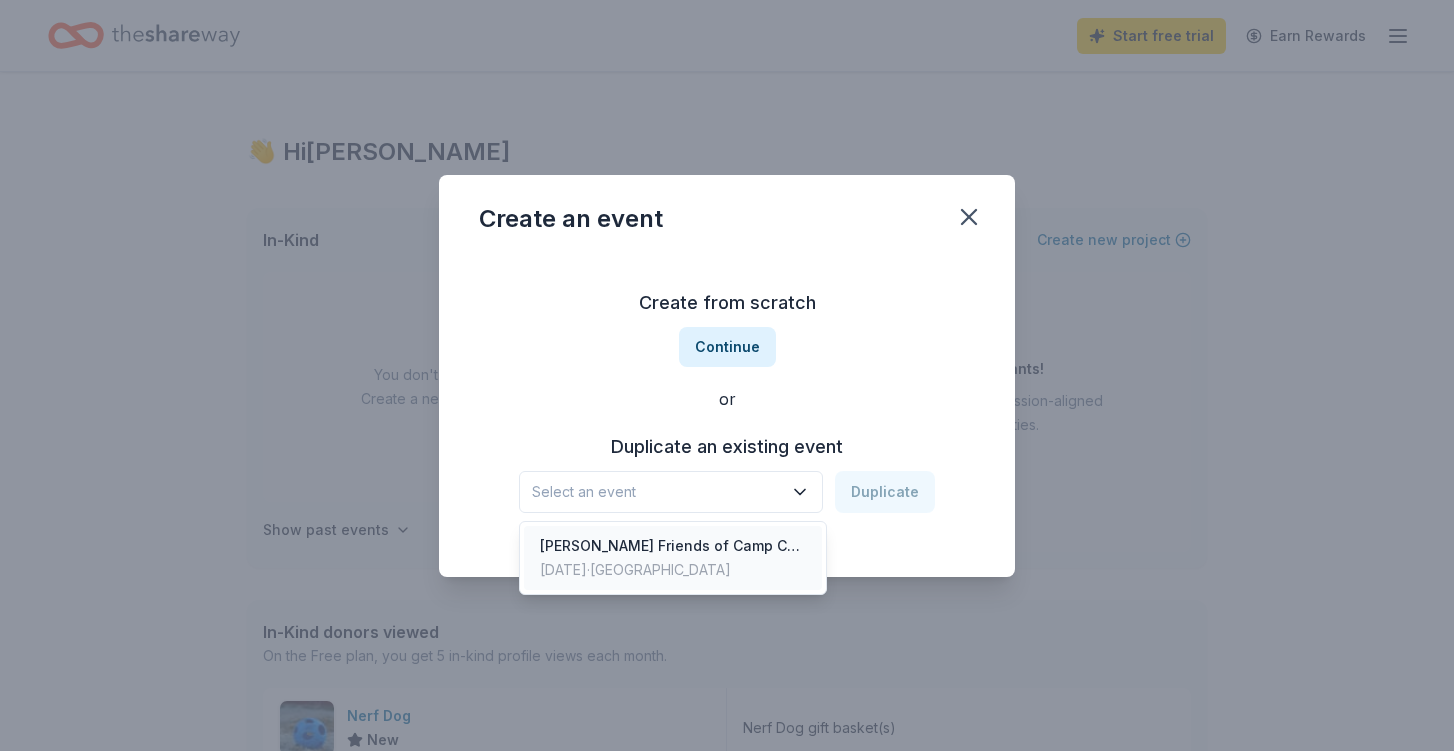 click on "[PERSON_NAME] Friends of Camp Concord Golf Tournament" at bounding box center [673, 546] 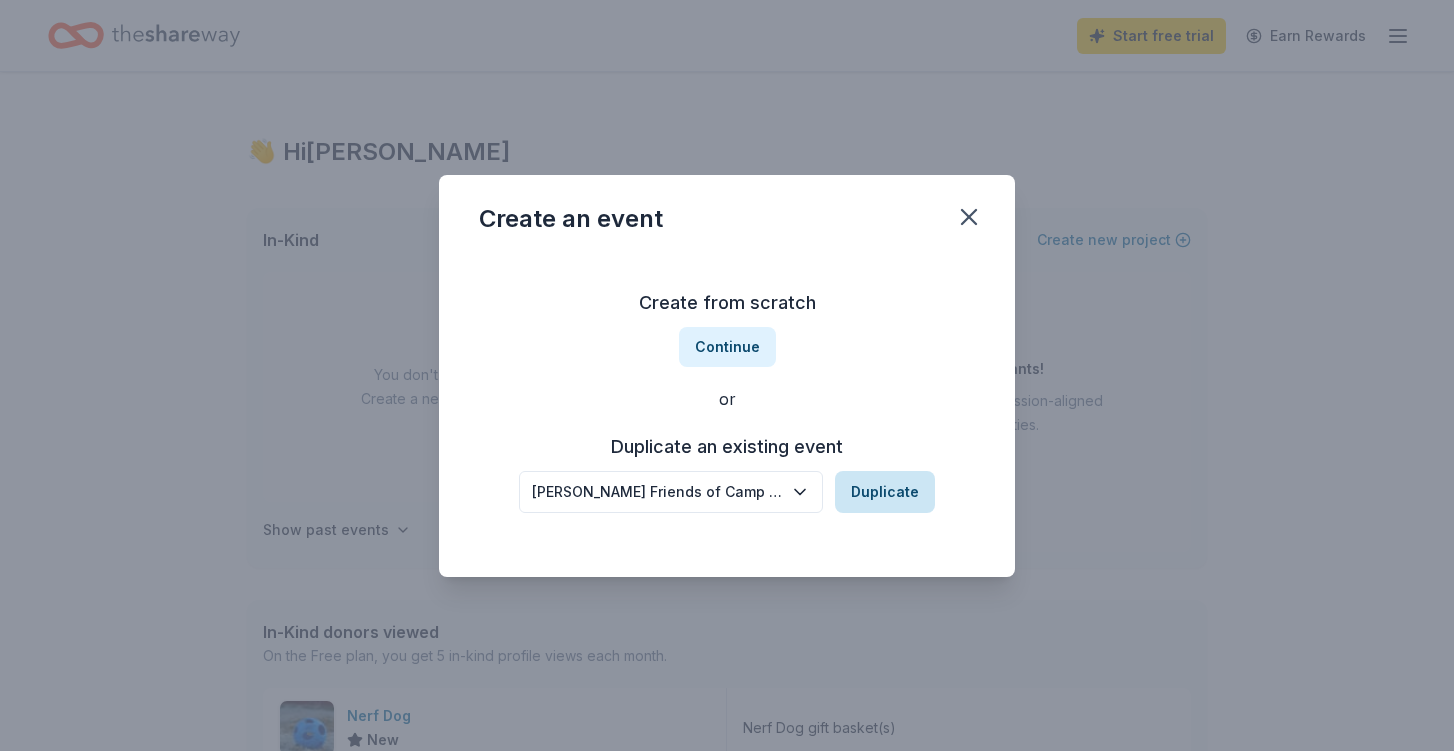 click on "Duplicate" at bounding box center (885, 492) 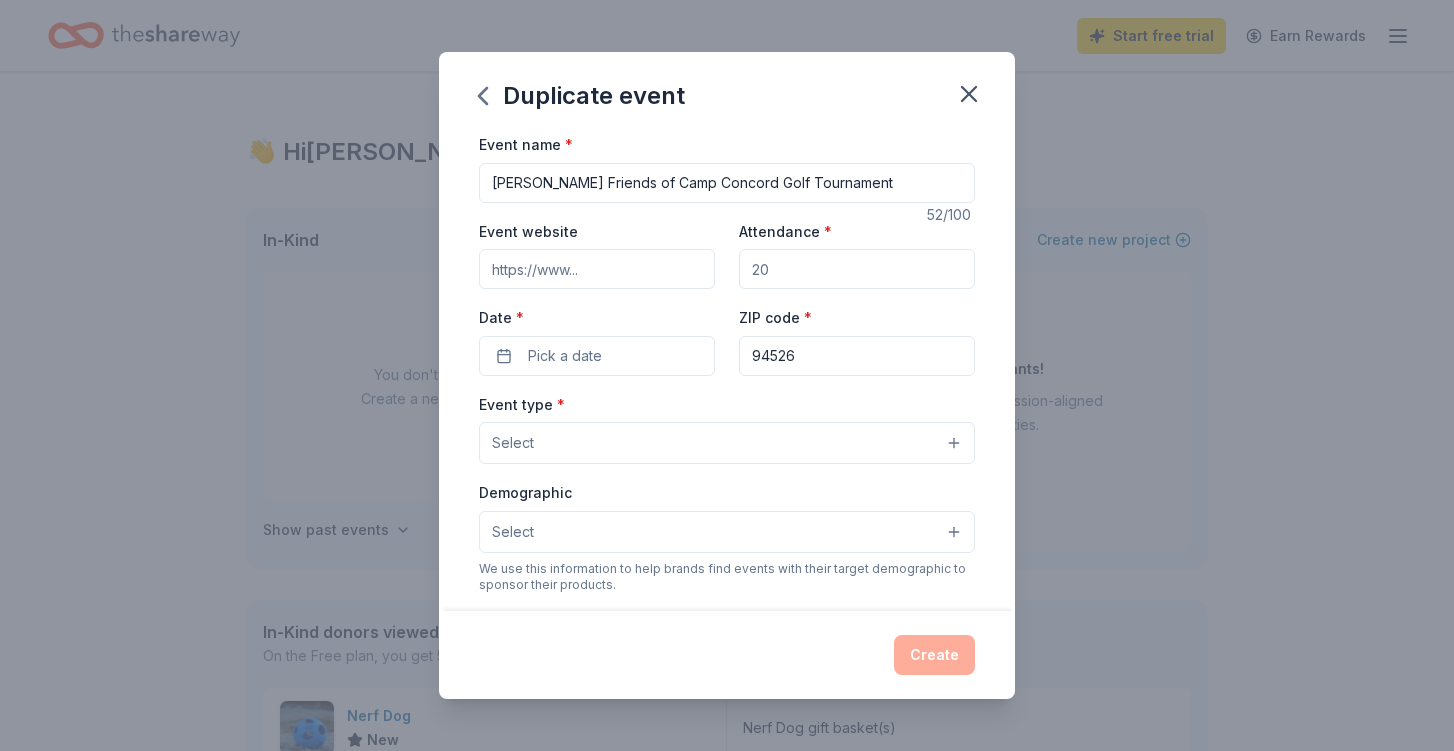 click on "Event website" at bounding box center (597, 269) 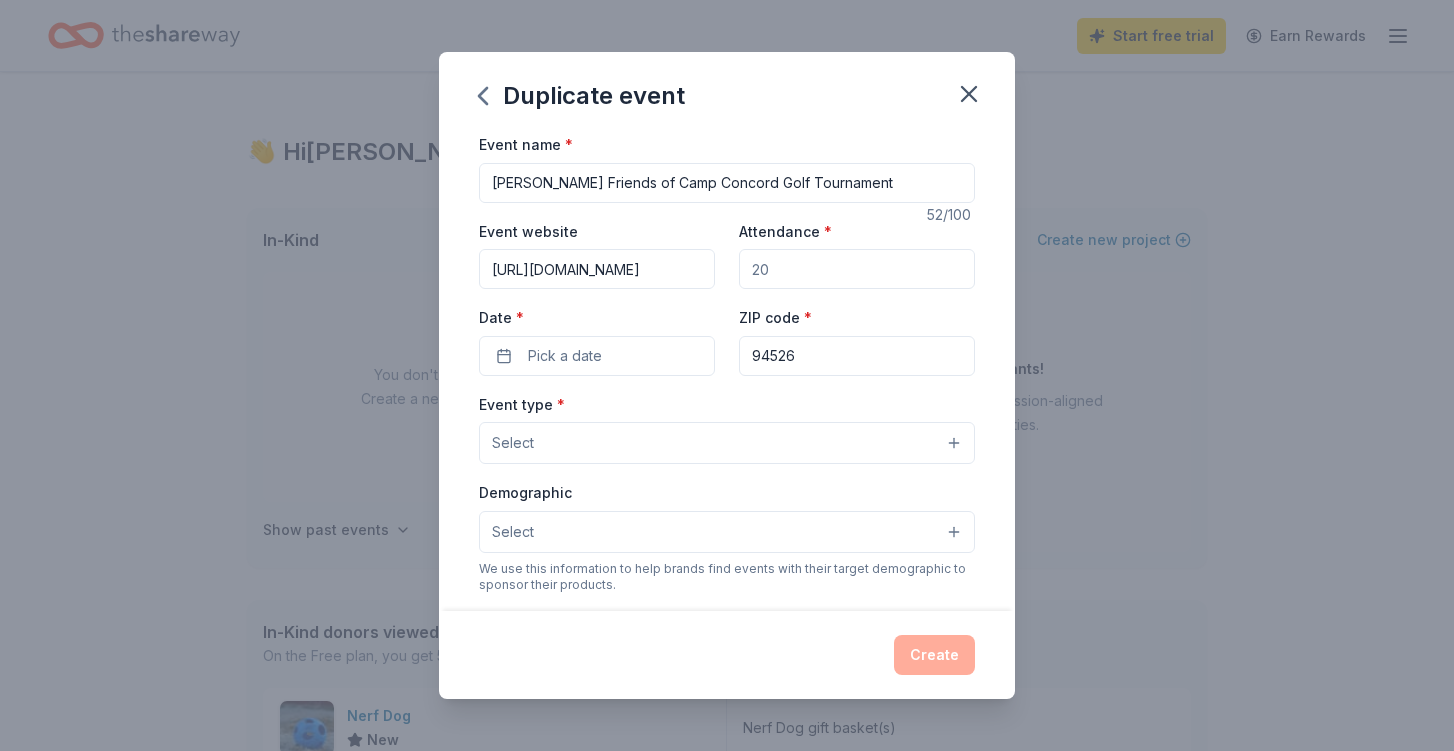 click on "Attendance *" at bounding box center [857, 269] 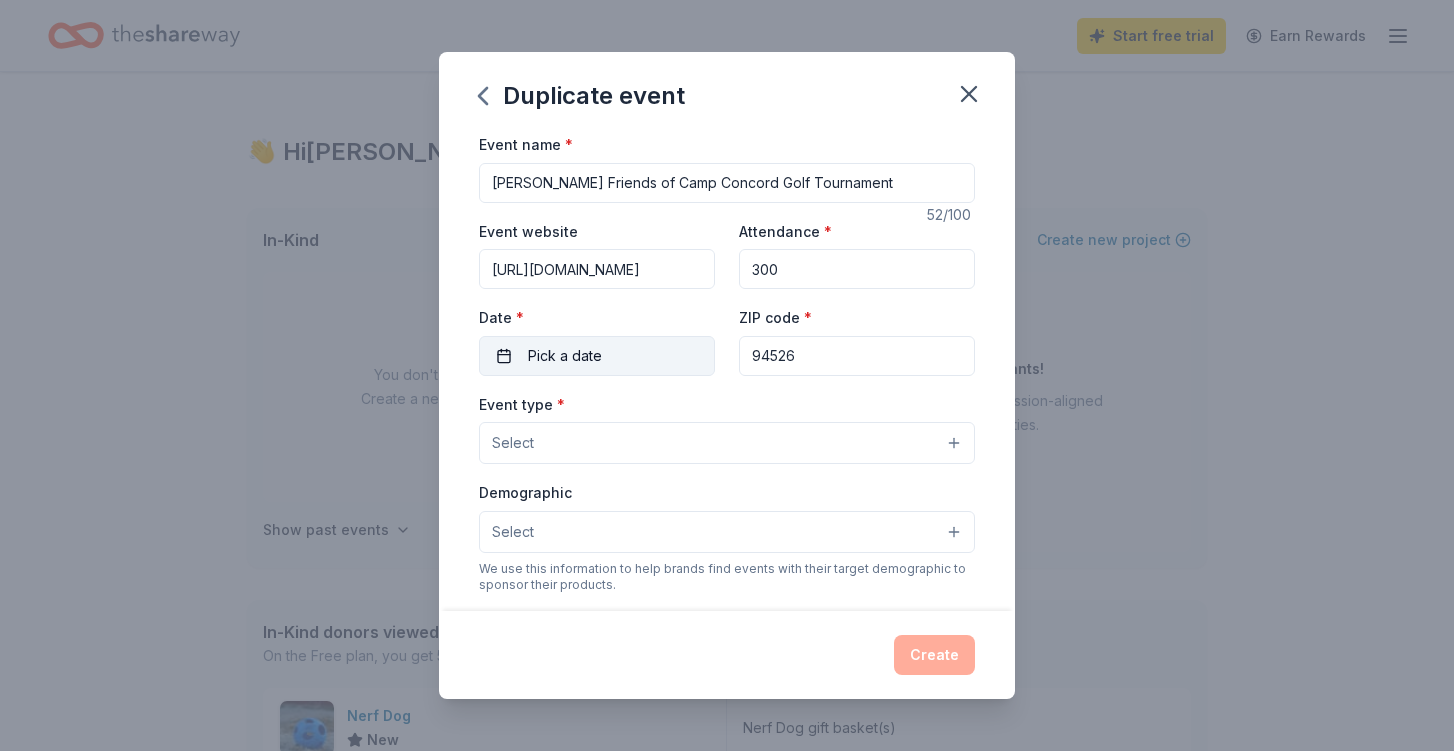 click on "Pick a date" at bounding box center [597, 356] 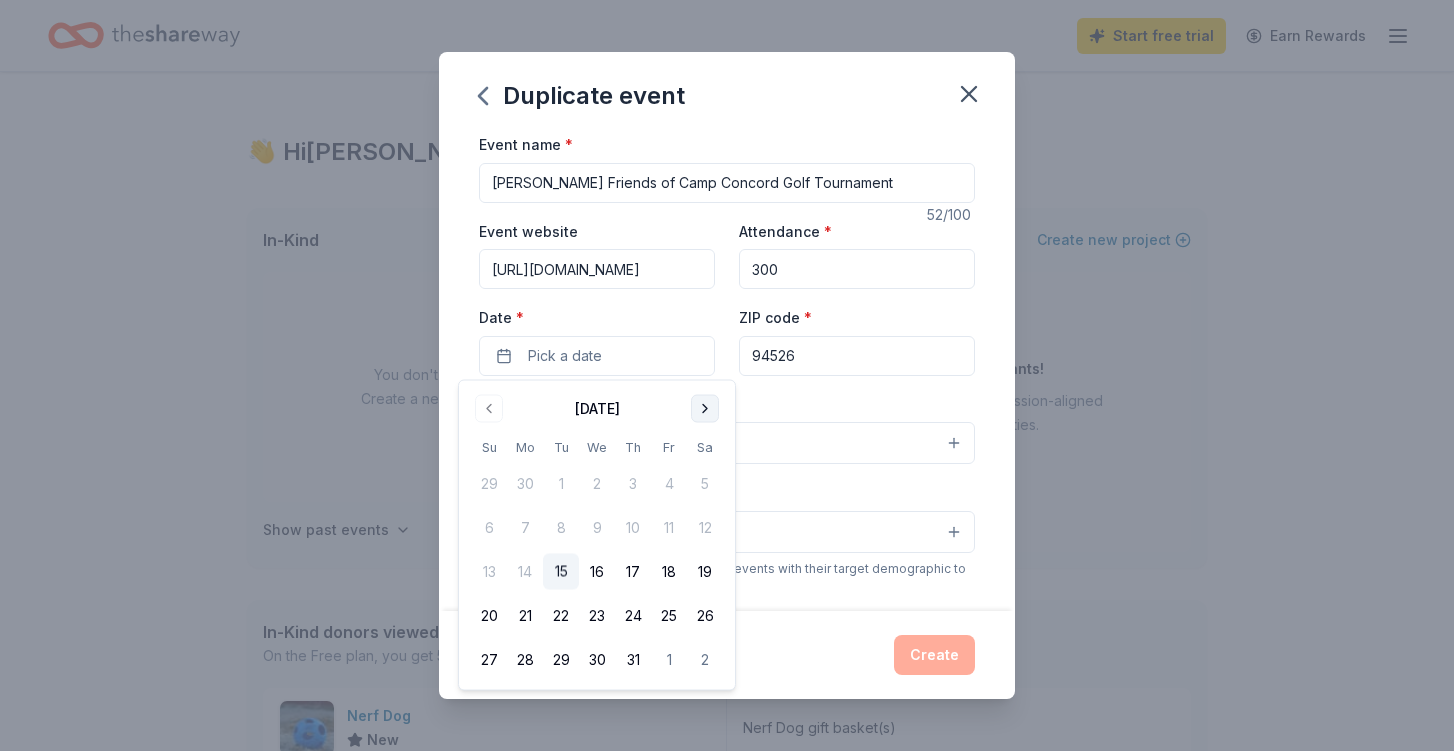 click at bounding box center [705, 409] 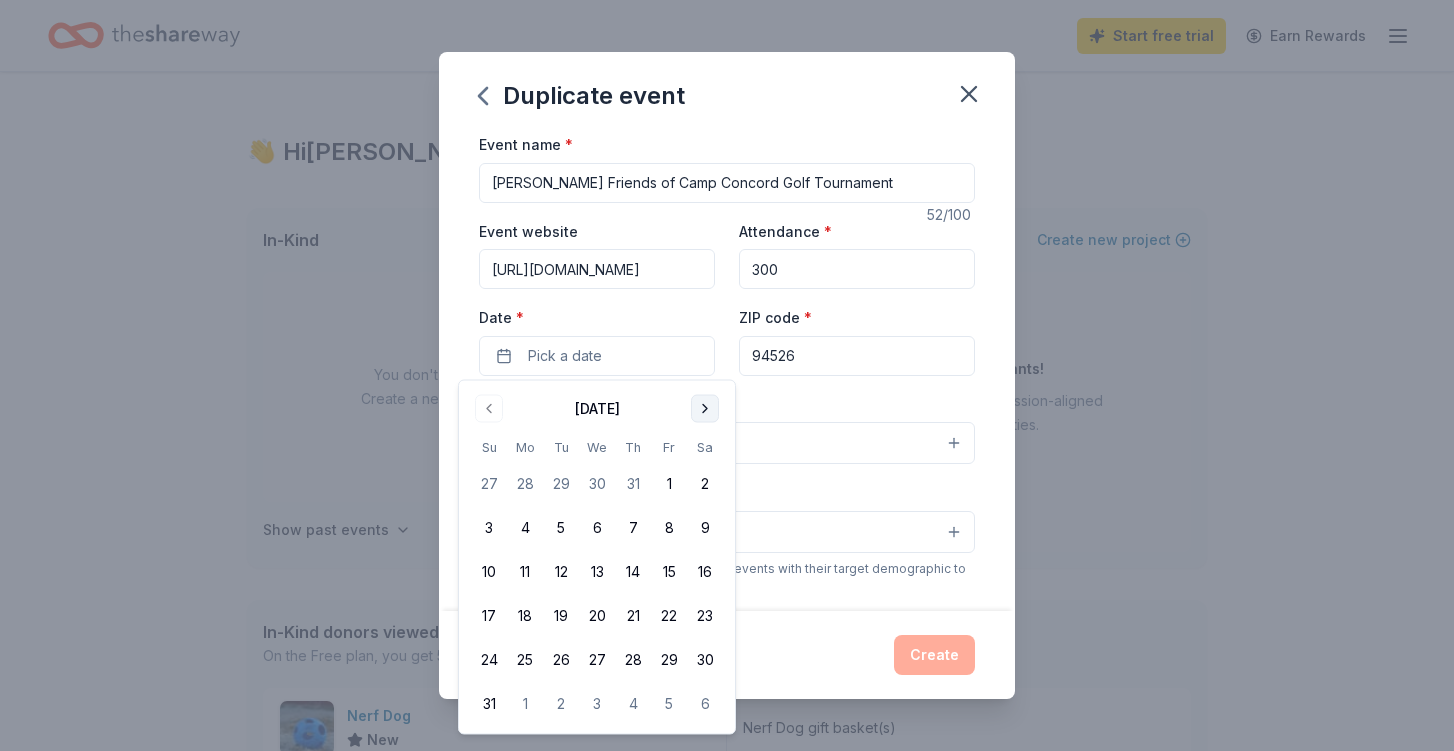 click at bounding box center (705, 409) 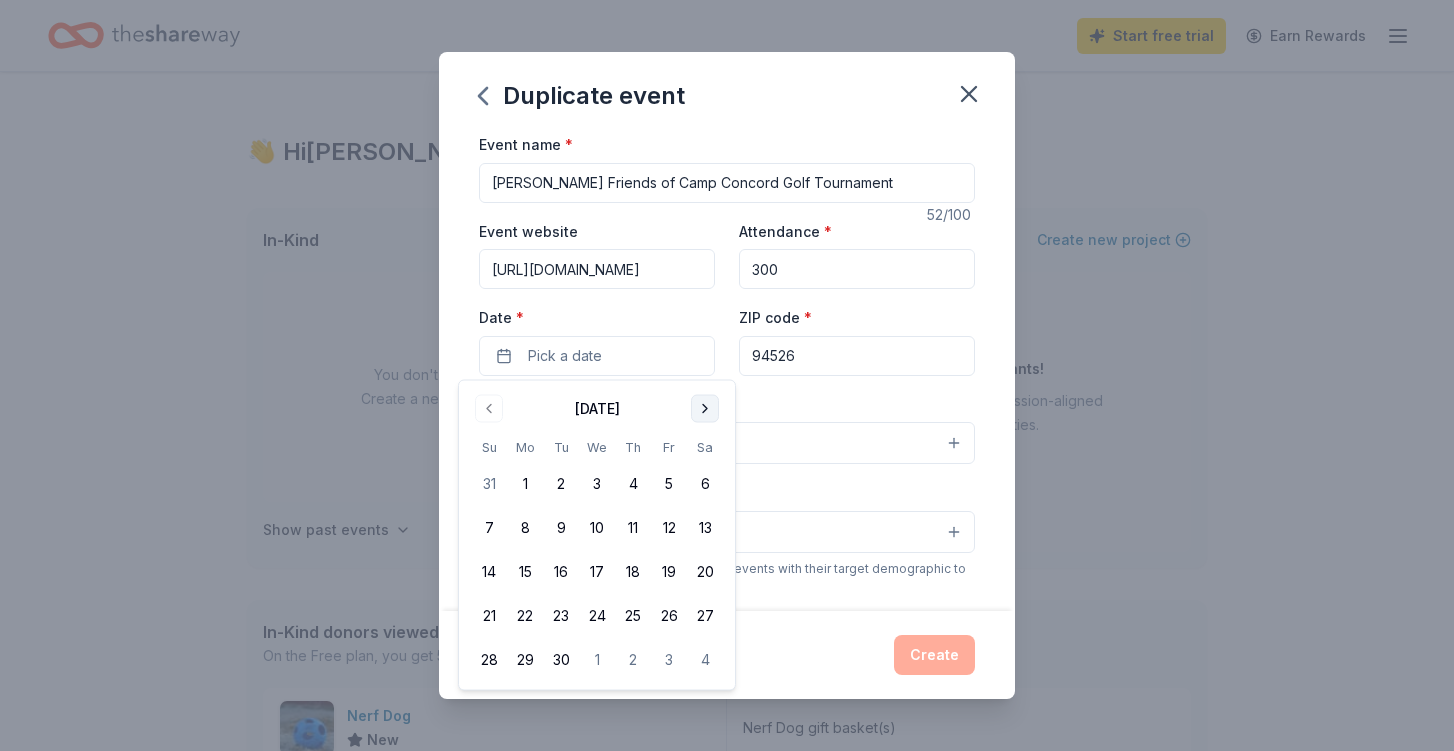 click at bounding box center [705, 409] 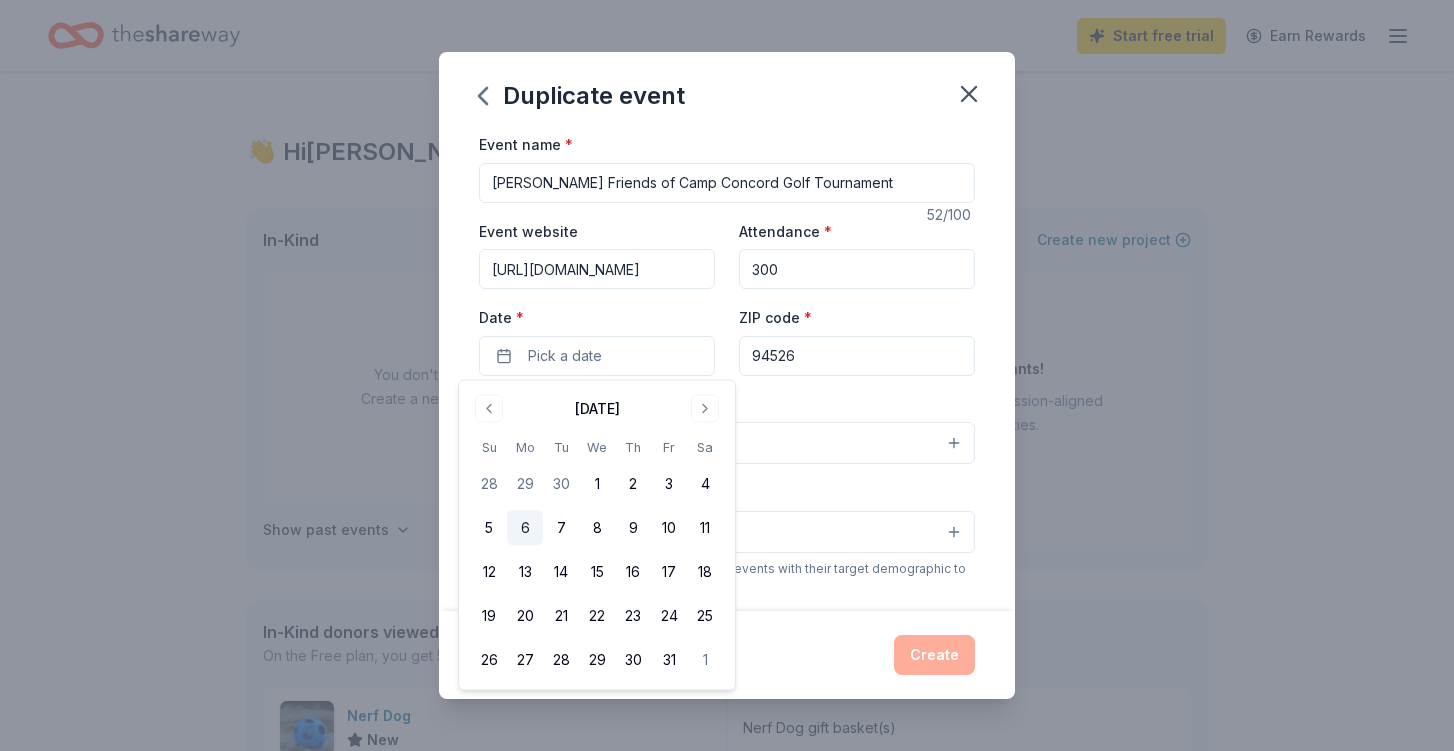 click on "6" at bounding box center [525, 528] 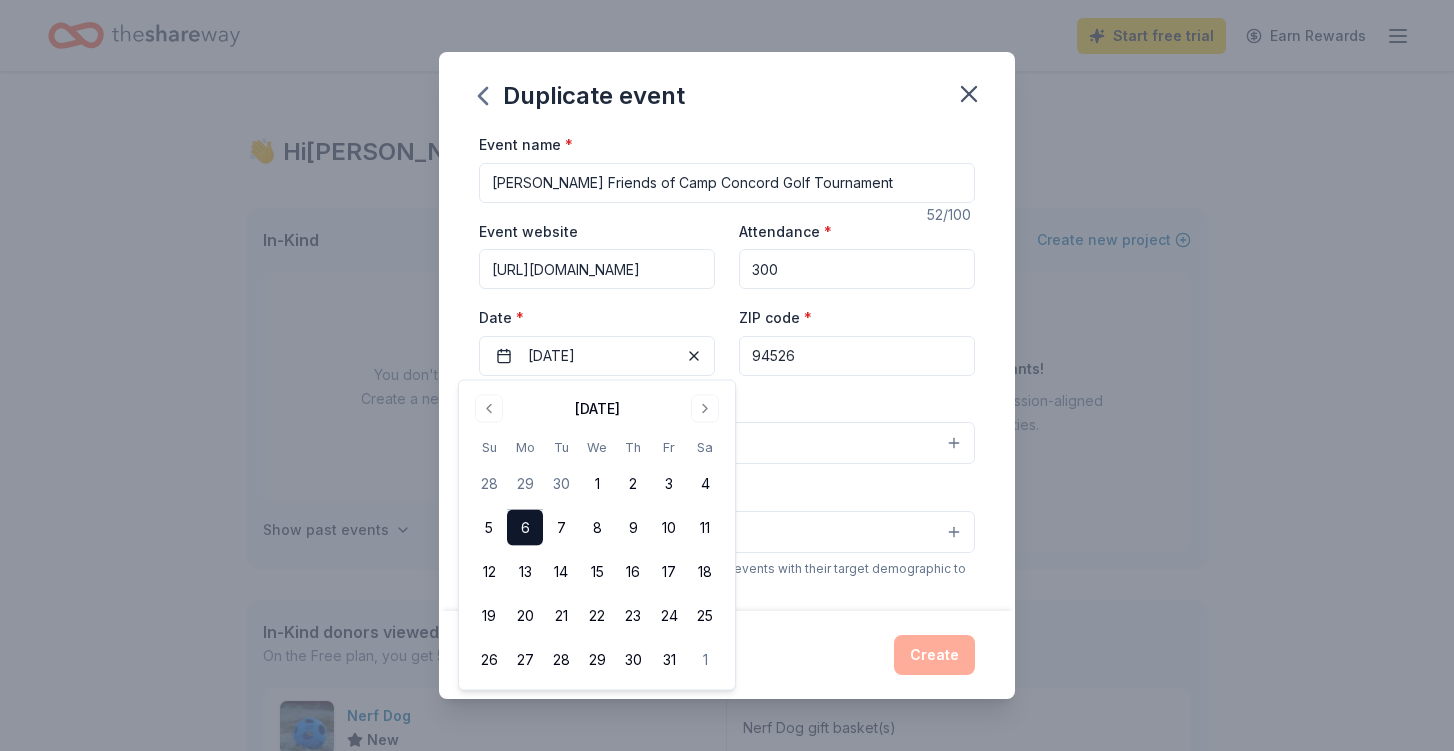 click on "Select" at bounding box center [727, 443] 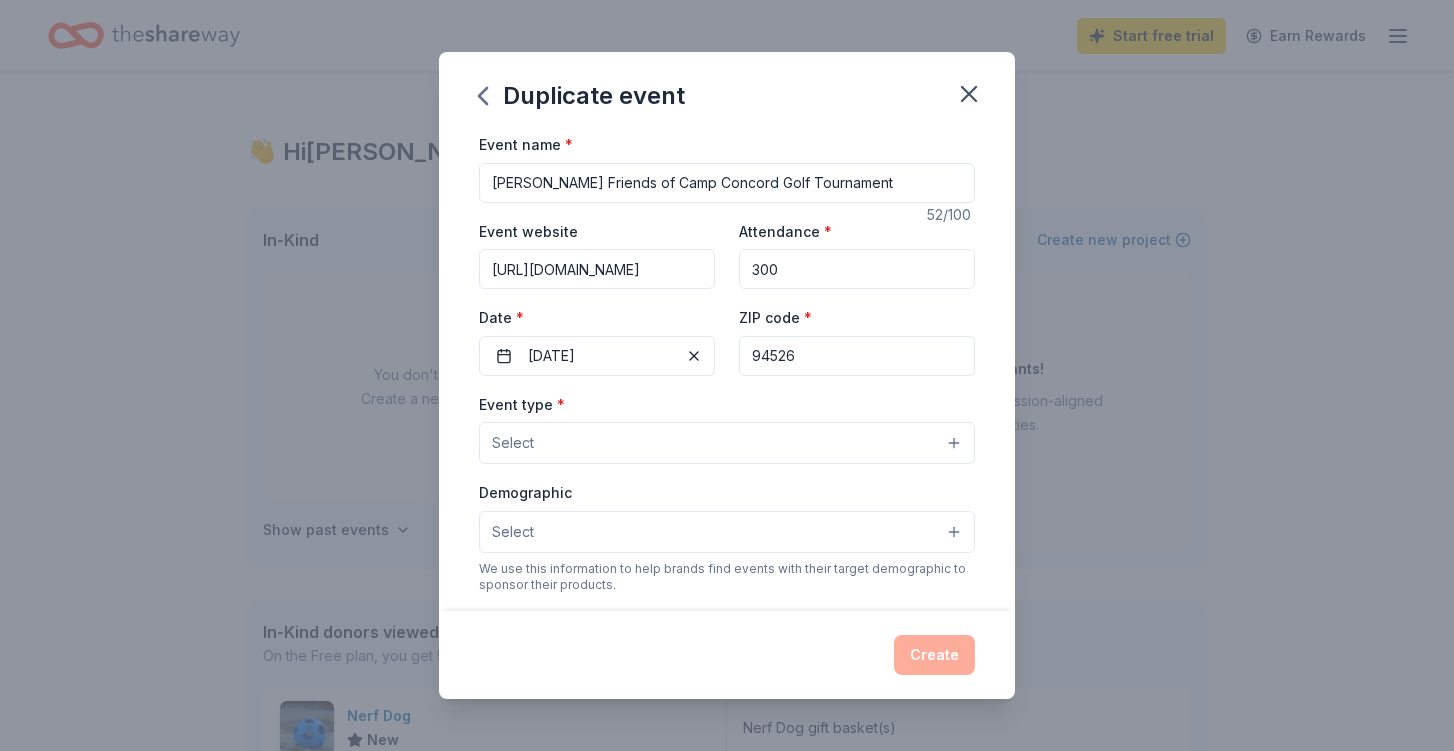 click on "Select" at bounding box center (727, 443) 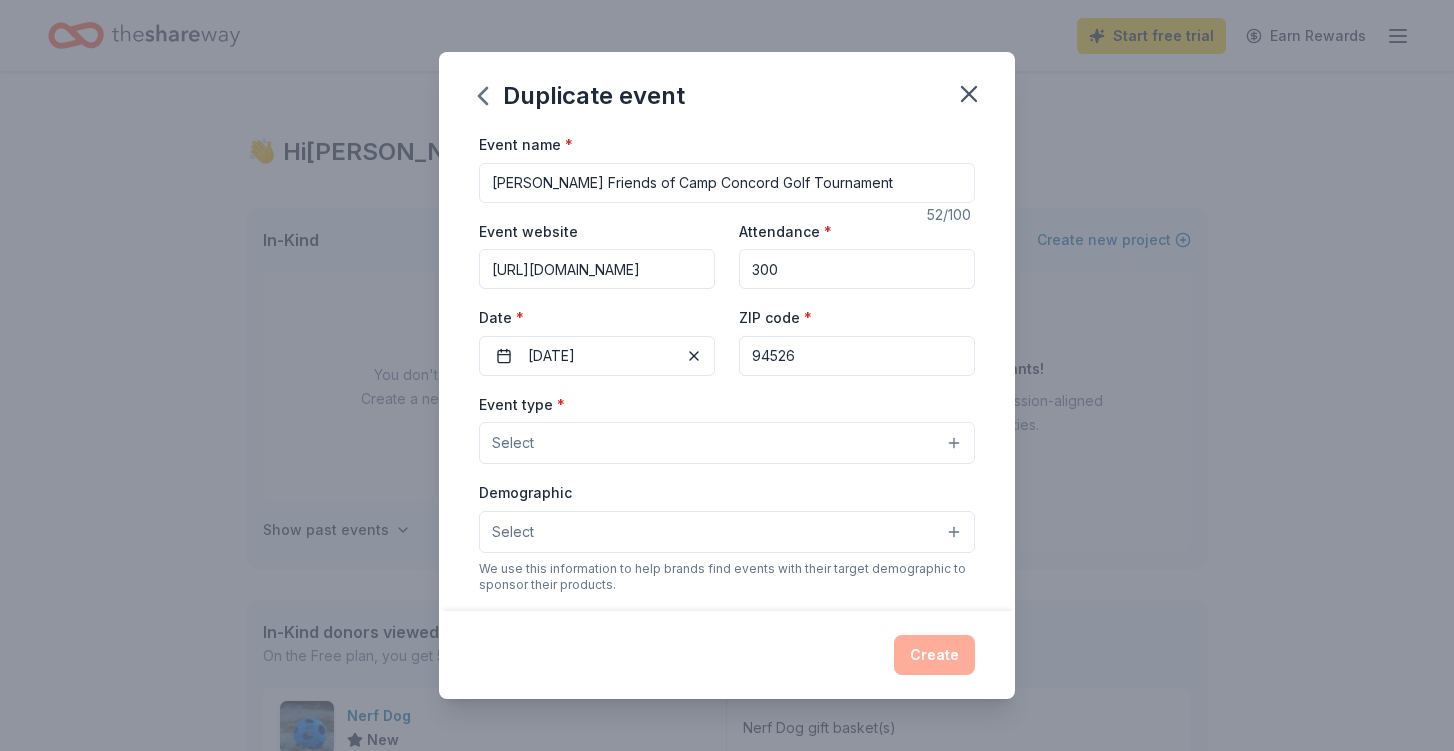 click on "Select" at bounding box center (727, 443) 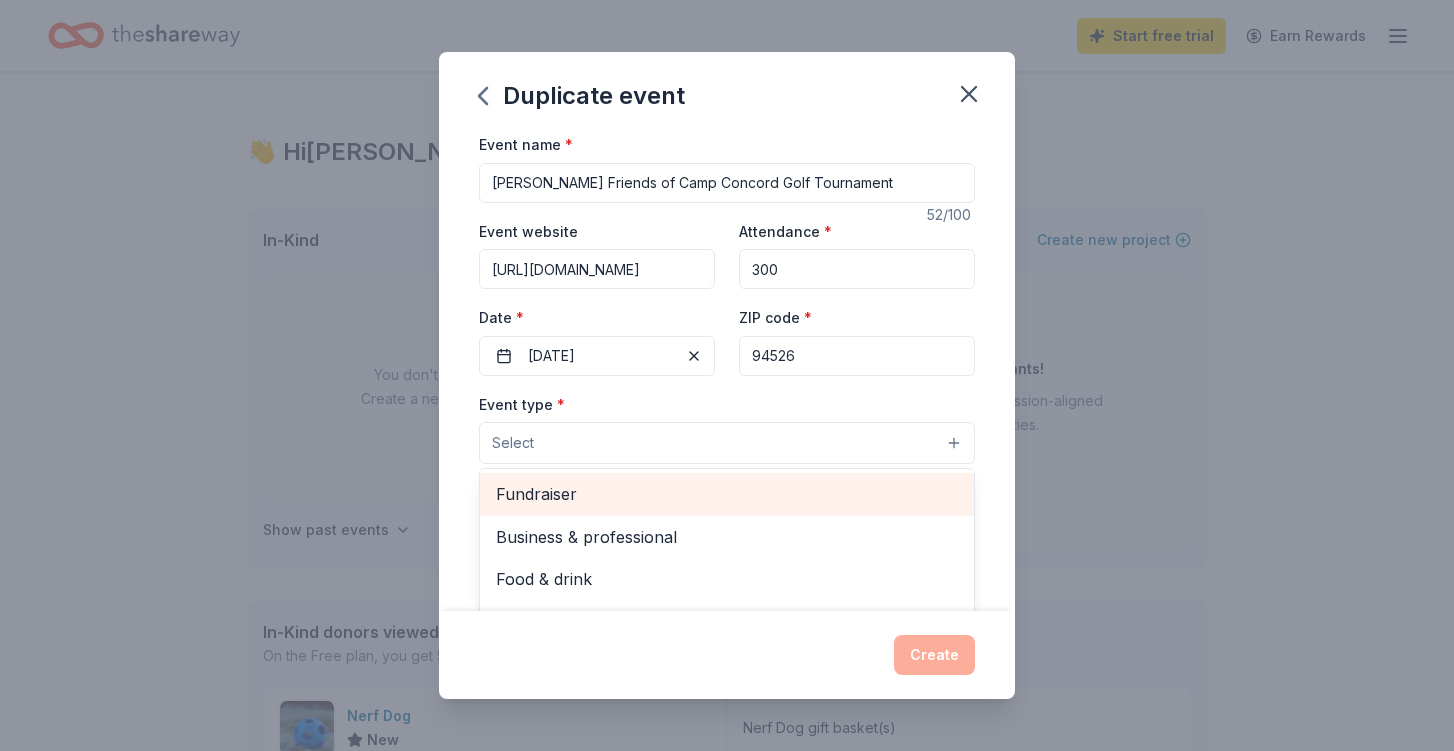 click on "Fundraiser" at bounding box center [727, 494] 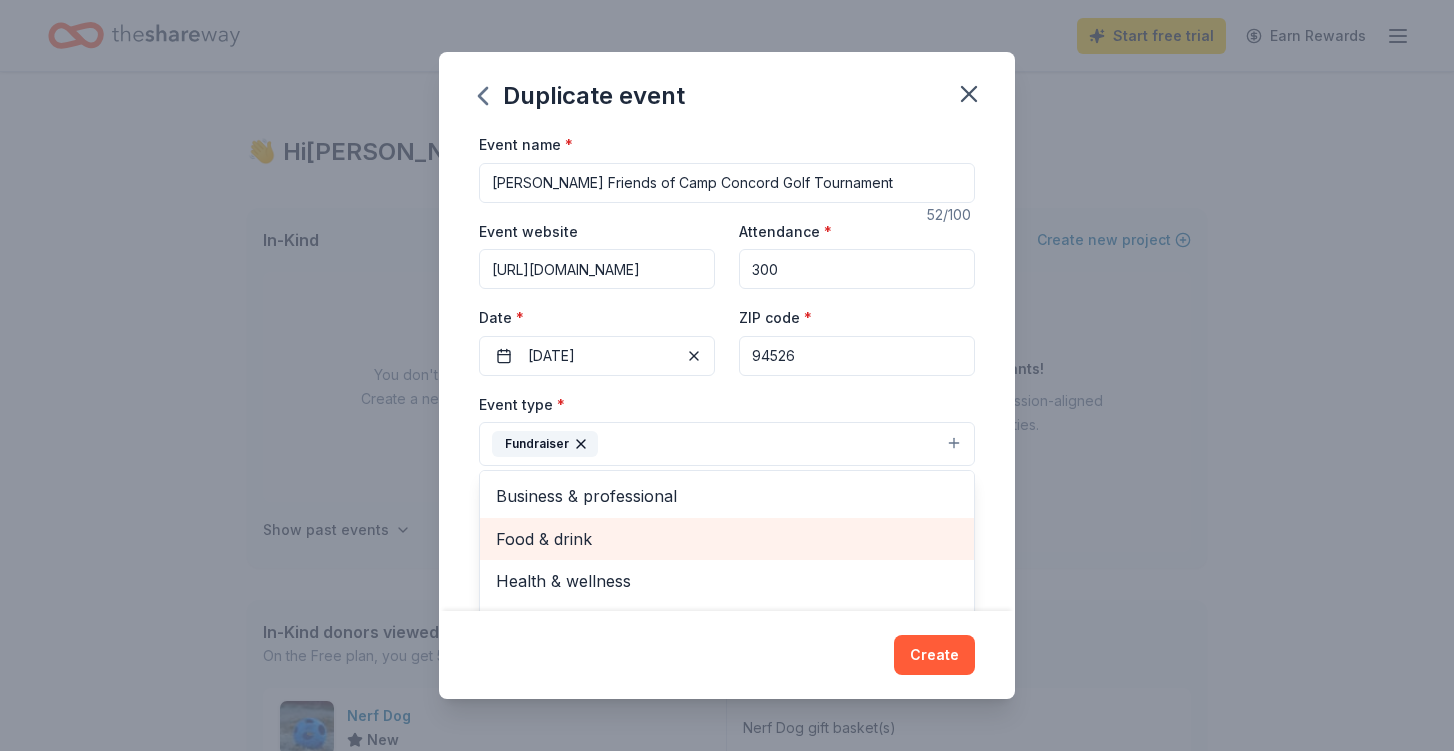 scroll, scrollTop: 24, scrollLeft: 0, axis: vertical 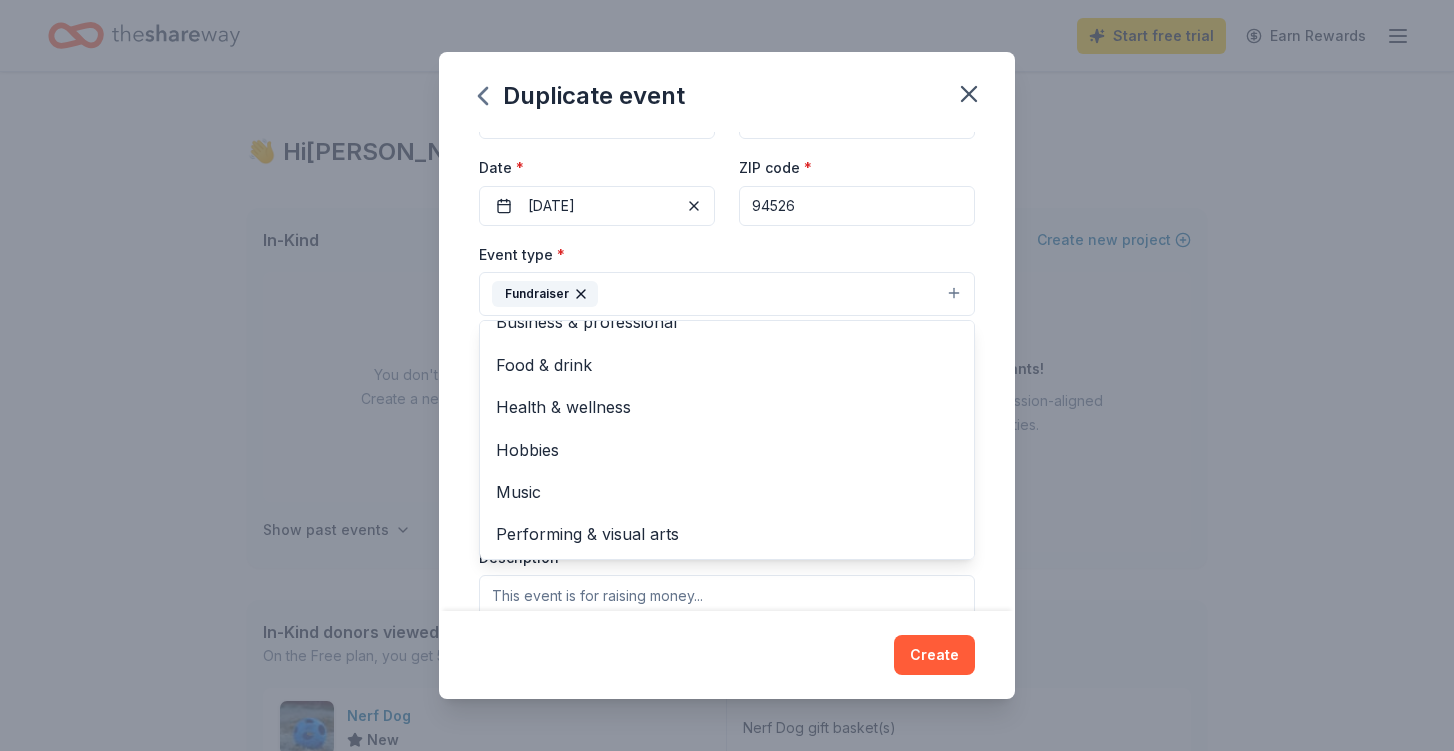 click on "Duplicate event Event name * Dan Ashley's Friends of Camp Concord Golf Tournament 52 /100 Event website https://friendsofcampconcoed.org/register Attendance * 300 Date * 10/06/2025 ZIP code * 94526 Event type * Fundraiser Business & professional Food & drink Health & wellness Hobbies Music Performing & visual arts Demographic Select We use this information to help brands find events with their target demographic to sponsor their products. Mailing address Apt/unit Description What are you looking for? * Auction & raffle Meals Snacks Desserts Alcohol Beverages Send me reminders Email me reminders of donor application deadlines Recurring event Copy donors Saved Applied Approved Received Declined Not interested All copied donors will be given "saved" status in your new event. Companies that are no longer donating will not be copied. Create" at bounding box center (727, 375) 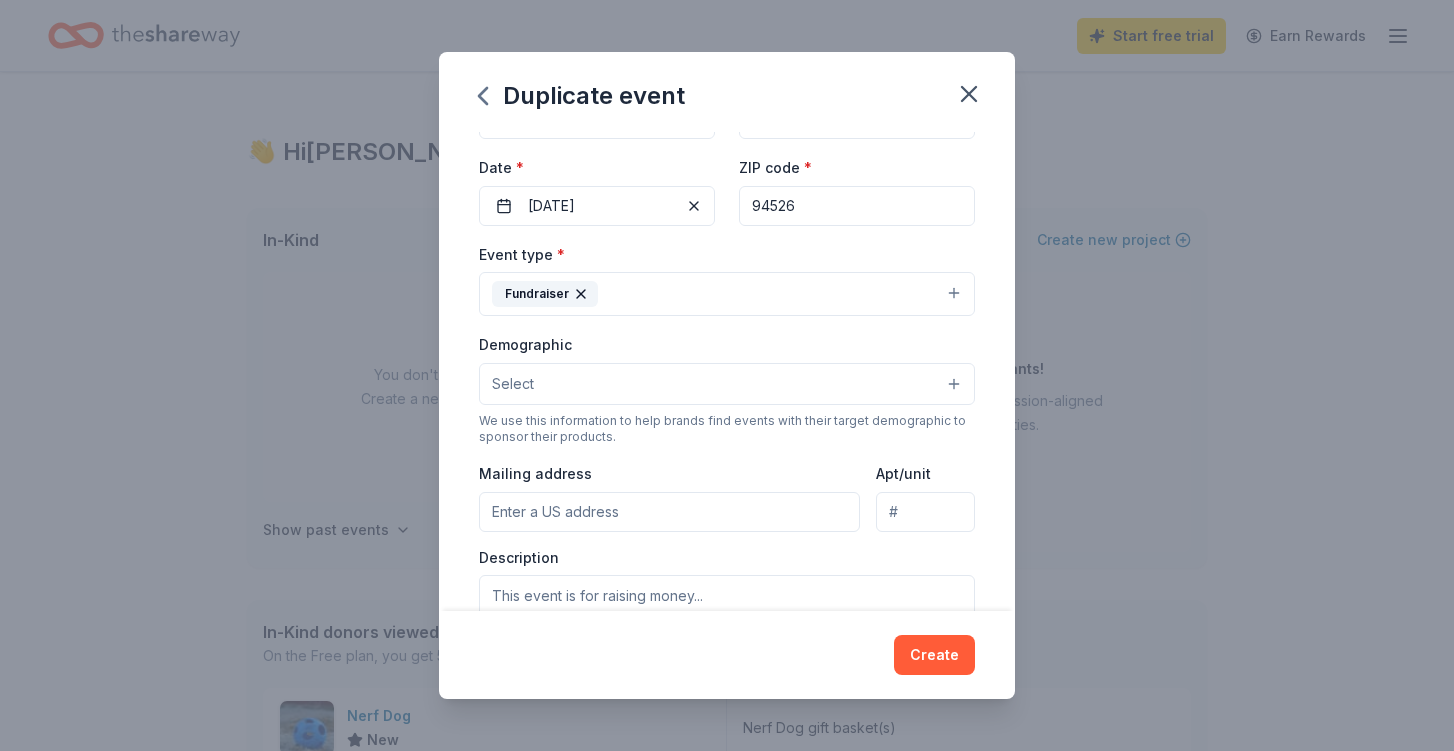 click on "Select" at bounding box center [727, 384] 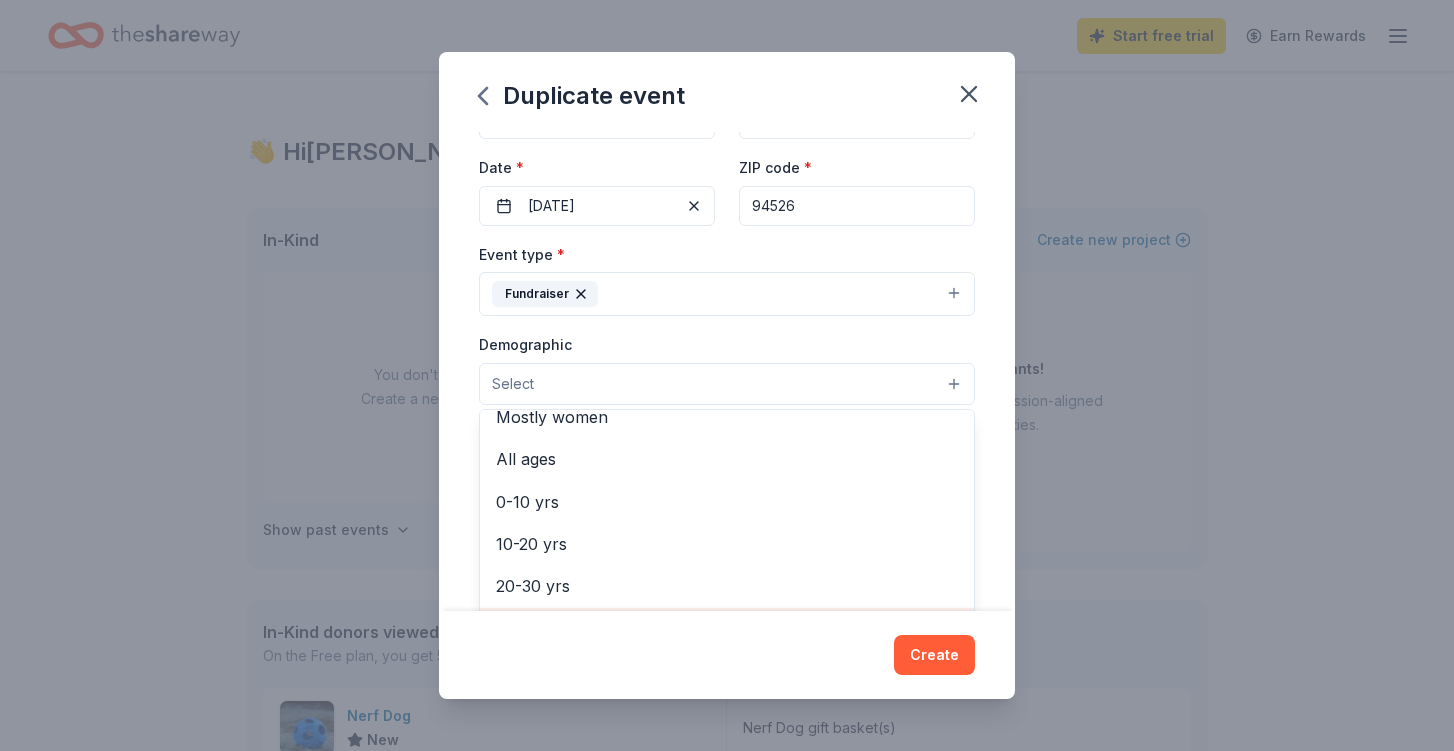 scroll, scrollTop: 0, scrollLeft: 0, axis: both 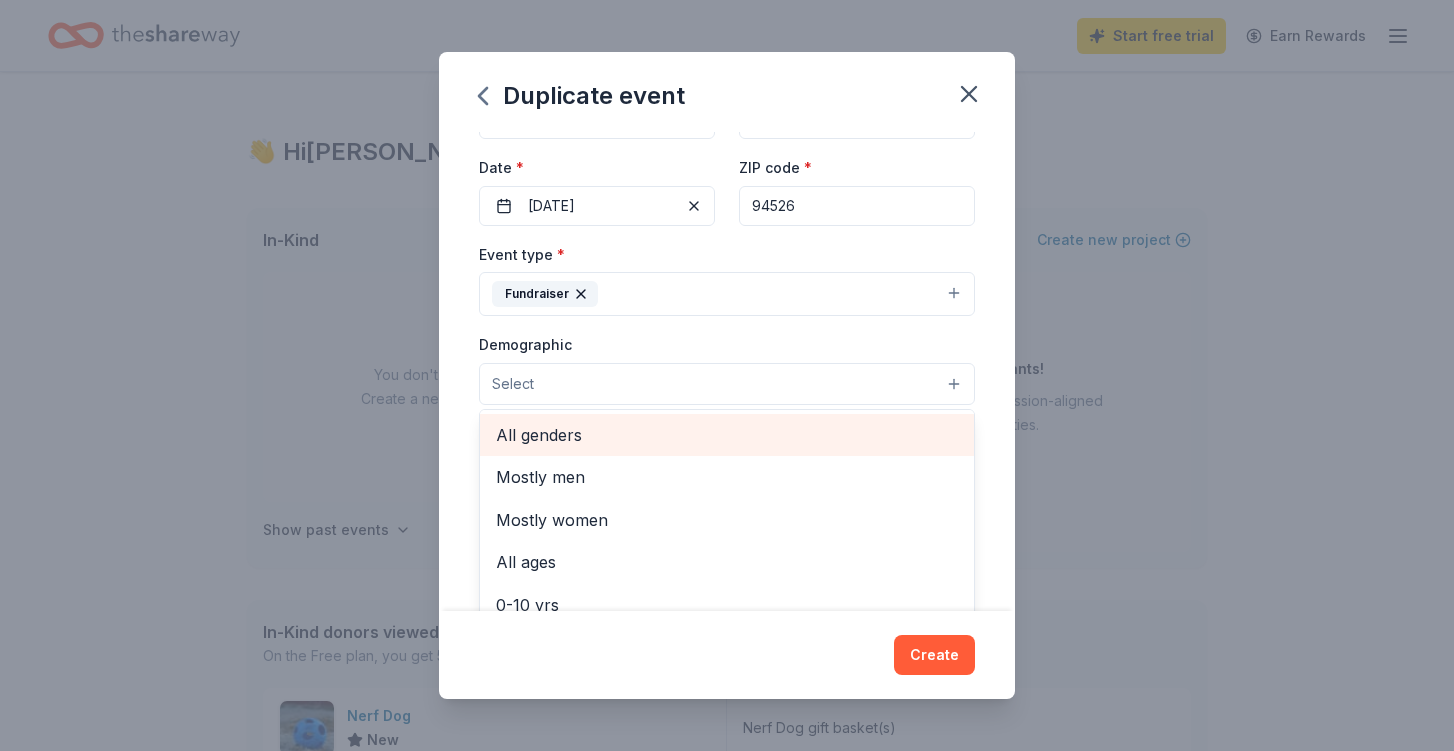 click on "All genders" at bounding box center [727, 435] 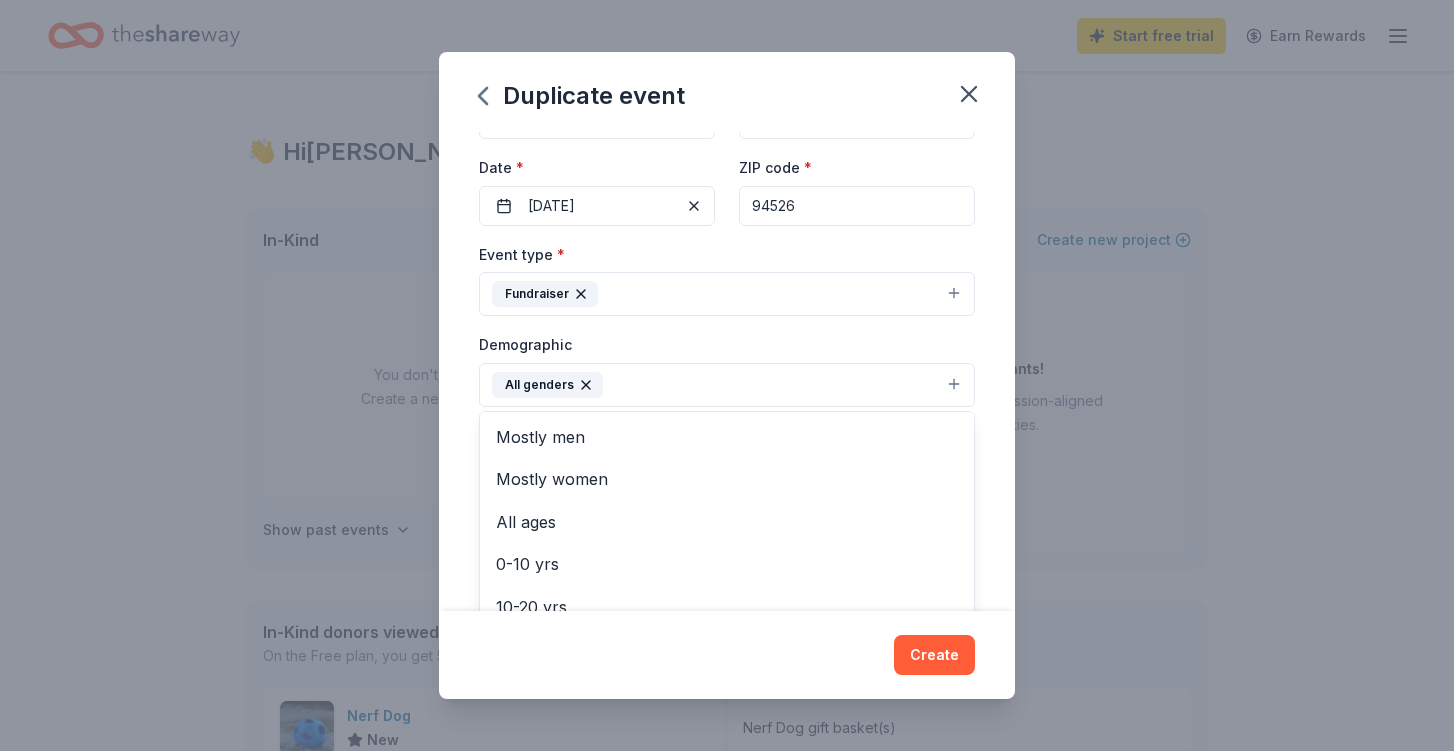 click on "Event name * Dan Ashley's Friends of Camp Concord Golf Tournament 52 /100 Event website https://friendsofcampconcoed.org/register Attendance * 300 Date * 10/06/2025 ZIP code * 94526 Event type * Fundraiser Demographic All genders Mostly men Mostly women All ages 0-10 yrs 10-20 yrs 20-30 yrs 30-40 yrs 40-50 yrs 50-60 yrs 60-70 yrs 70-80 yrs 80+ yrs We use this information to help brands find events with their target demographic to sponsor their products. Mailing address Apt/unit Description What are you looking for? * Auction & raffle Meals Snacks Desserts Alcohol Beverages Send me reminders Email me reminders of donor application deadlines Recurring event Copy donors Saved Applied Approved Received Declined Not interested All copied donors will be given "saved" status in your new event. Companies that are no longer donating will not be copied." at bounding box center [727, 371] 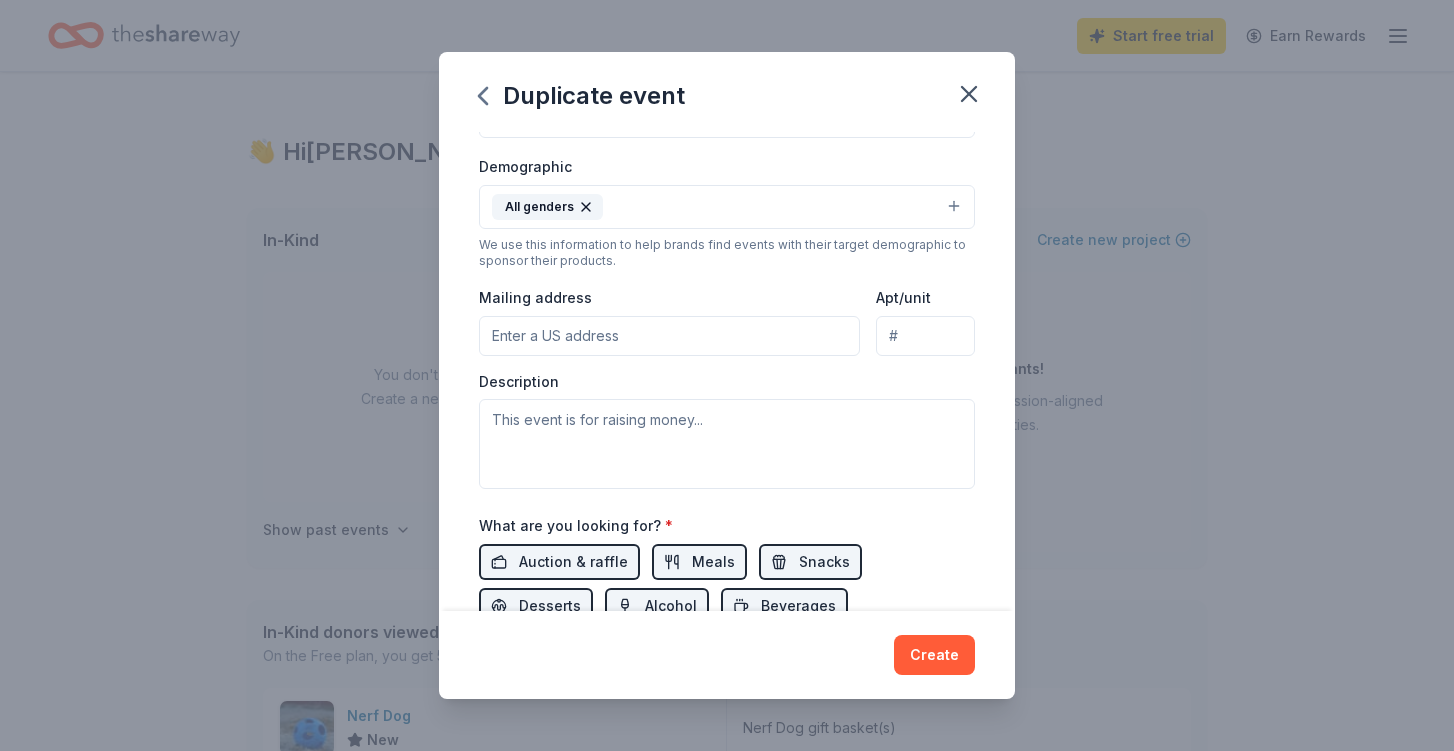 scroll, scrollTop: 338, scrollLeft: 0, axis: vertical 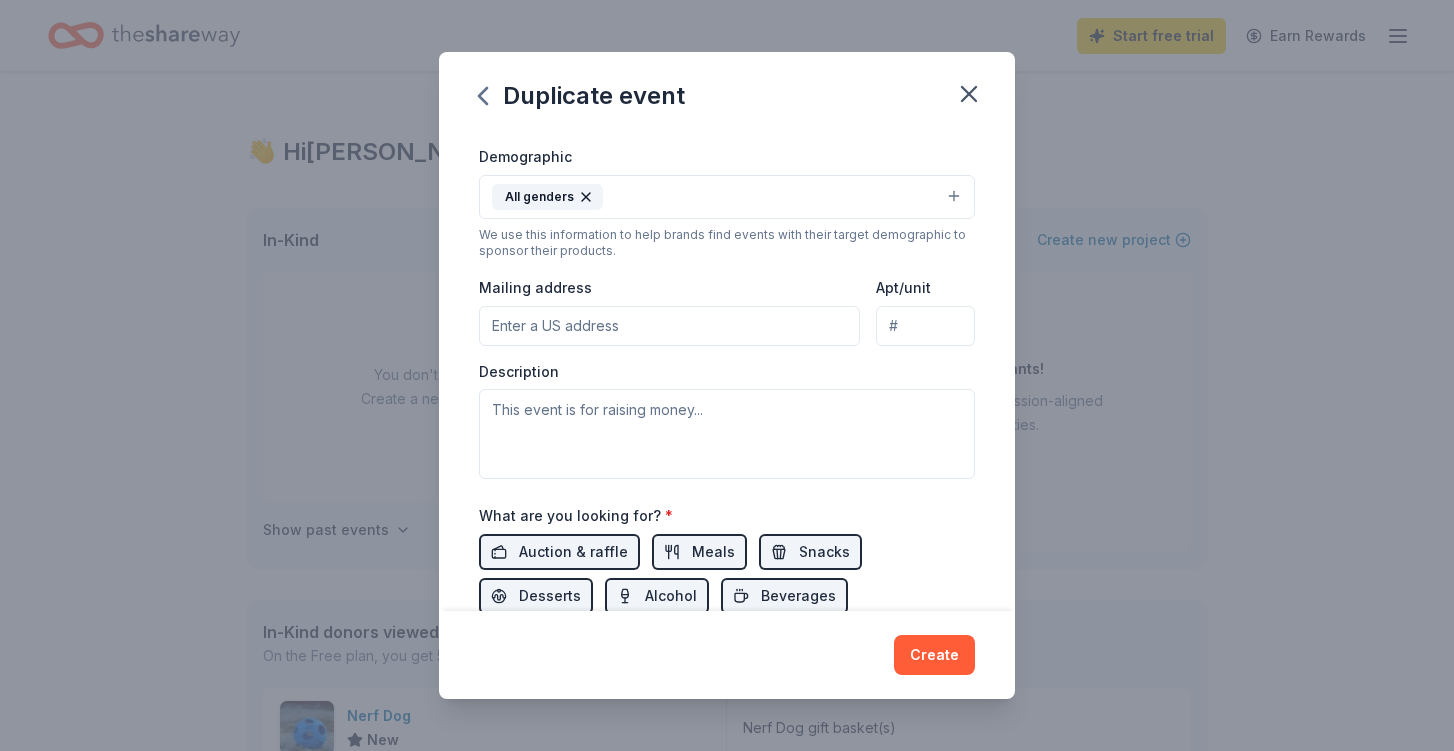 click on "Mailing address" at bounding box center (669, 326) 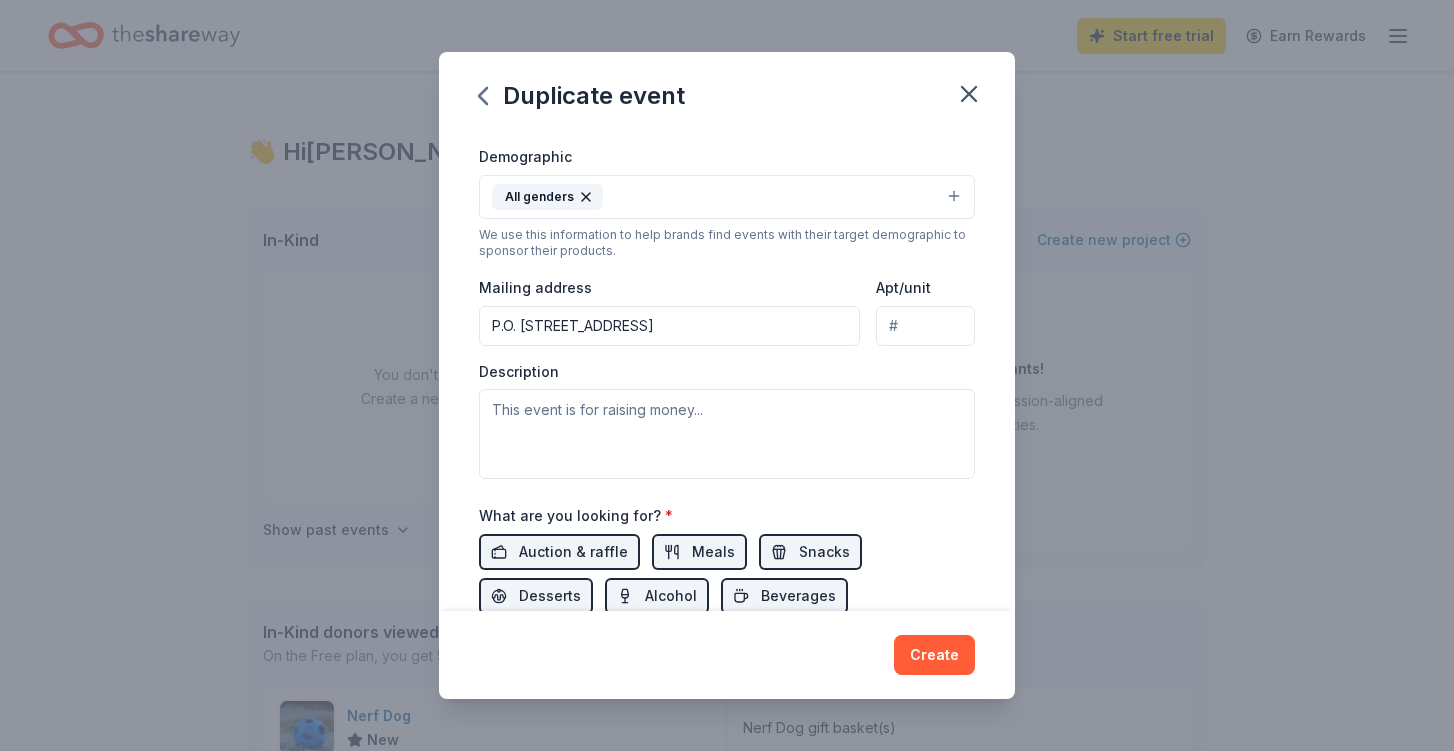 type on "P.O. Box 6373, Concord, CA 94524" 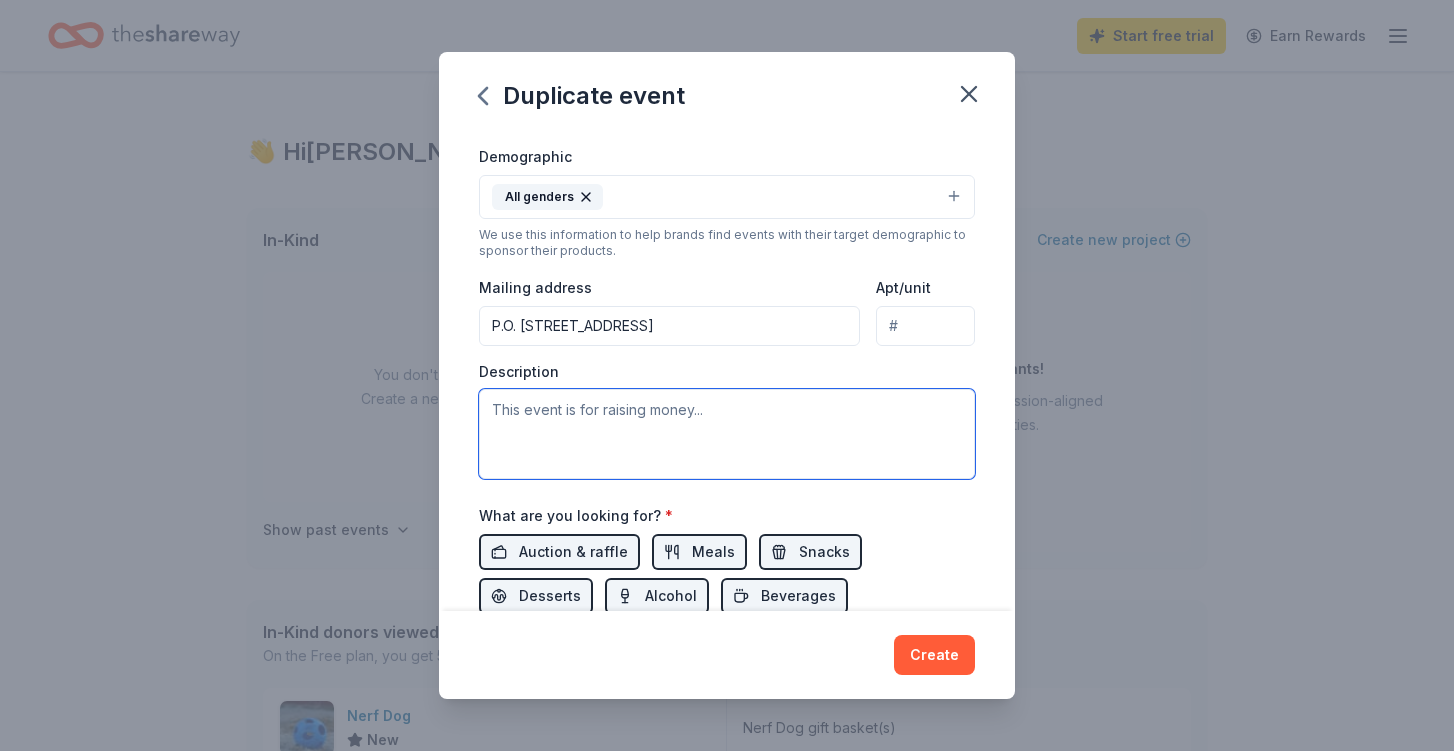 click at bounding box center (727, 434) 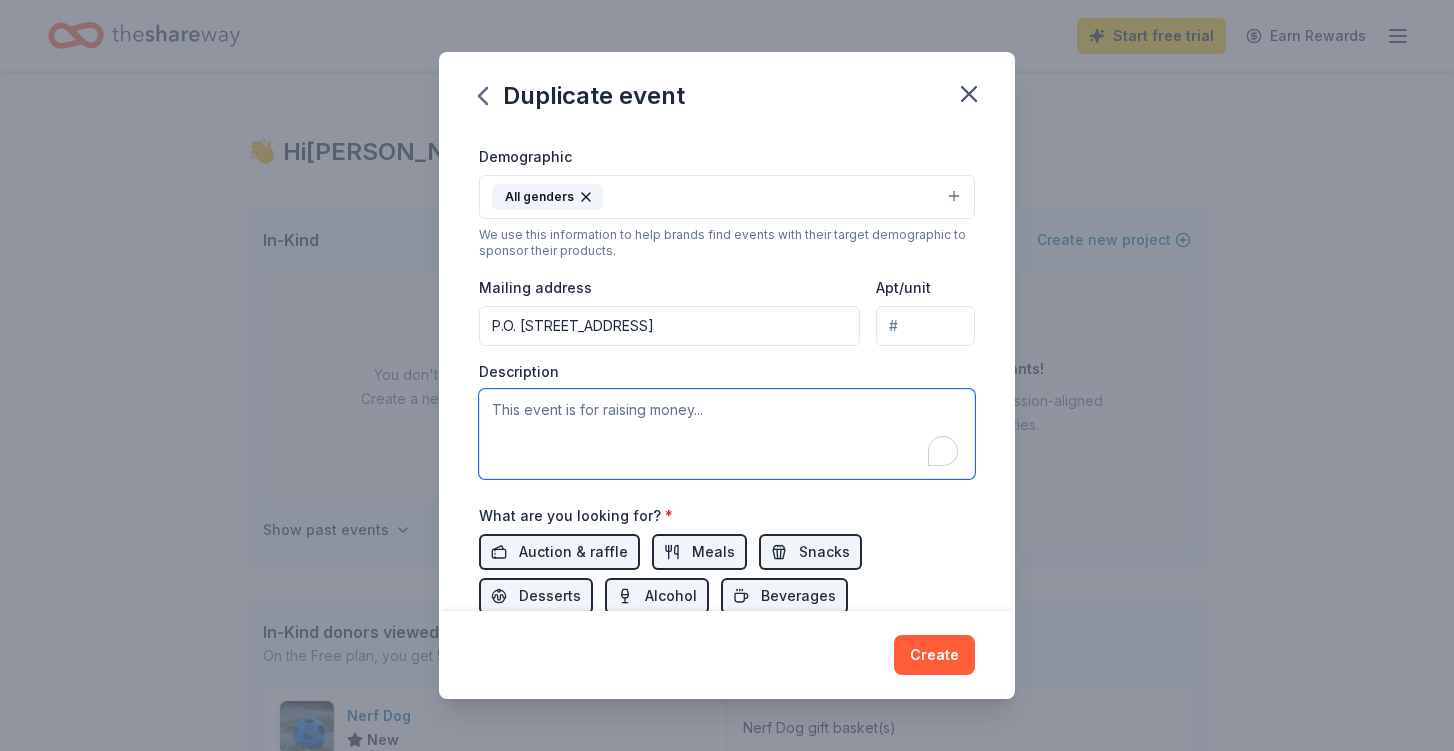 click at bounding box center [727, 434] 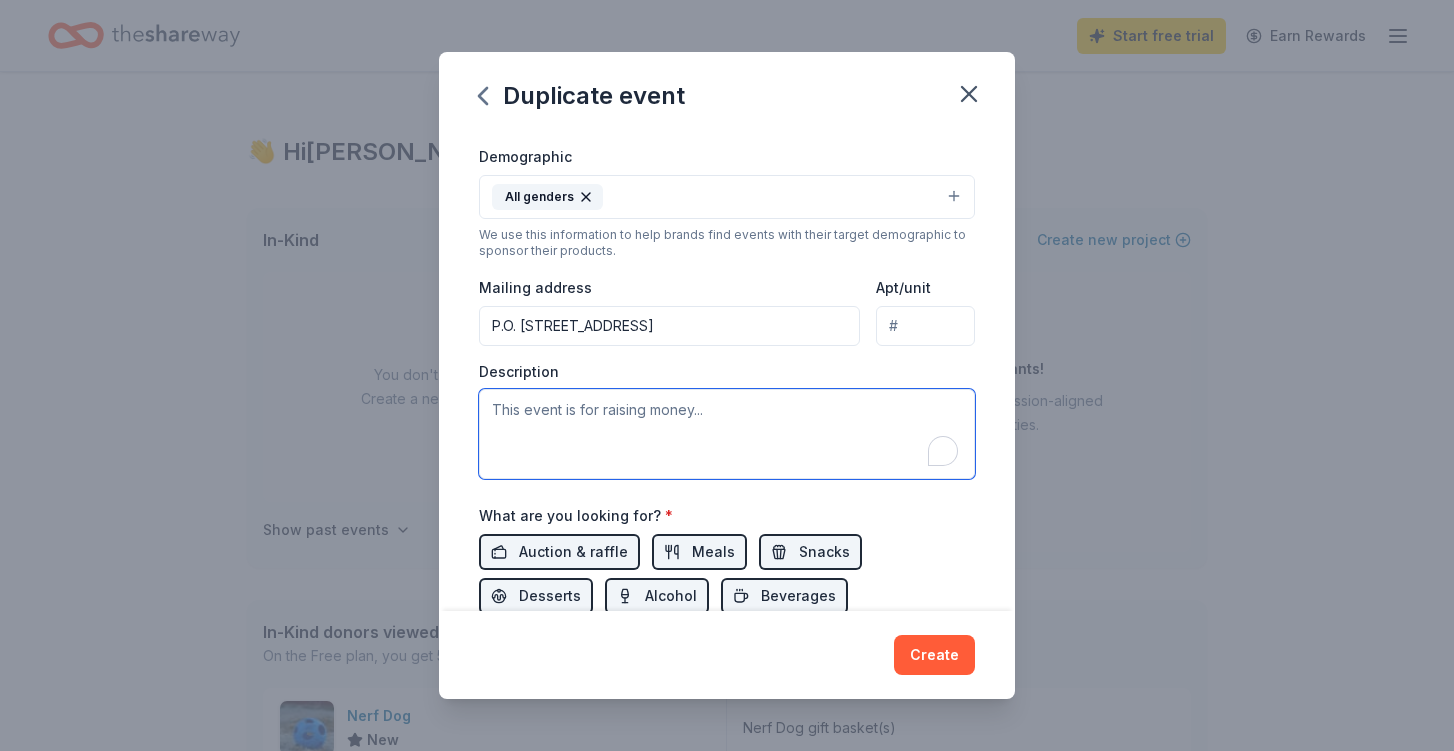 paste on "Friends of Camp Concord is celebrating another incredible year of sending youth and families to camp! Each summer, we proudly partner with organizations like Mt. Diablo C.A.R.E.S. Expanded Learning Program, Weekend Warriors, First Tee Contra Costa, and Child Advocates of Contra Costa County to provide scholarships for those who might not otherwise have the opportunity to experience camp.  Since 1997, this tournament has been vital in raising funds to send campers to a one-week summer camp experience at Camp Concord in South Lake Tahoe. The annual Dan Ashley Golf Tournament raises money to send youth and families to Camp Concord in South Lake Tahoe.
Letter:" 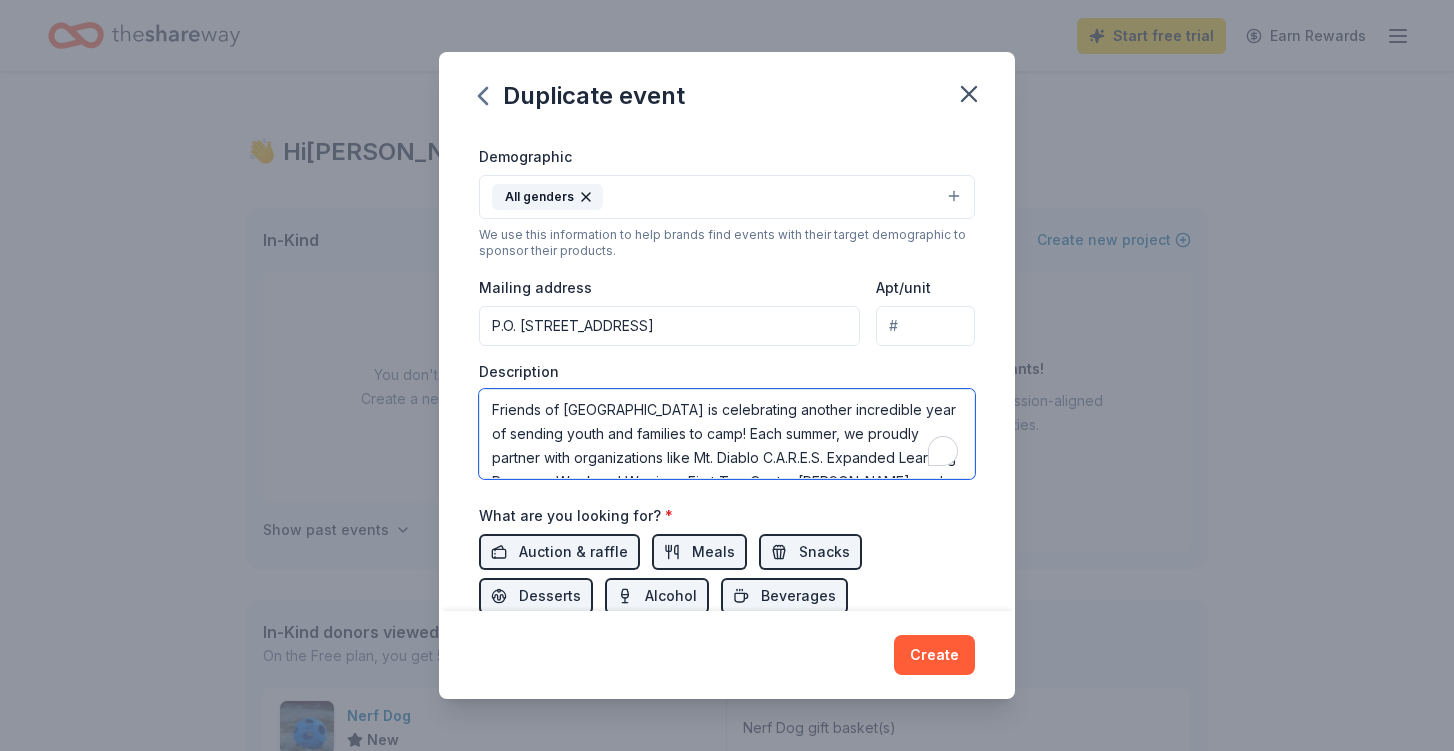 scroll, scrollTop: 277, scrollLeft: 0, axis: vertical 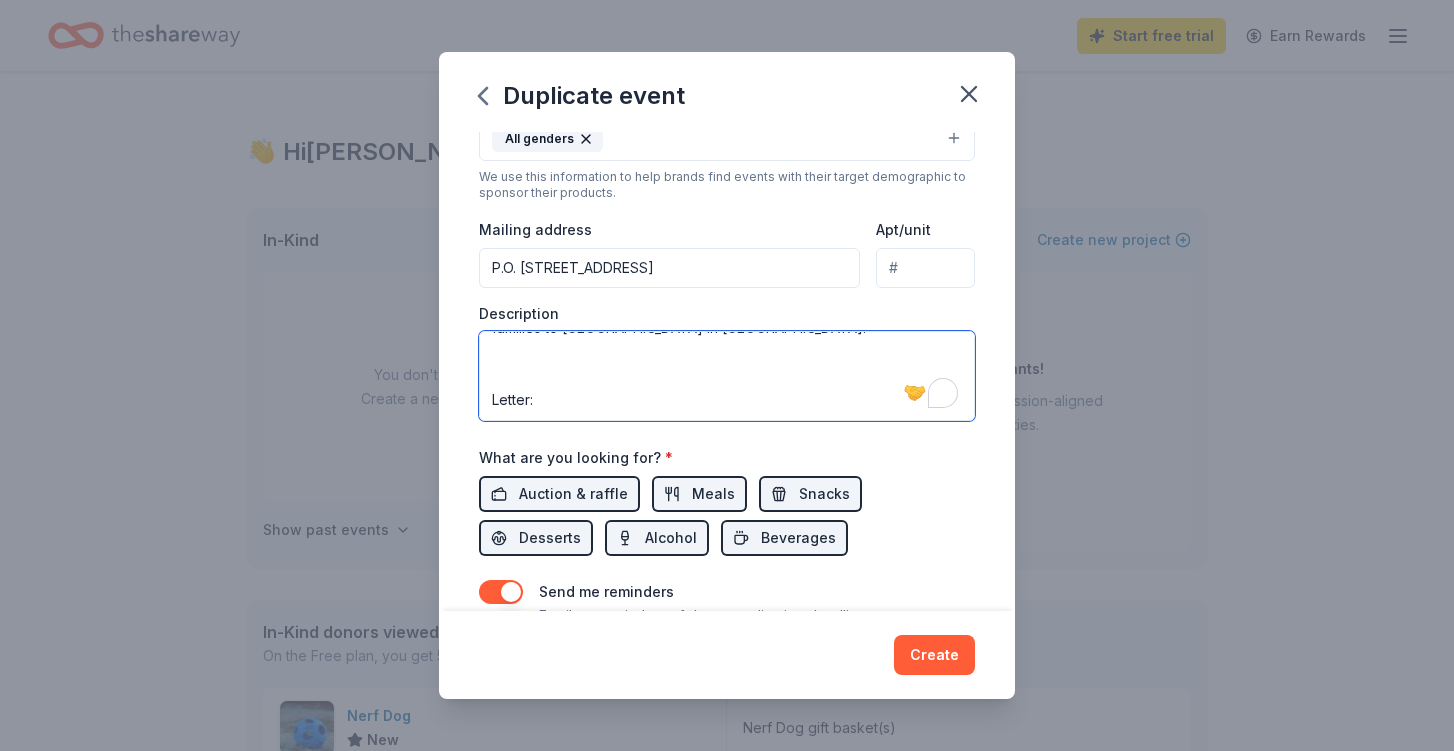 click on "Friends of Camp Concord is celebrating another incredible year of sending youth and families to camp! Each summer, we proudly partner with organizations like Mt. Diablo C.A.R.E.S. Expanded Learning Program, Weekend Warriors, First Tee Contra Costa, and Child Advocates of Contra Costa County to provide scholarships for those who might not otherwise have the opportunity to experience camp.  Since 1997, this tournament has been vital in raising funds to send campers to a one-week summer camp experience at Camp Concord in South Lake Tahoe. The annual Dan Ashley Golf Tournament raises money to send youth and families to Camp Concord in South Lake Tahoe.
Letter:" at bounding box center [727, 376] 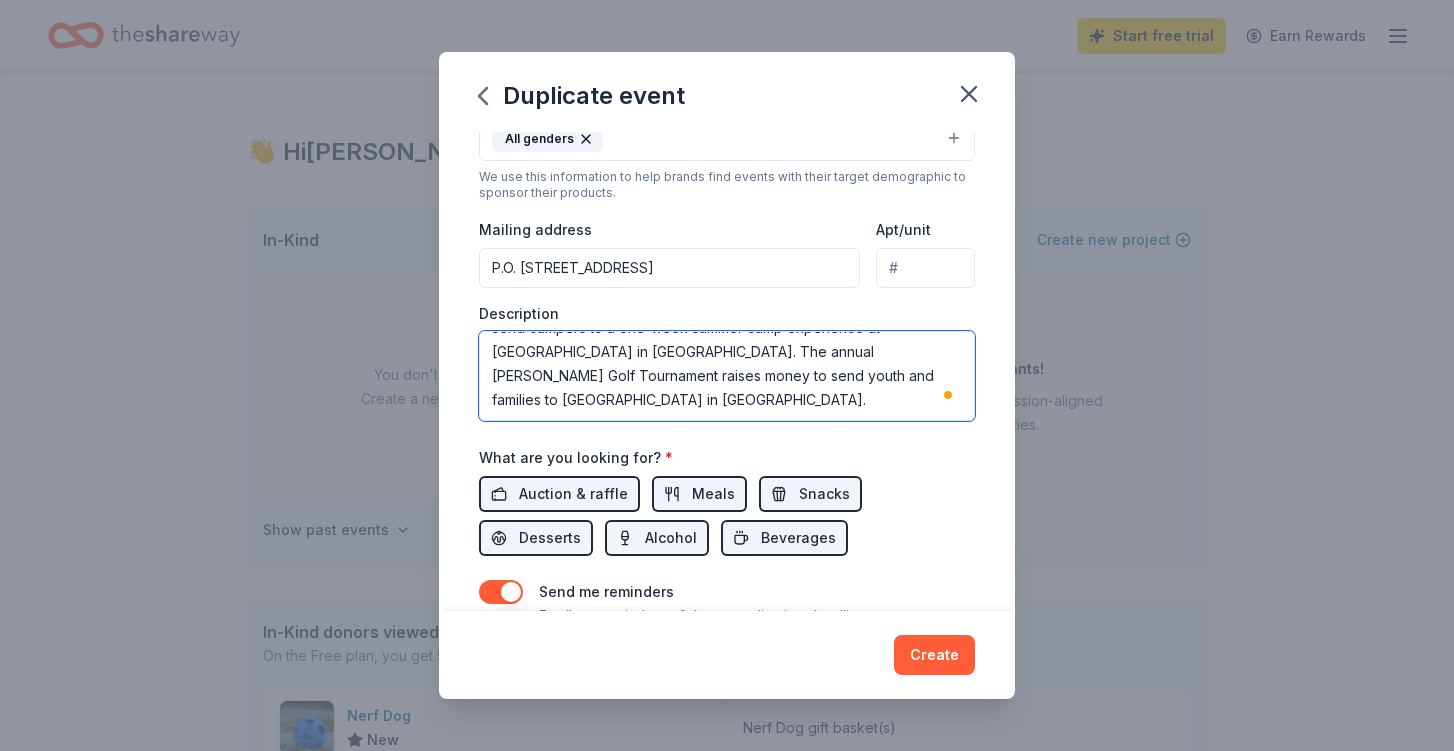 scroll, scrollTop: 120, scrollLeft: 0, axis: vertical 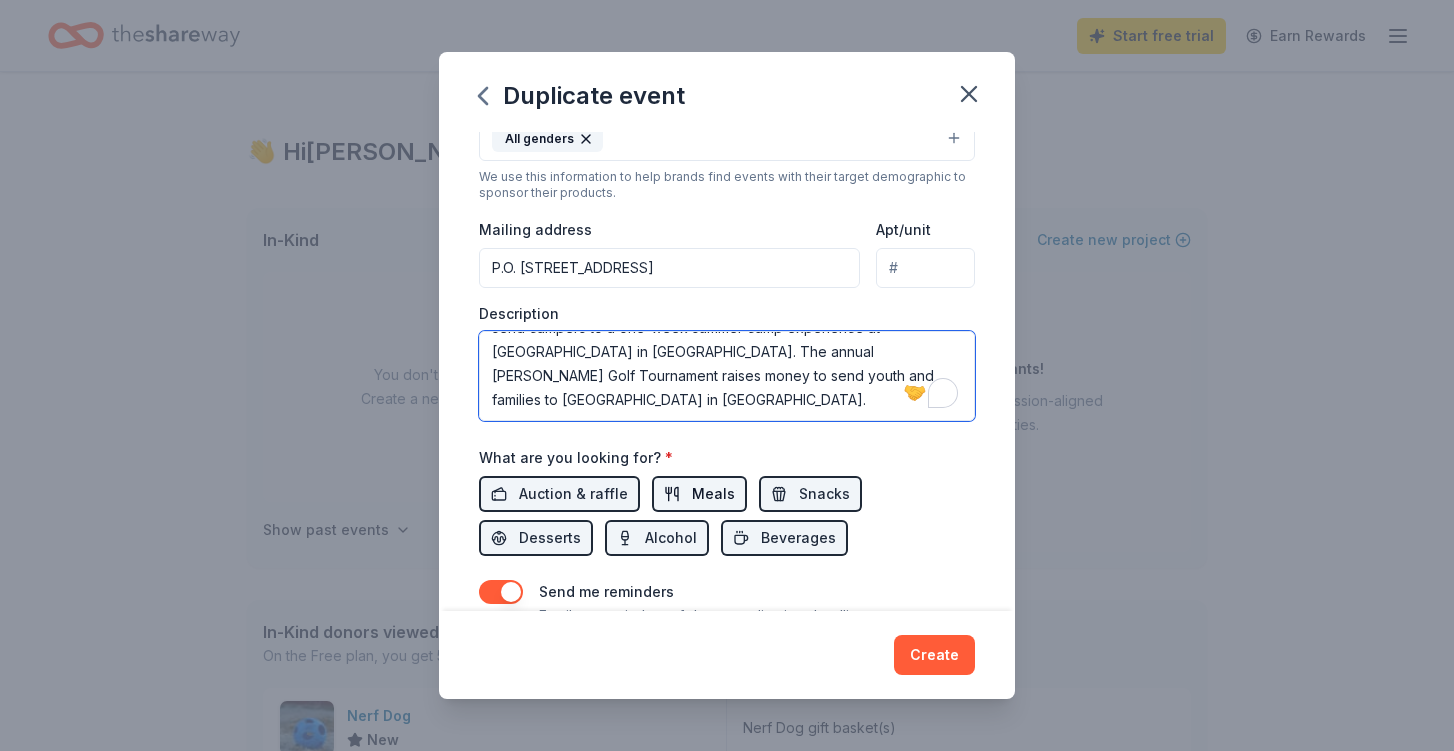 type on "Friends of [GEOGRAPHIC_DATA] is celebrating another incredible year of sending youth and families to camp! Each summer, we proudly partner with organizations like Mt. Diablo C.A.R.E.S. Expanded Learning Program, Weekend Warriors, First Tee Contra [PERSON_NAME], and Child Advocates of Contra Costa County to provide scholarships for those who might not otherwise have the opportunity to experience camp.  Since [DATE], this tournament has been vital in raising funds to send campers to a one-week summer camp experience at [GEOGRAPHIC_DATA] in [GEOGRAPHIC_DATA]. The annual [PERSON_NAME] Golf Tournament raises money to send youth and families to [GEOGRAPHIC_DATA] in [GEOGRAPHIC_DATA]." 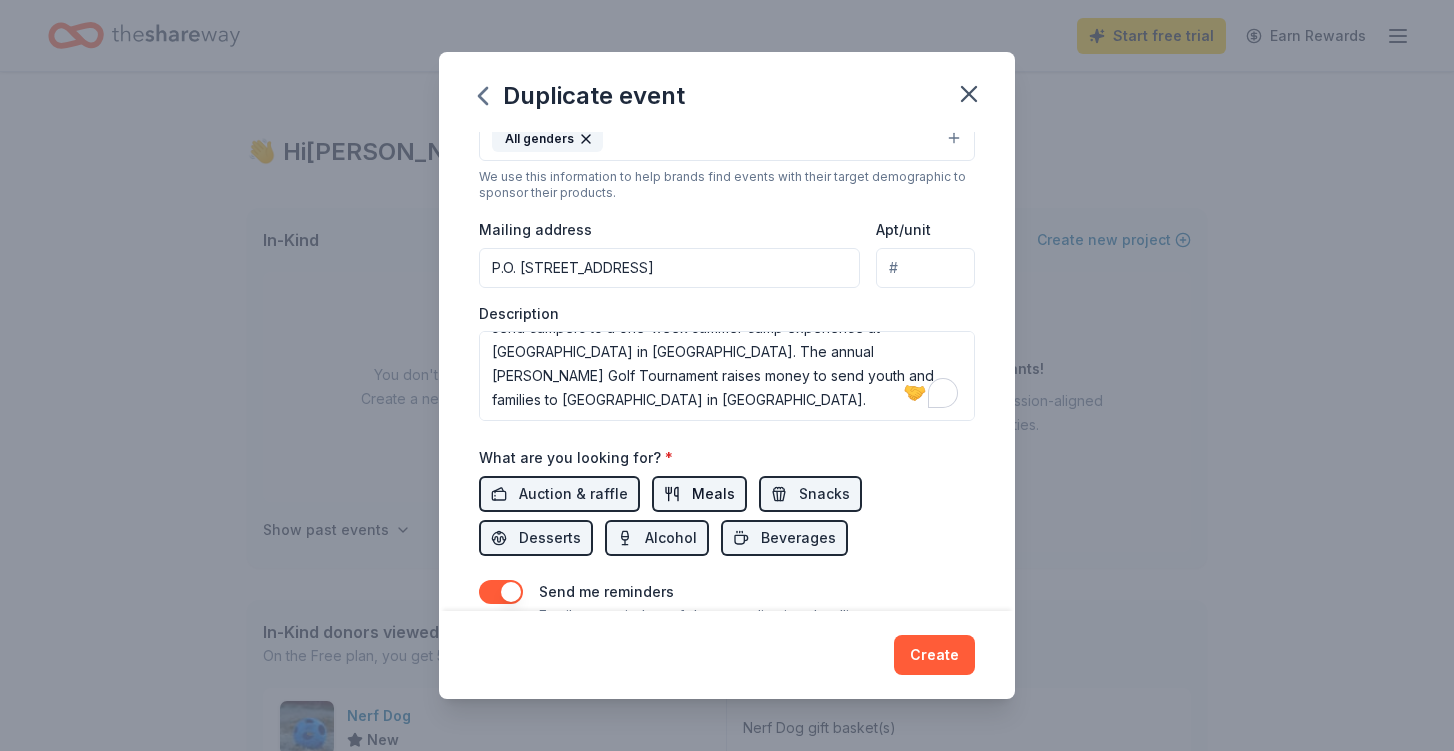 click on "Meals" at bounding box center (713, 494) 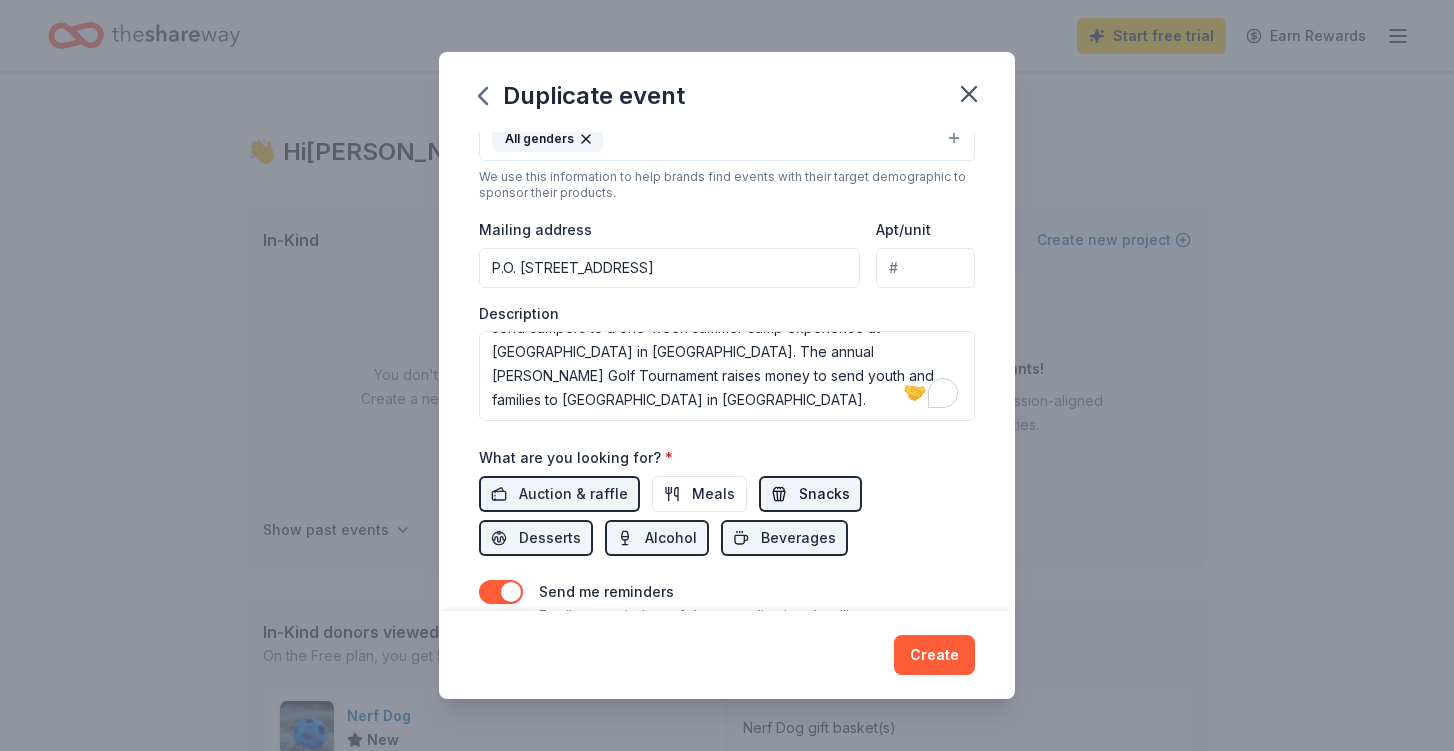 click on "Snacks" at bounding box center (824, 494) 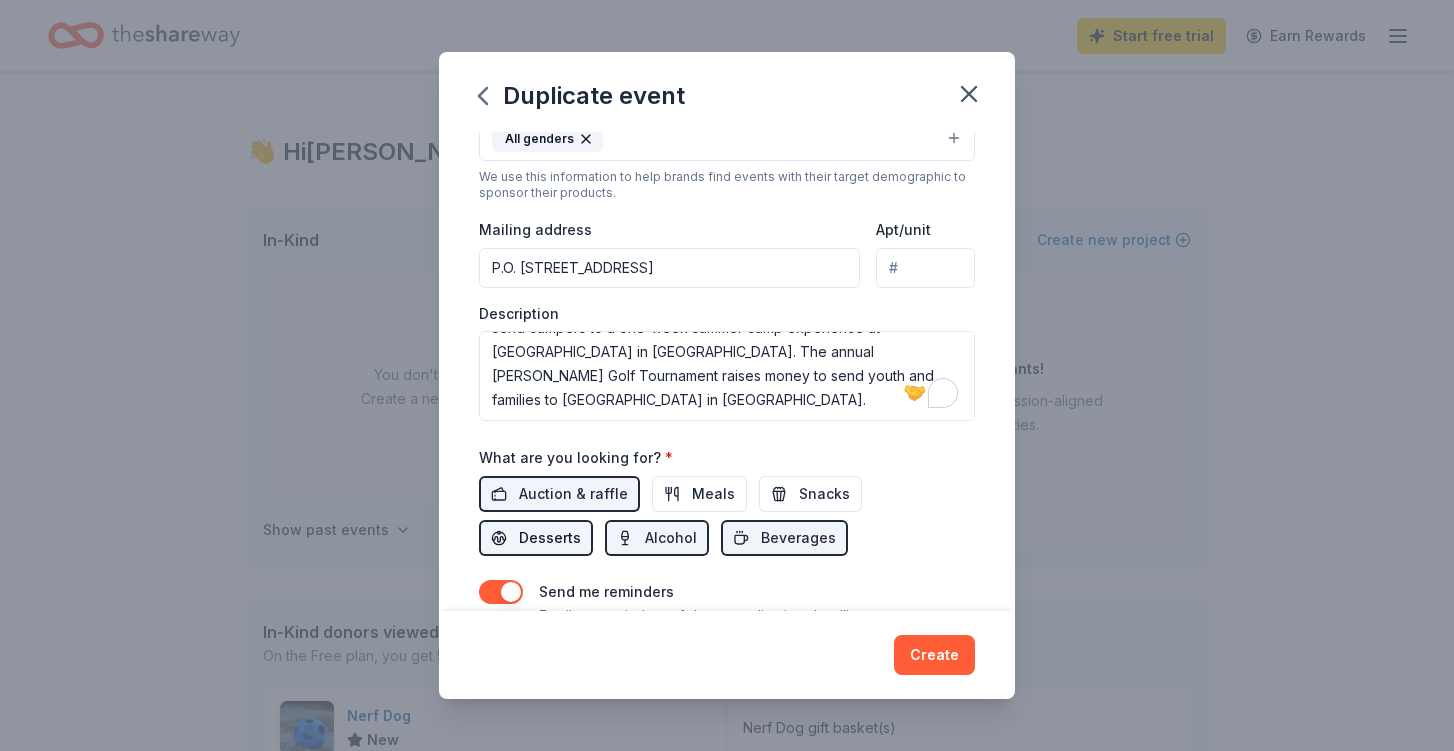 click on "Desserts" at bounding box center [536, 538] 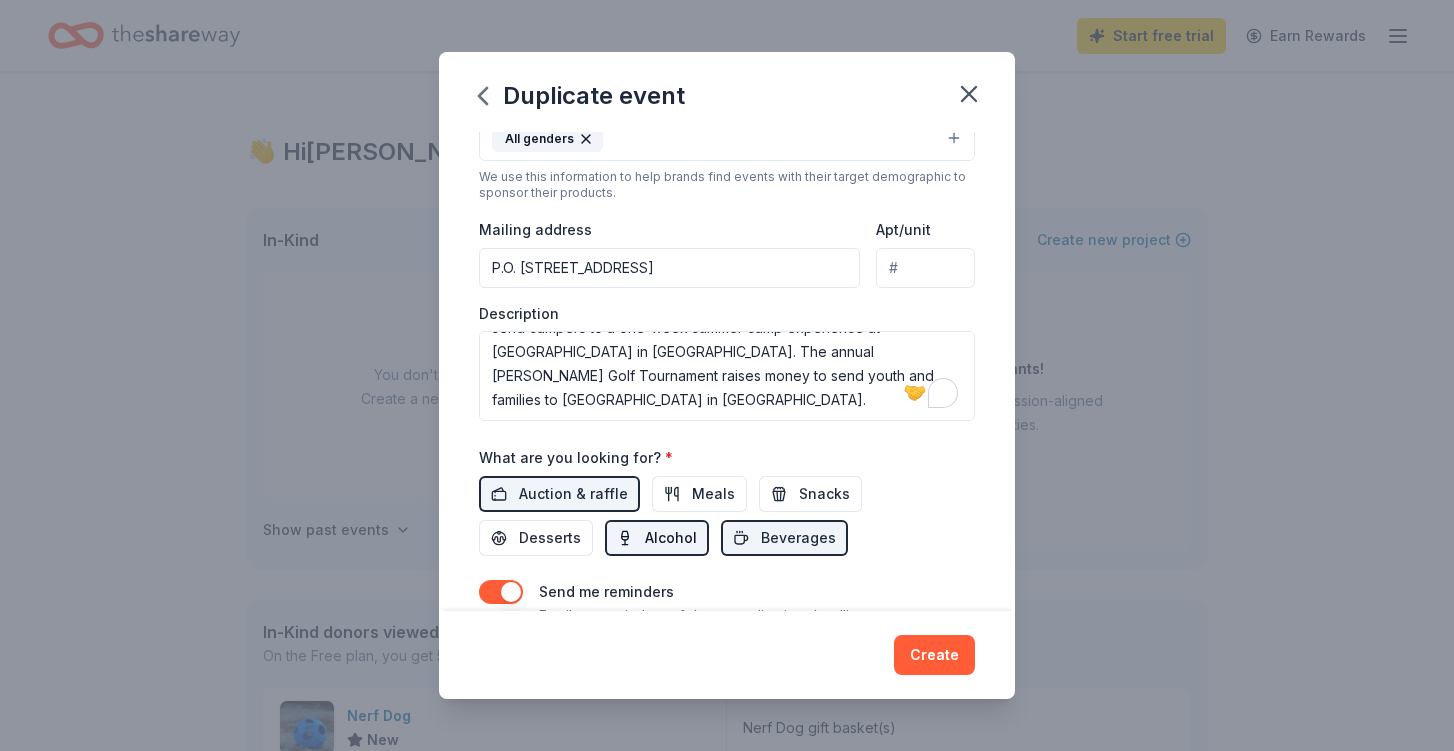 click on "Alcohol" at bounding box center (671, 538) 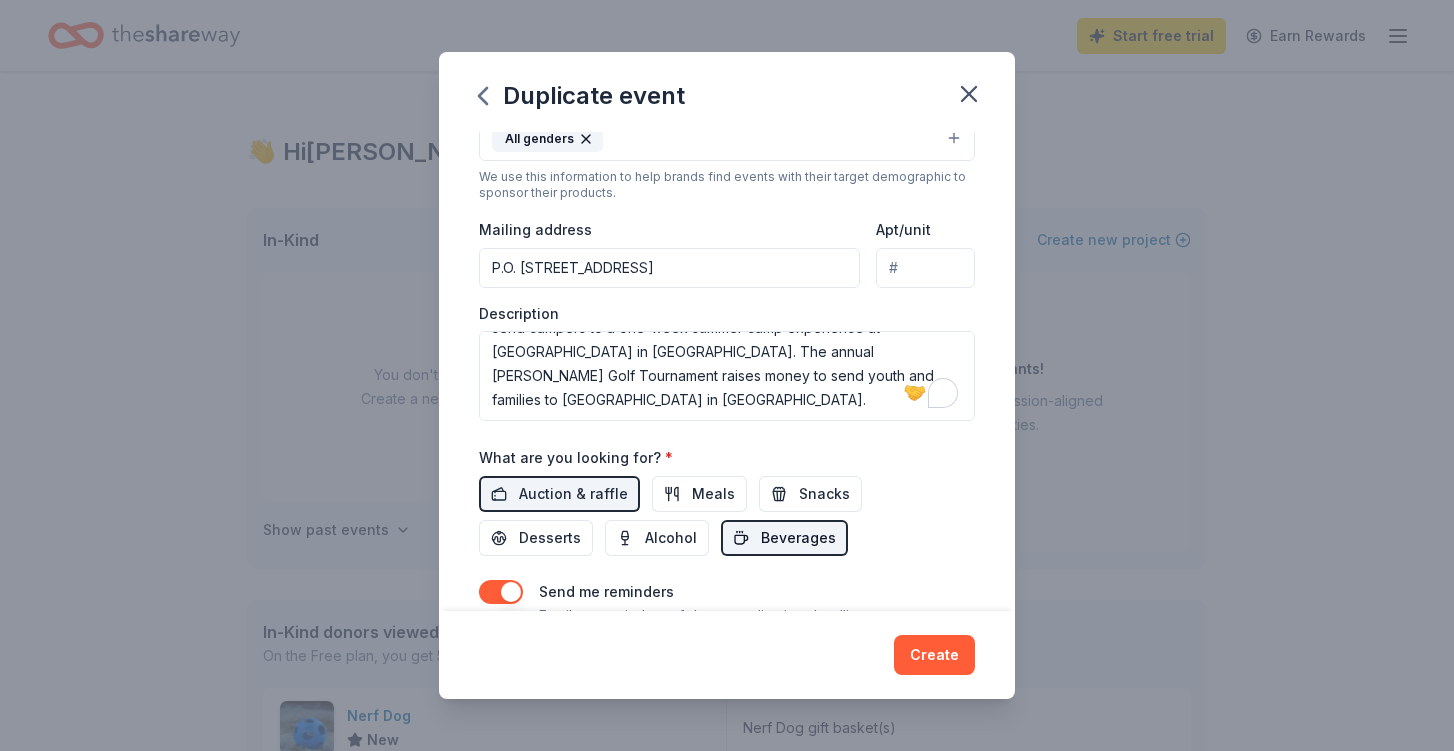 click on "Beverages" at bounding box center [798, 538] 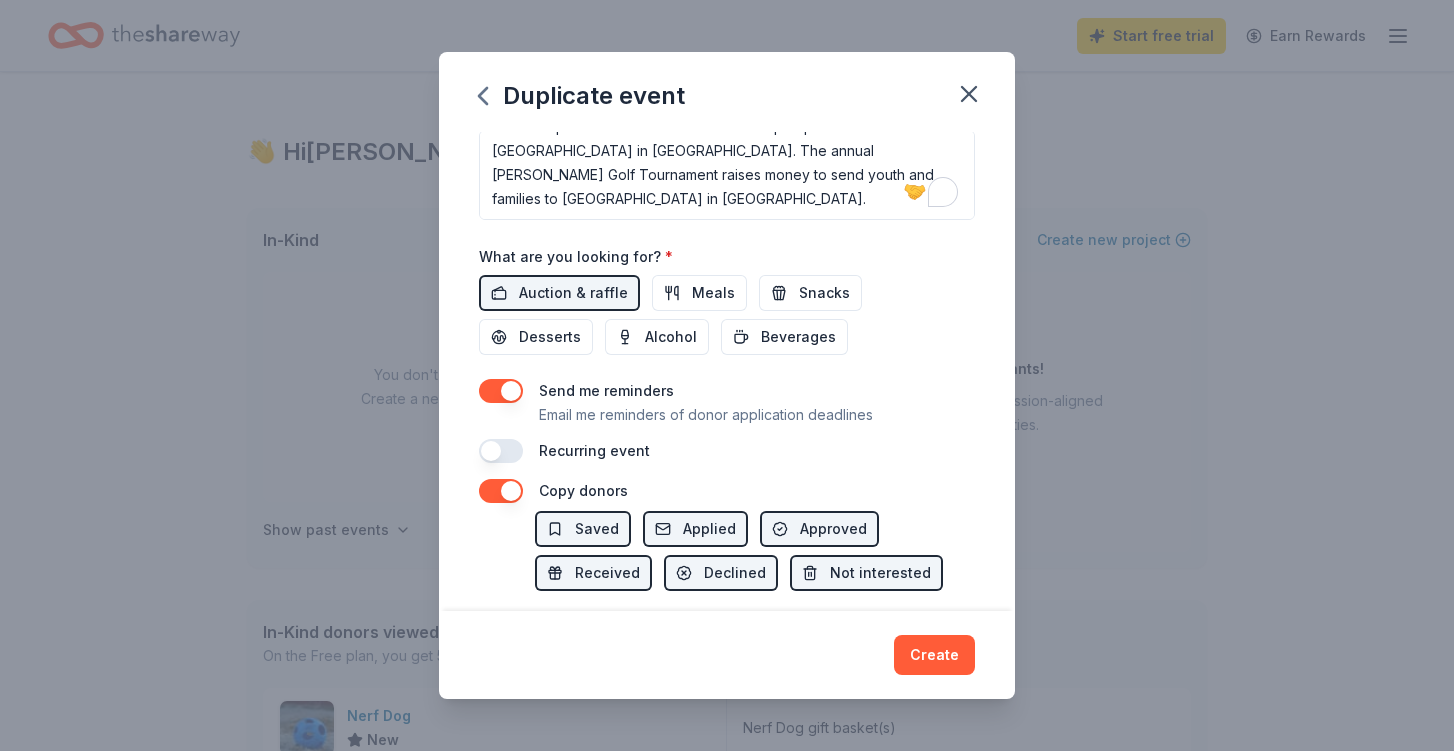 click at bounding box center [501, 451] 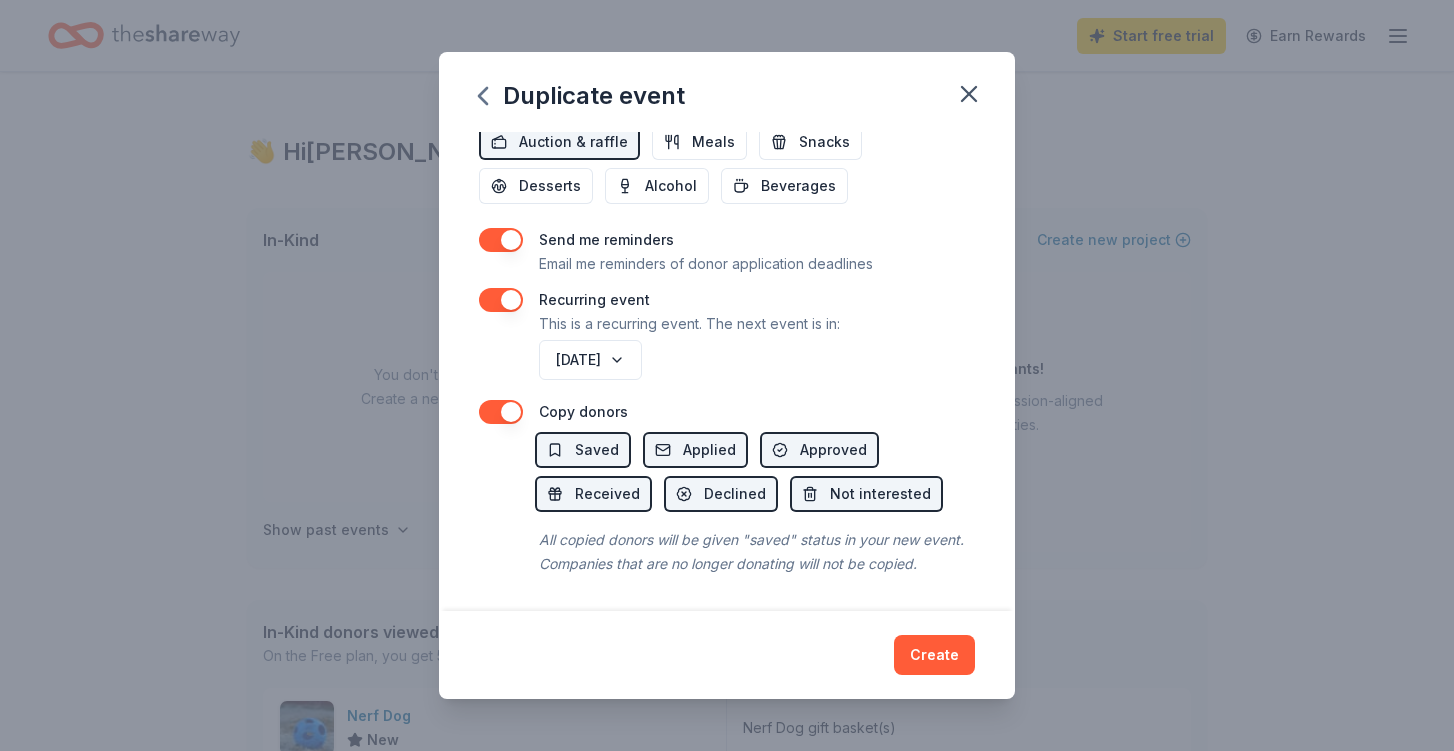 click at bounding box center (501, 300) 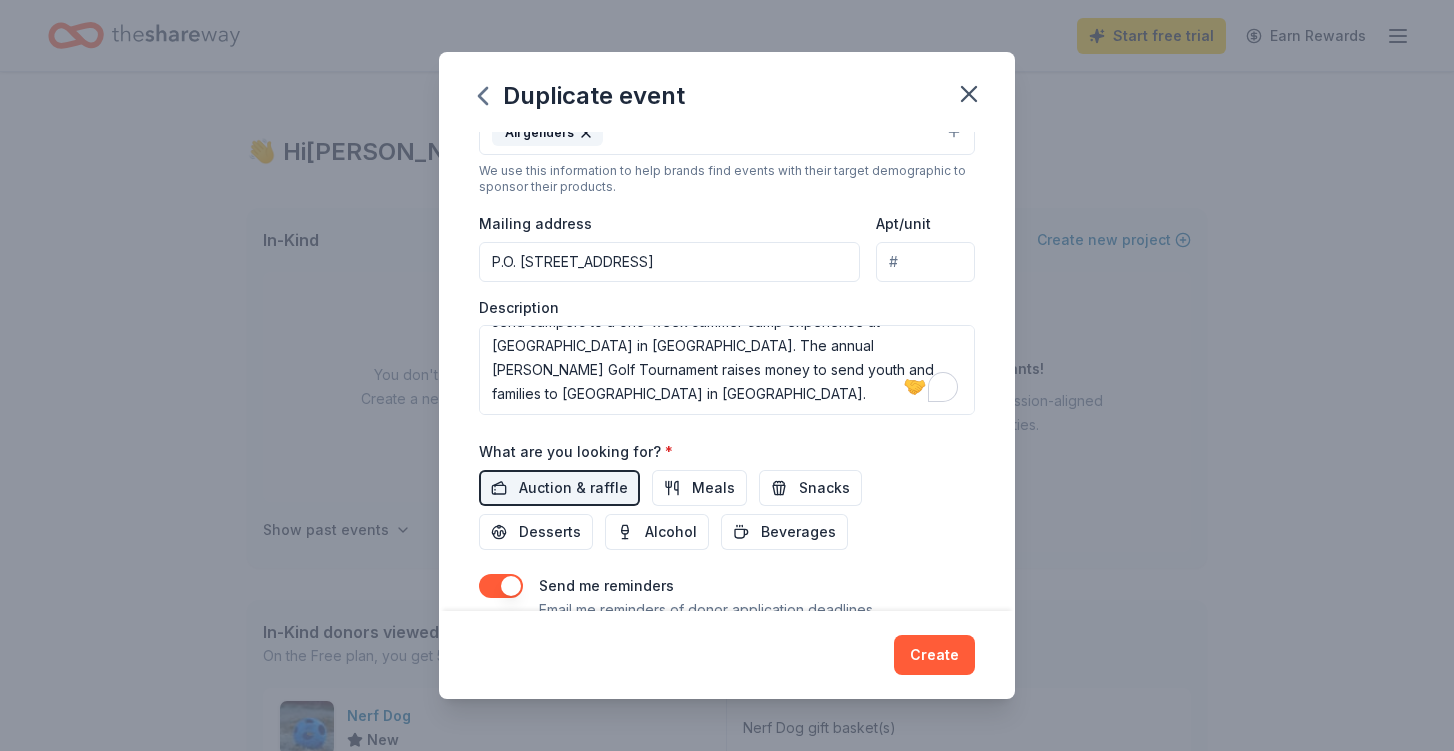 scroll, scrollTop: 396, scrollLeft: 0, axis: vertical 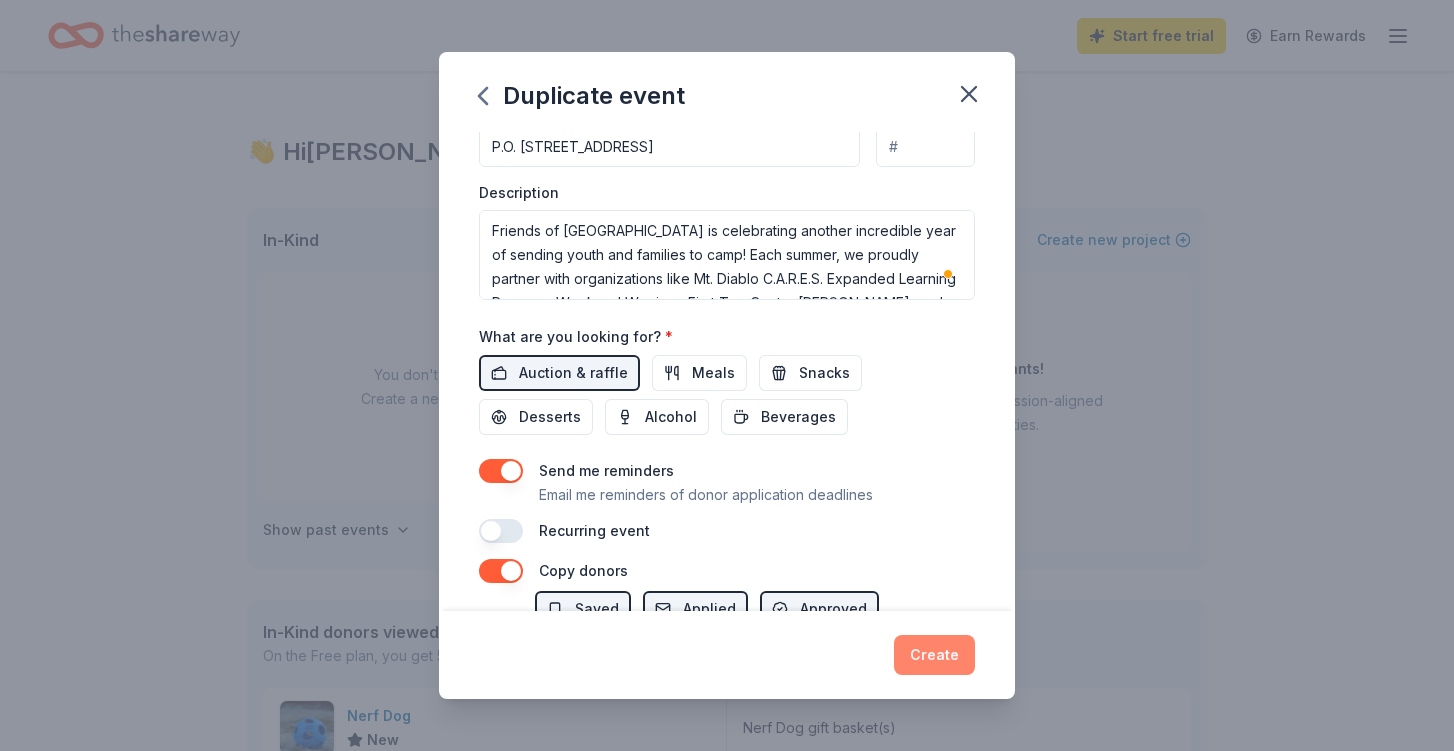 click on "Create" at bounding box center (934, 655) 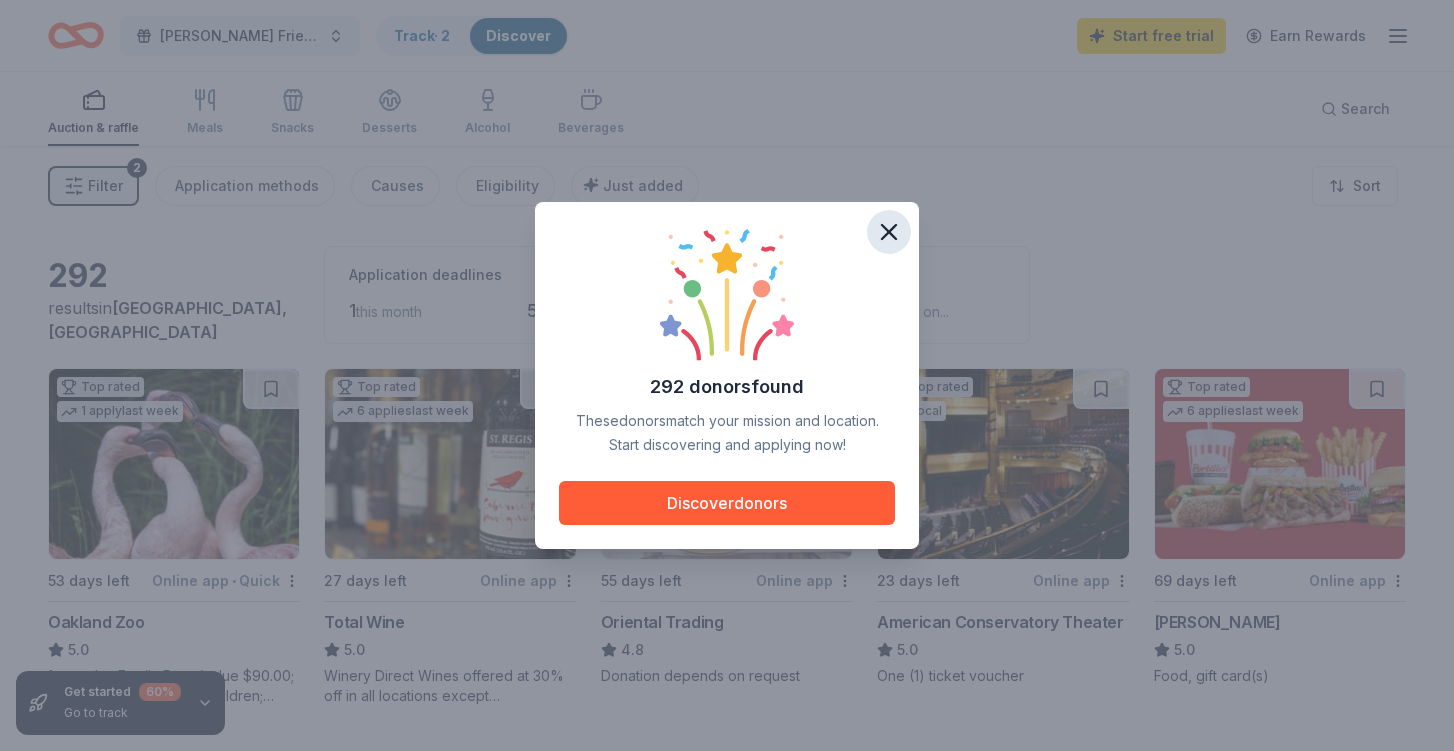 click 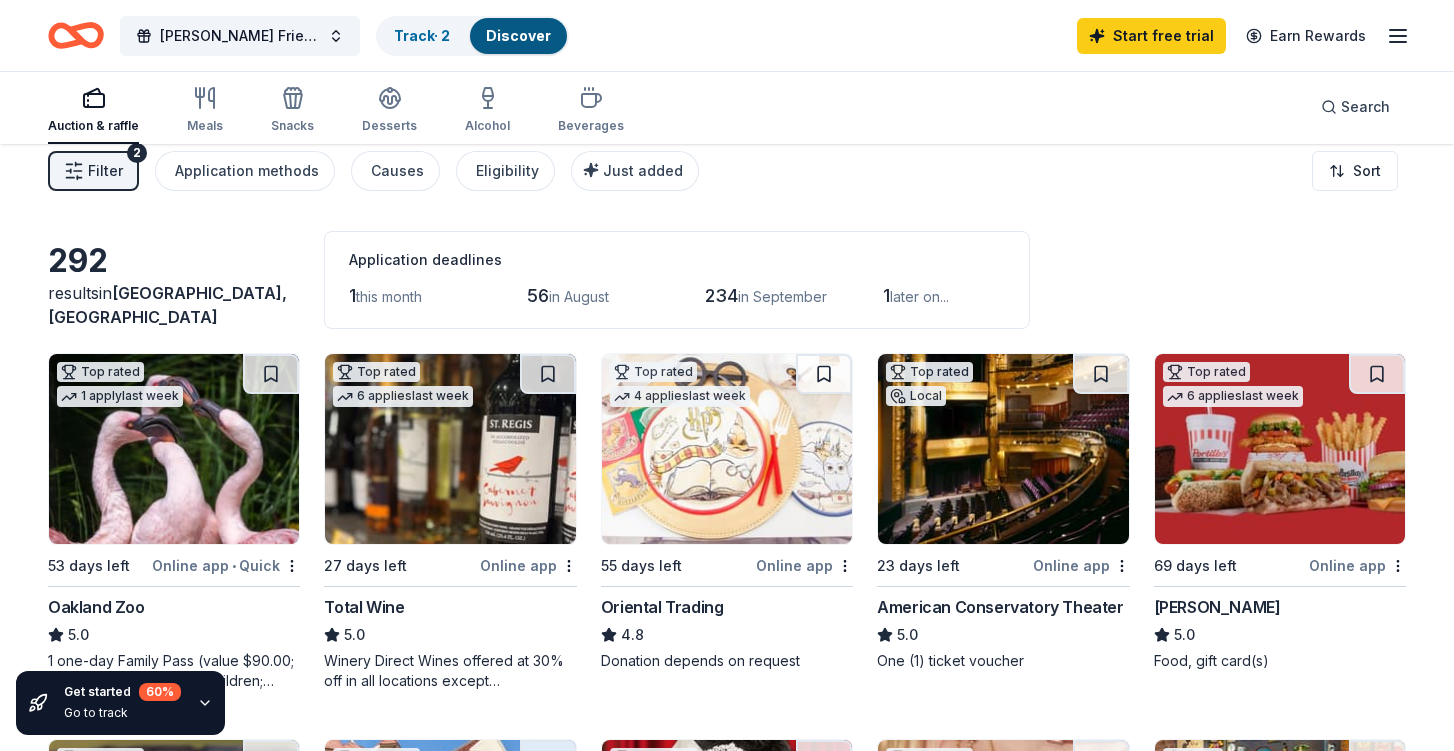 scroll, scrollTop: 0, scrollLeft: 0, axis: both 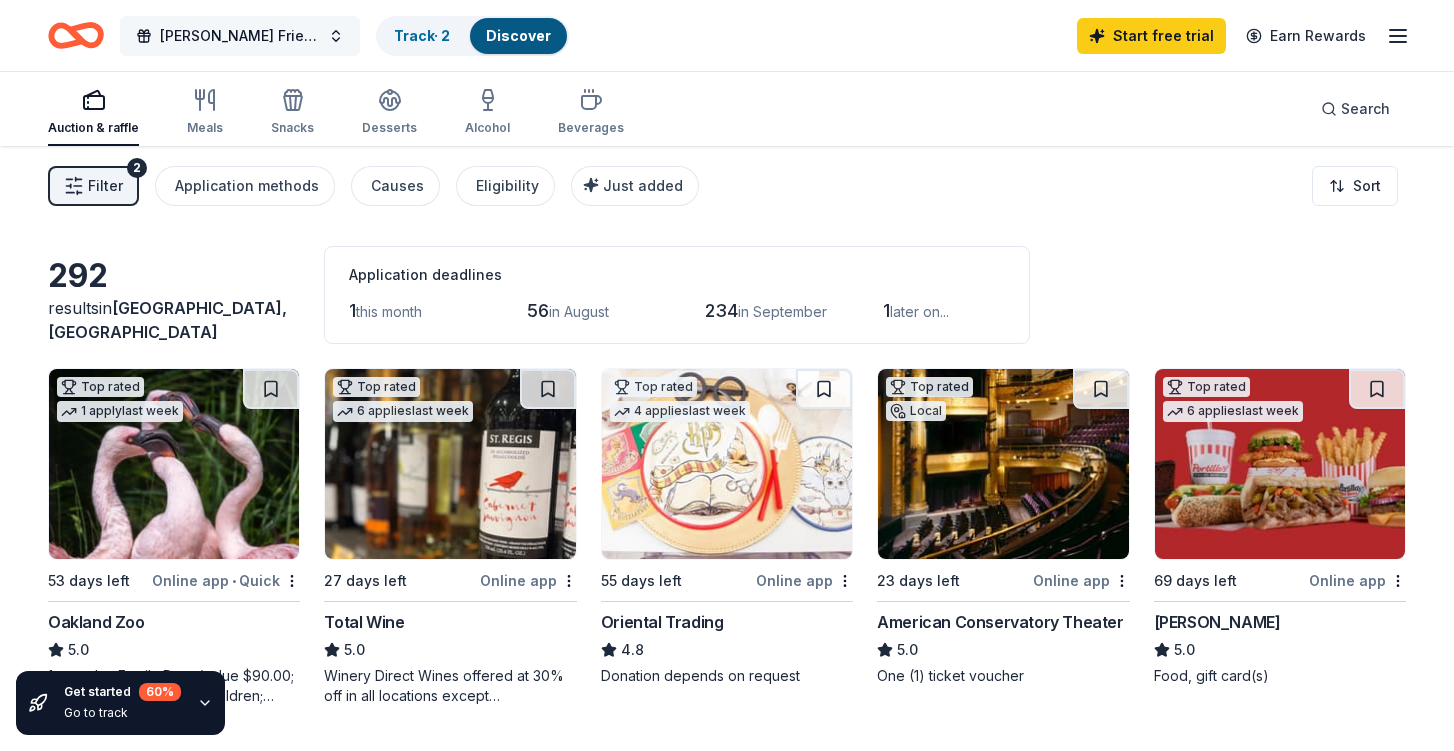 click on "[PERSON_NAME] Friends of Camp Concord Golf Tournament" at bounding box center [240, 36] 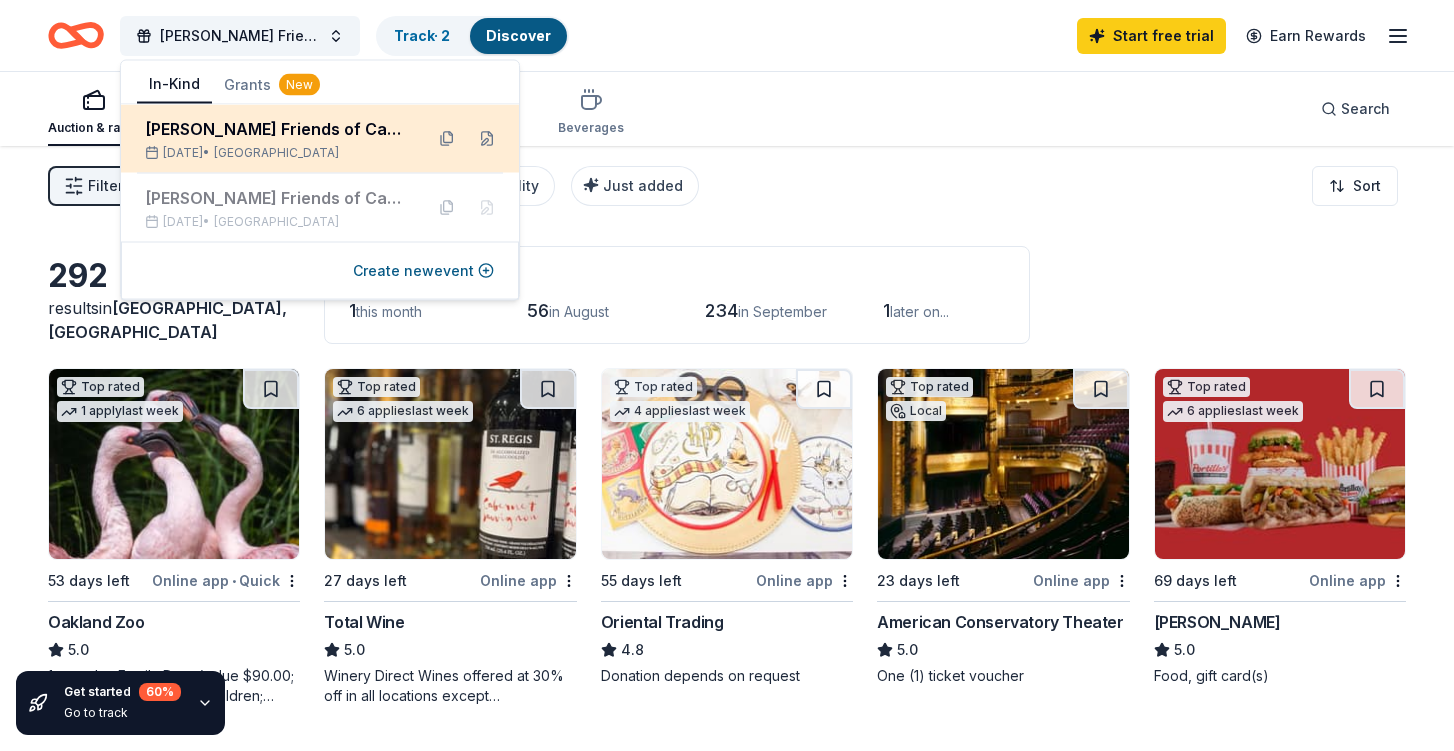 click on "Dan Ashley's Friends of Camp Concord Golf Tournament Oct 06, 2025  •  SF Bay Area" at bounding box center [320, 139] 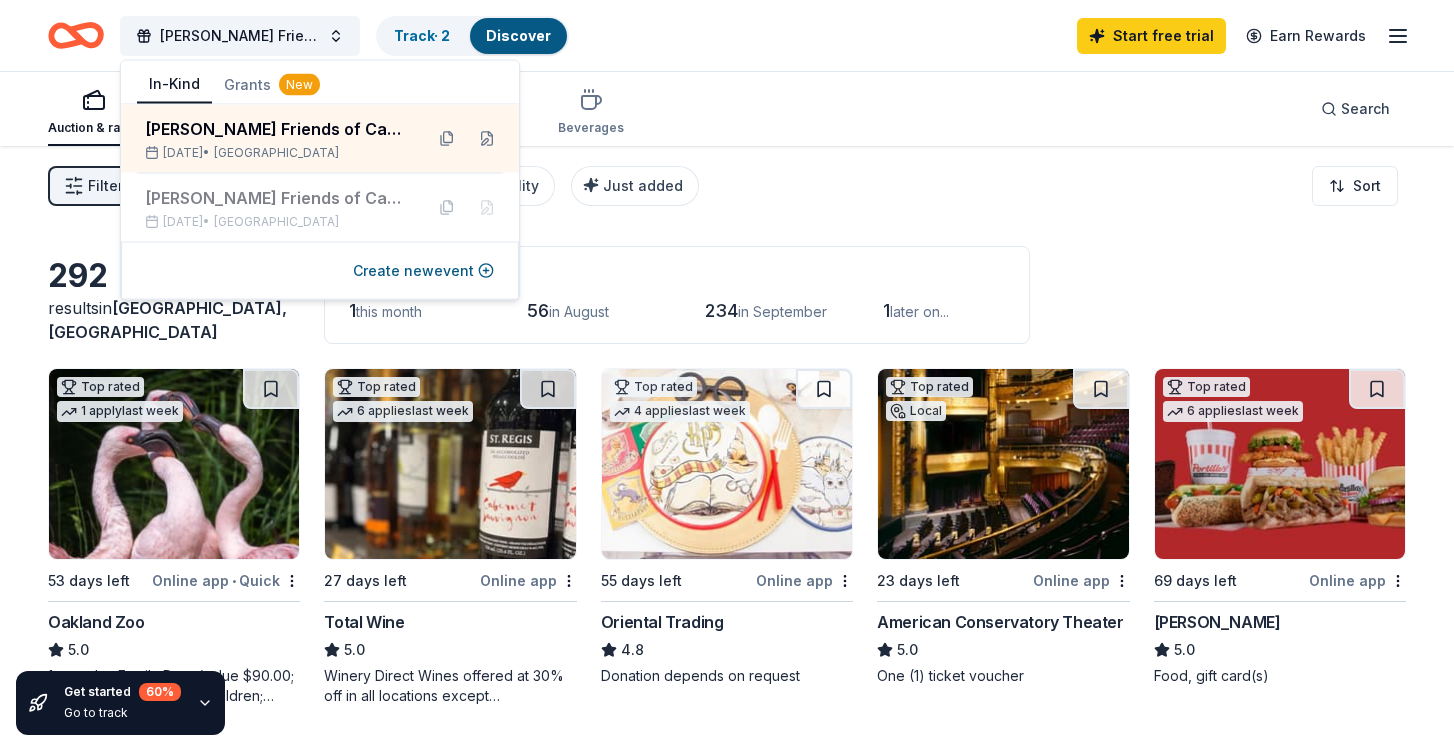 click on "Filter 2" at bounding box center [93, 186] 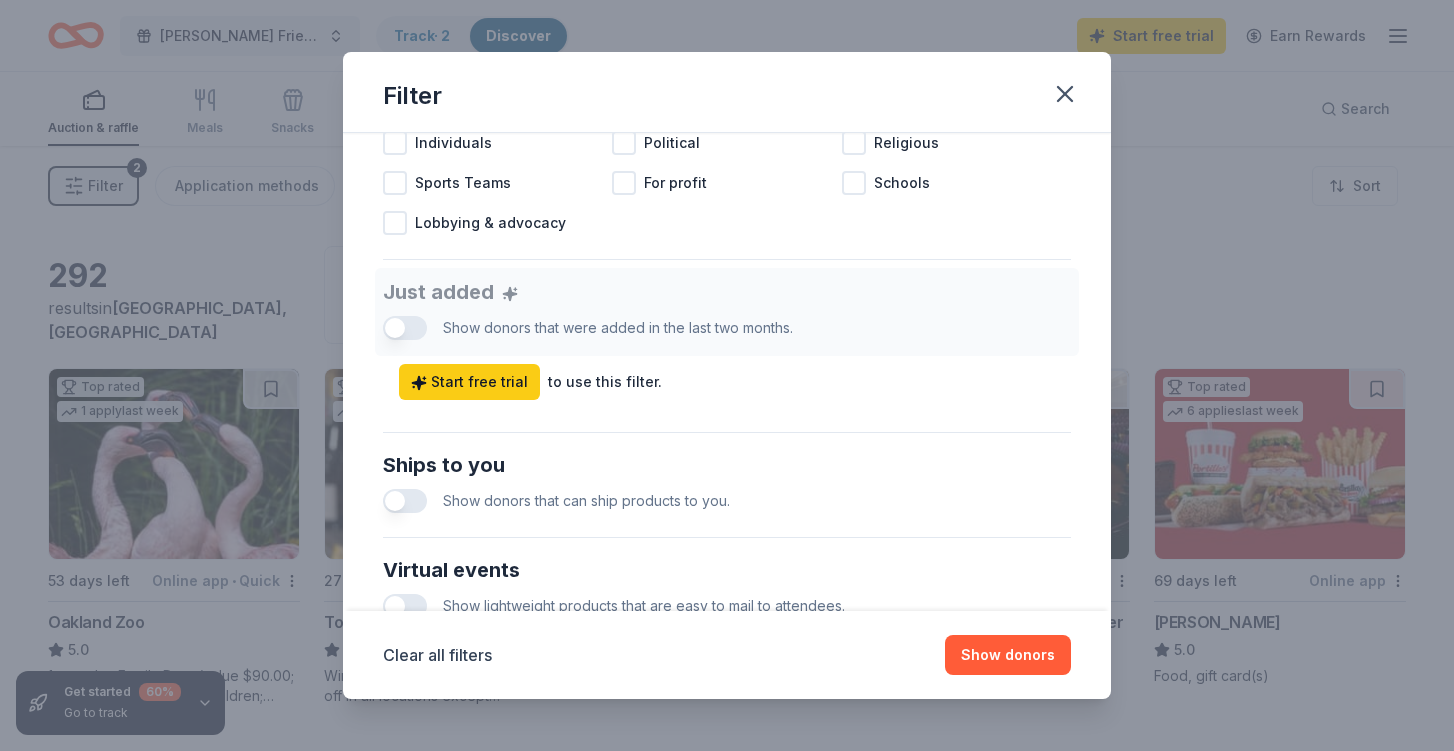 scroll, scrollTop: 0, scrollLeft: 0, axis: both 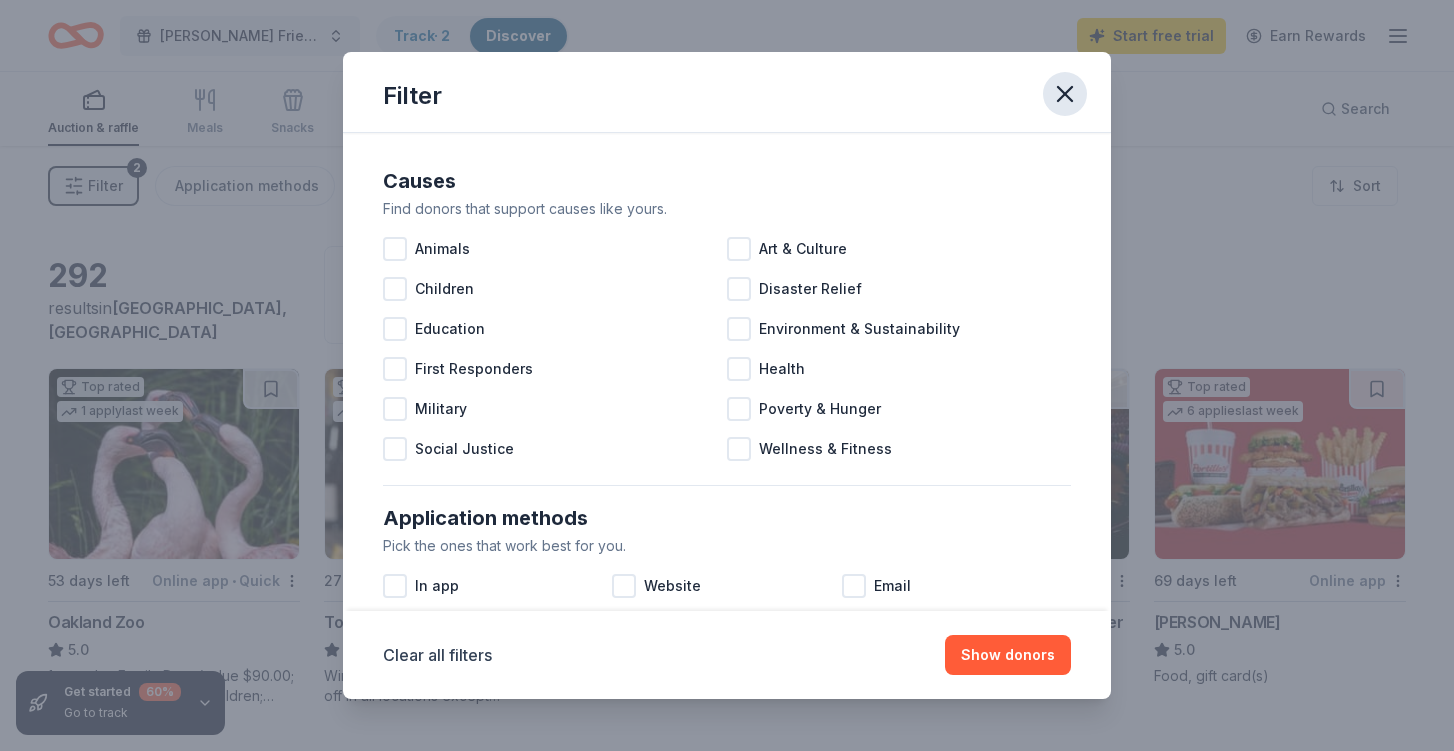 click 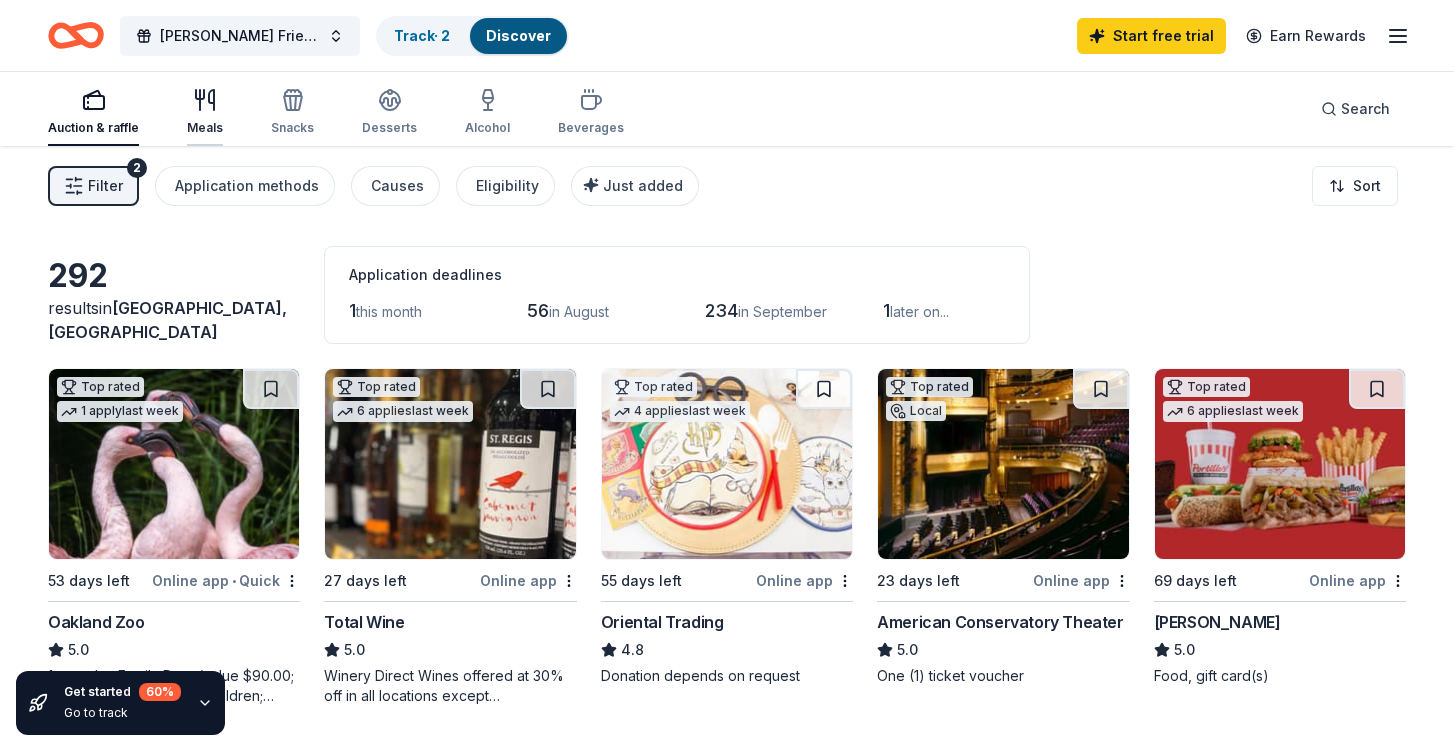click 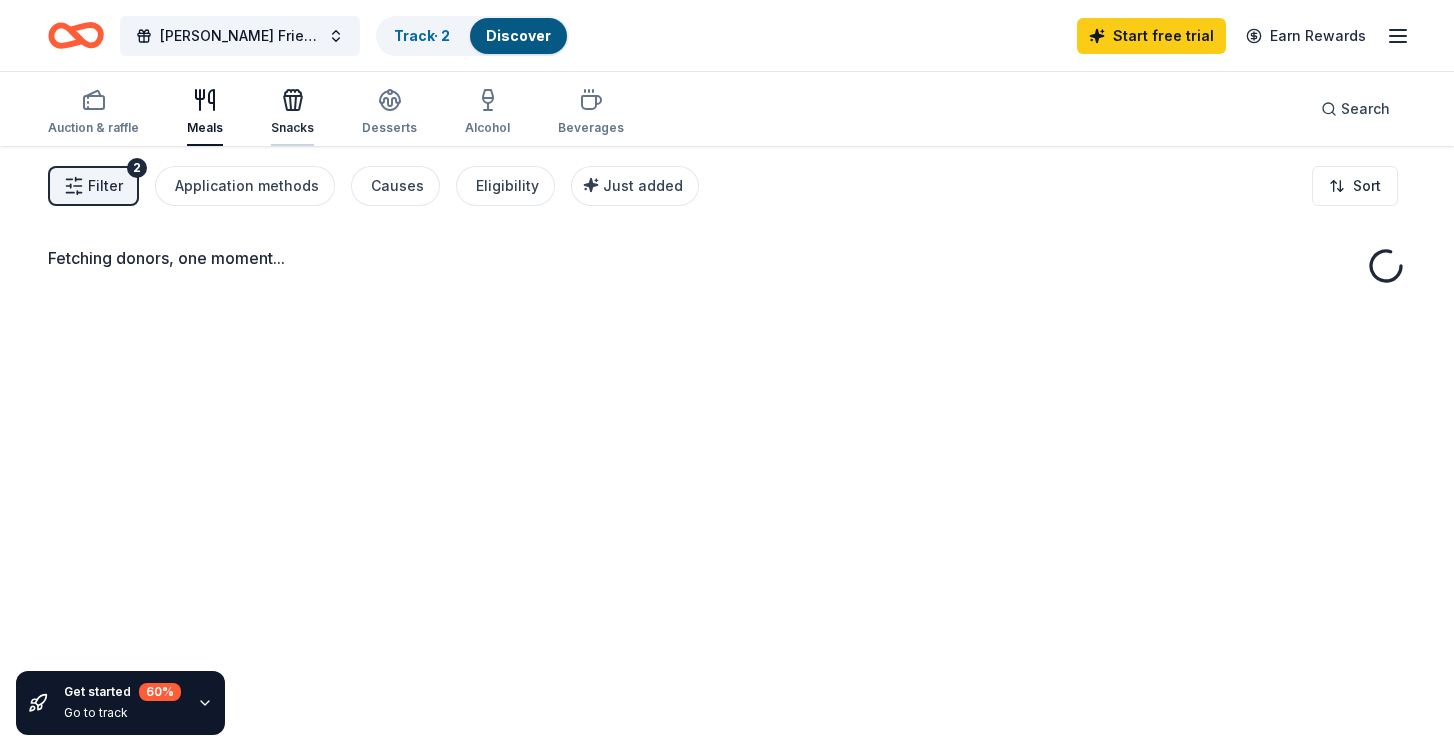 click 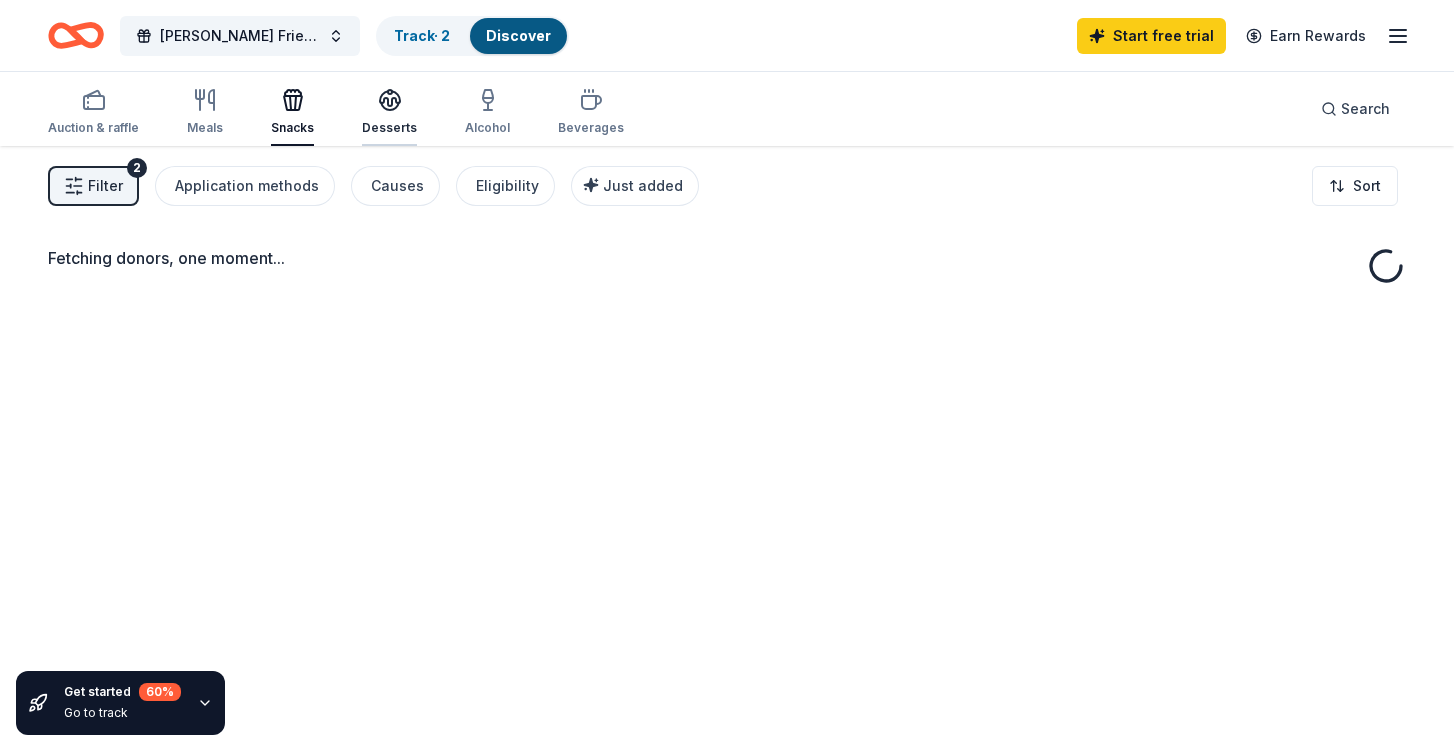 click on "Desserts" at bounding box center (389, 112) 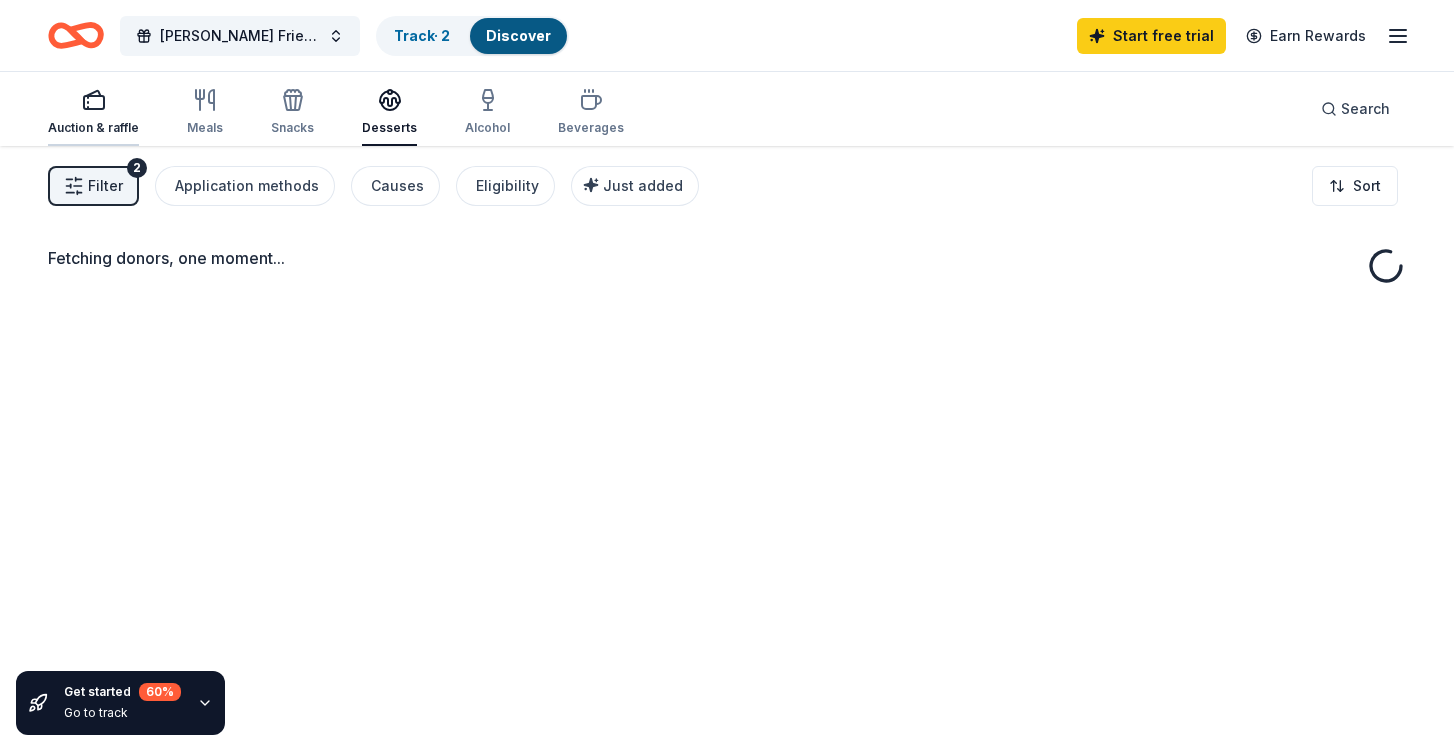 click 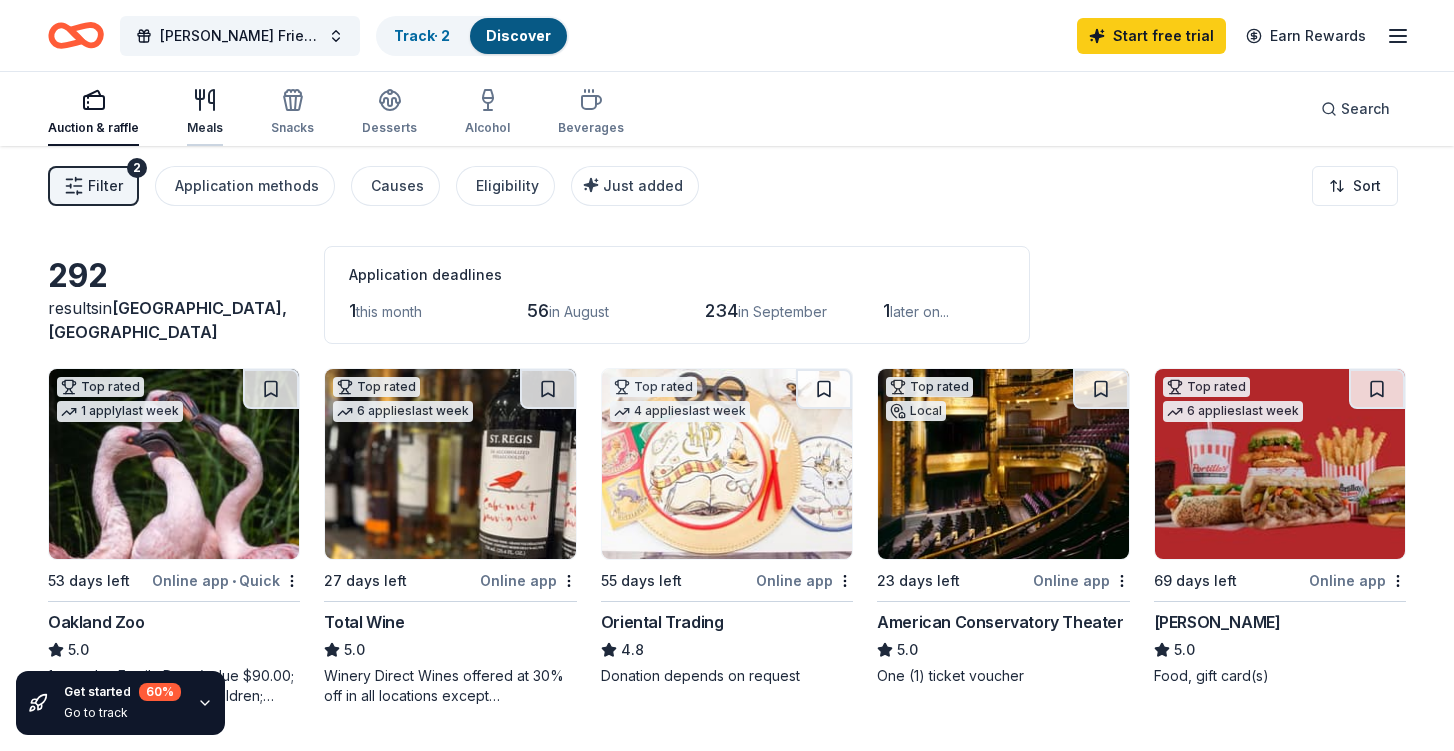 click on "Meals" at bounding box center (205, 112) 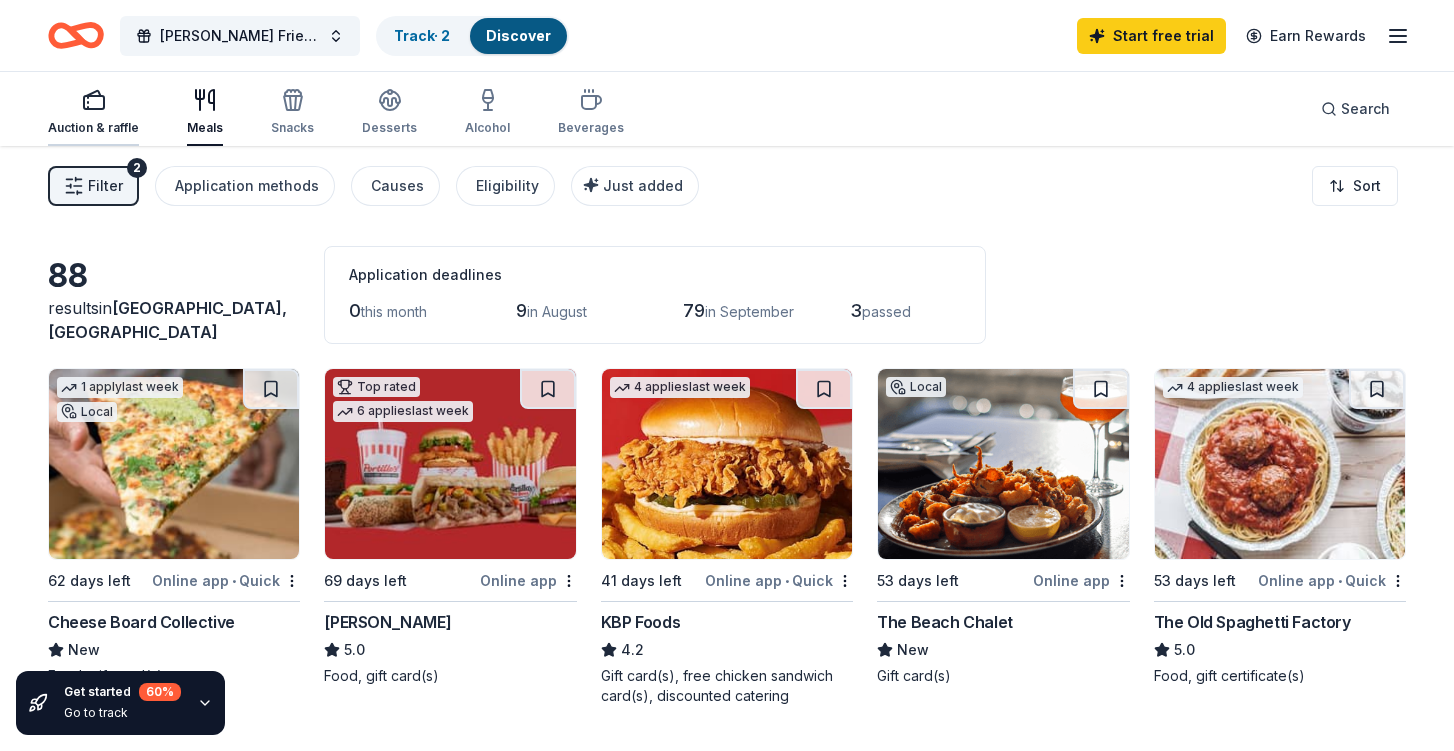 click at bounding box center (93, 100) 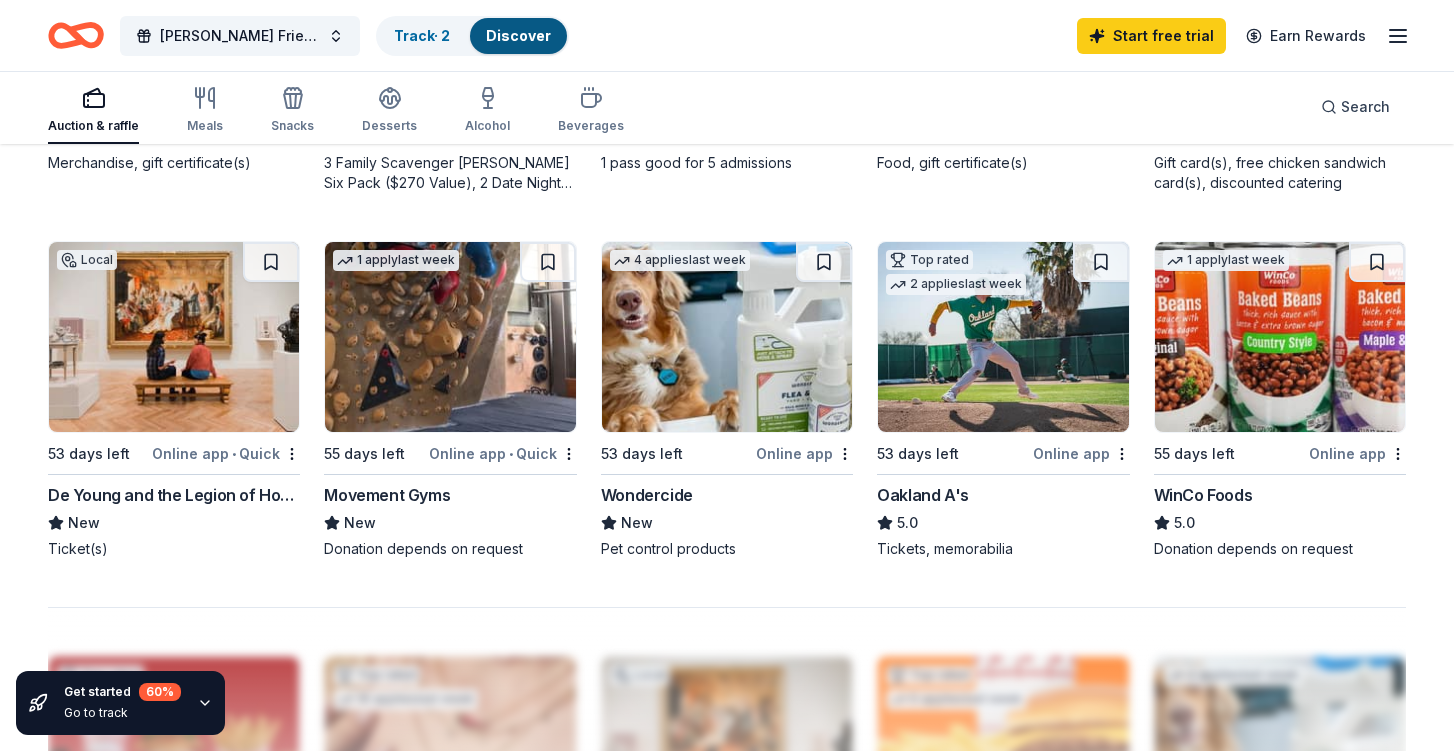 scroll, scrollTop: 1294, scrollLeft: 0, axis: vertical 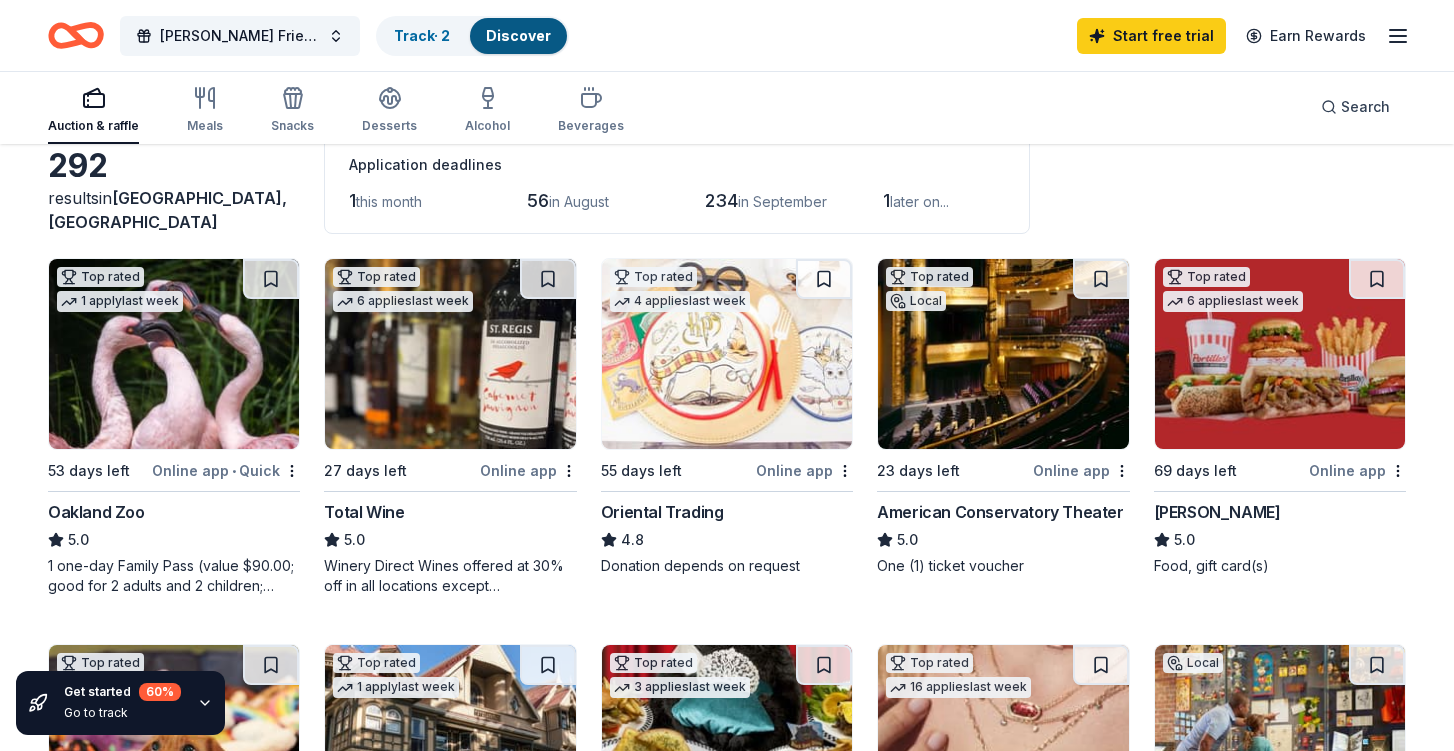 click at bounding box center [1003, 354] 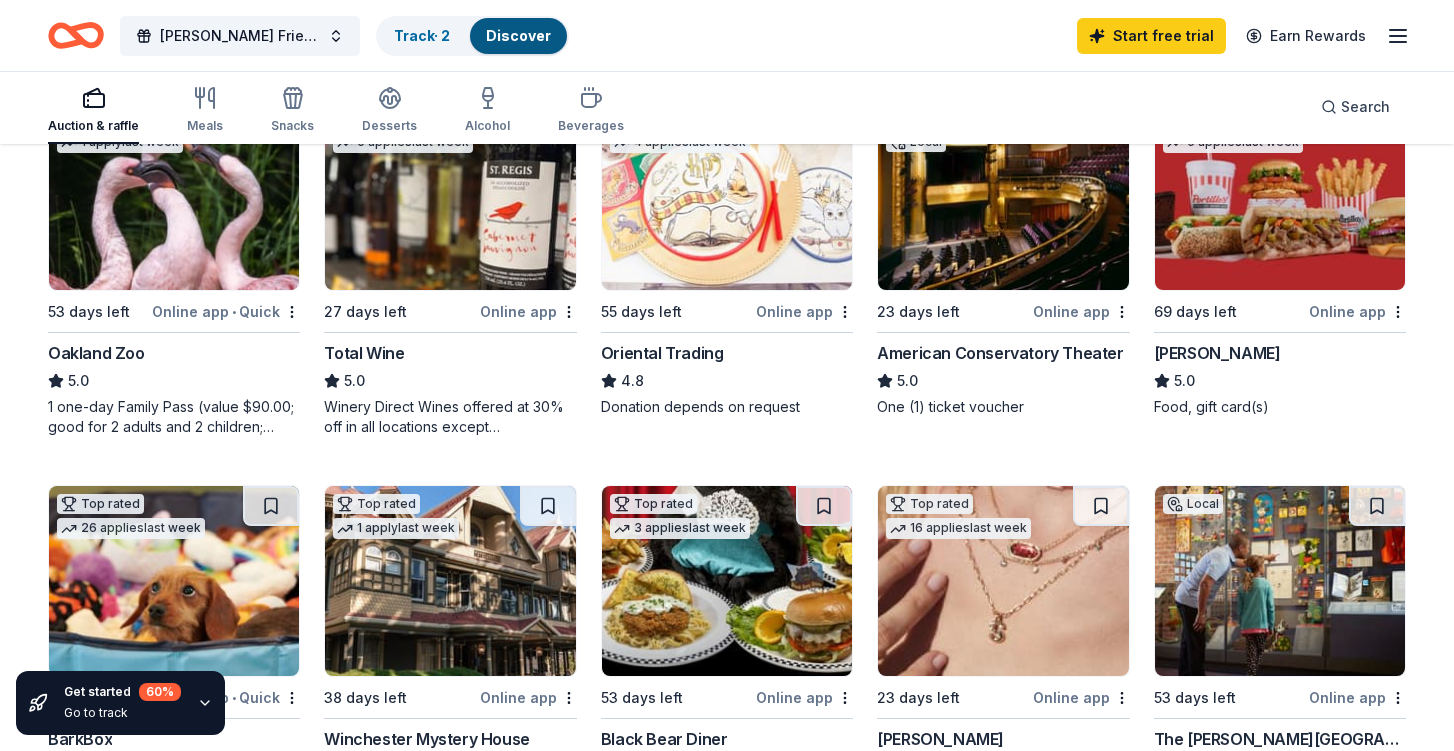 scroll, scrollTop: 271, scrollLeft: 0, axis: vertical 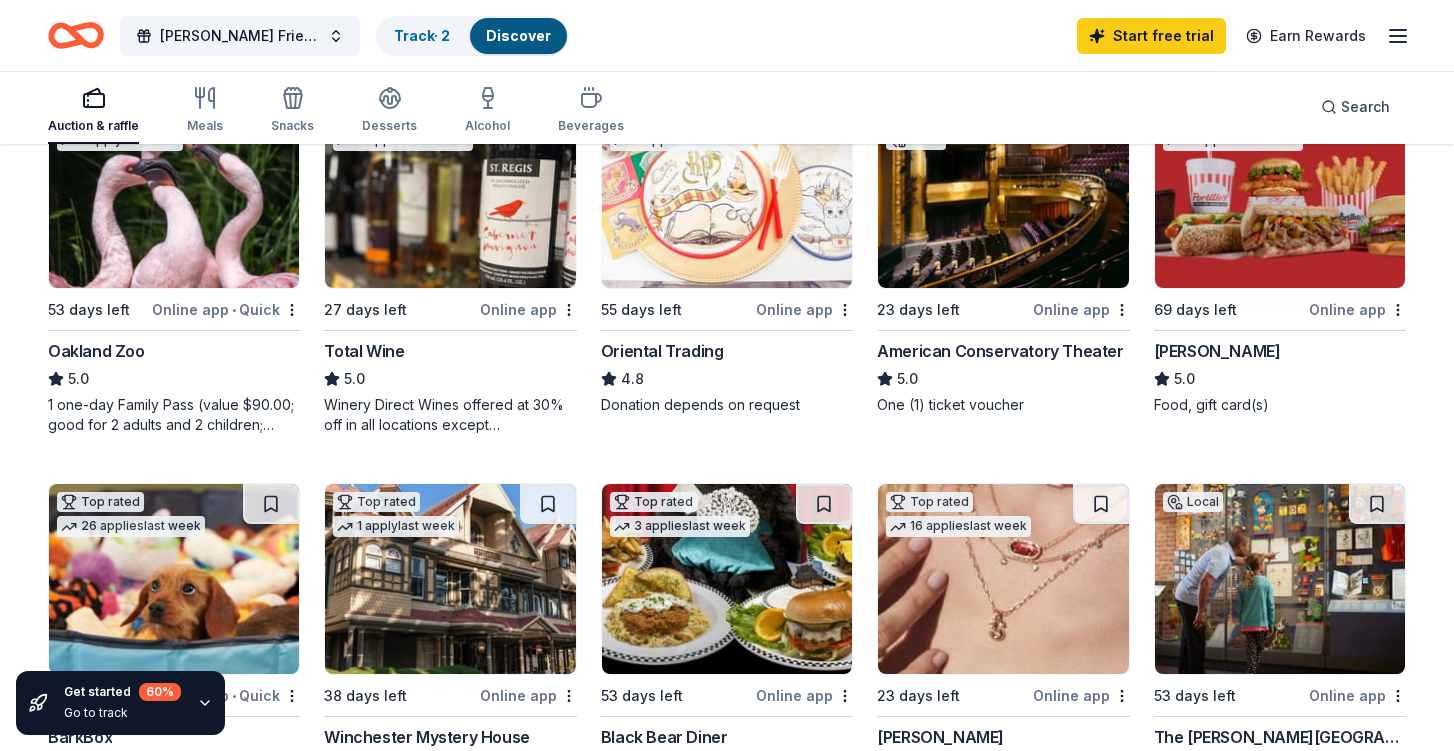 click at bounding box center [1280, 193] 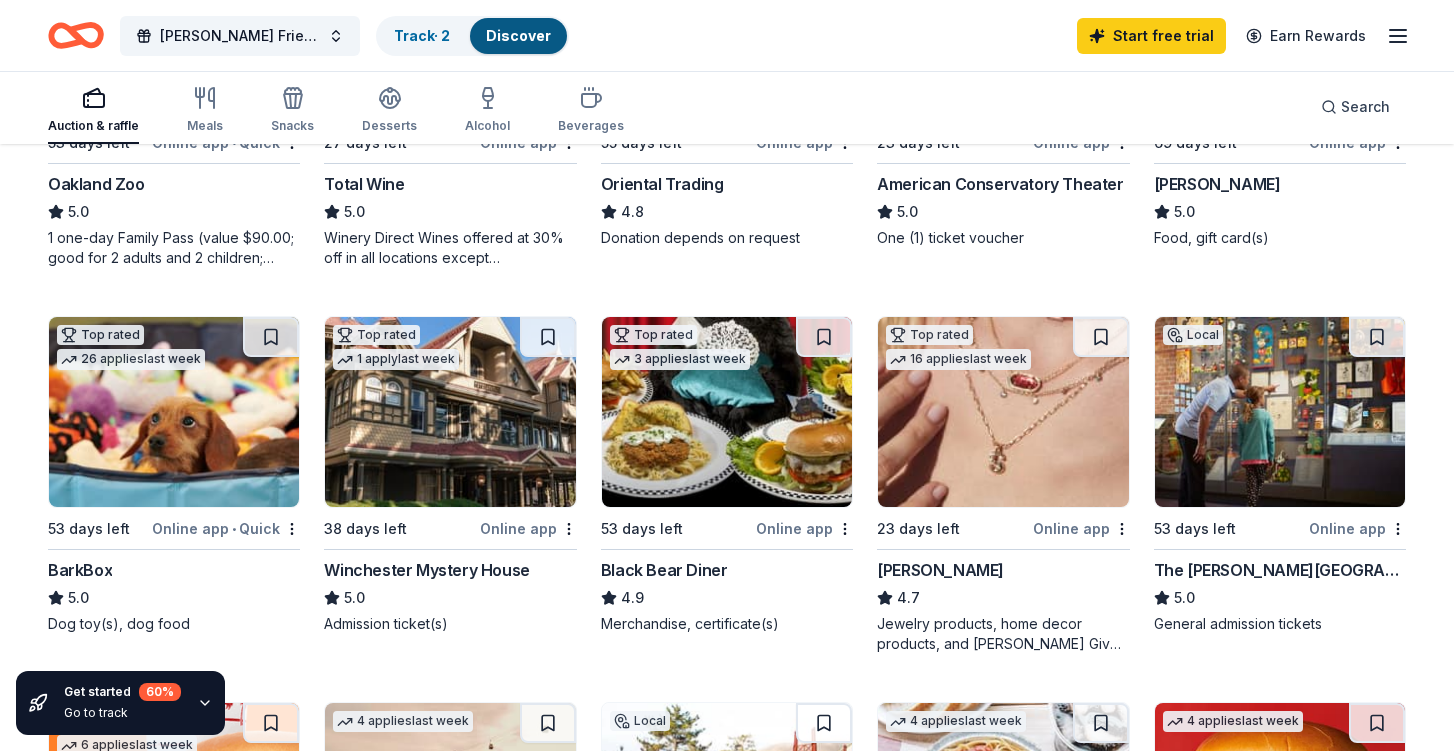 scroll, scrollTop: 451, scrollLeft: 0, axis: vertical 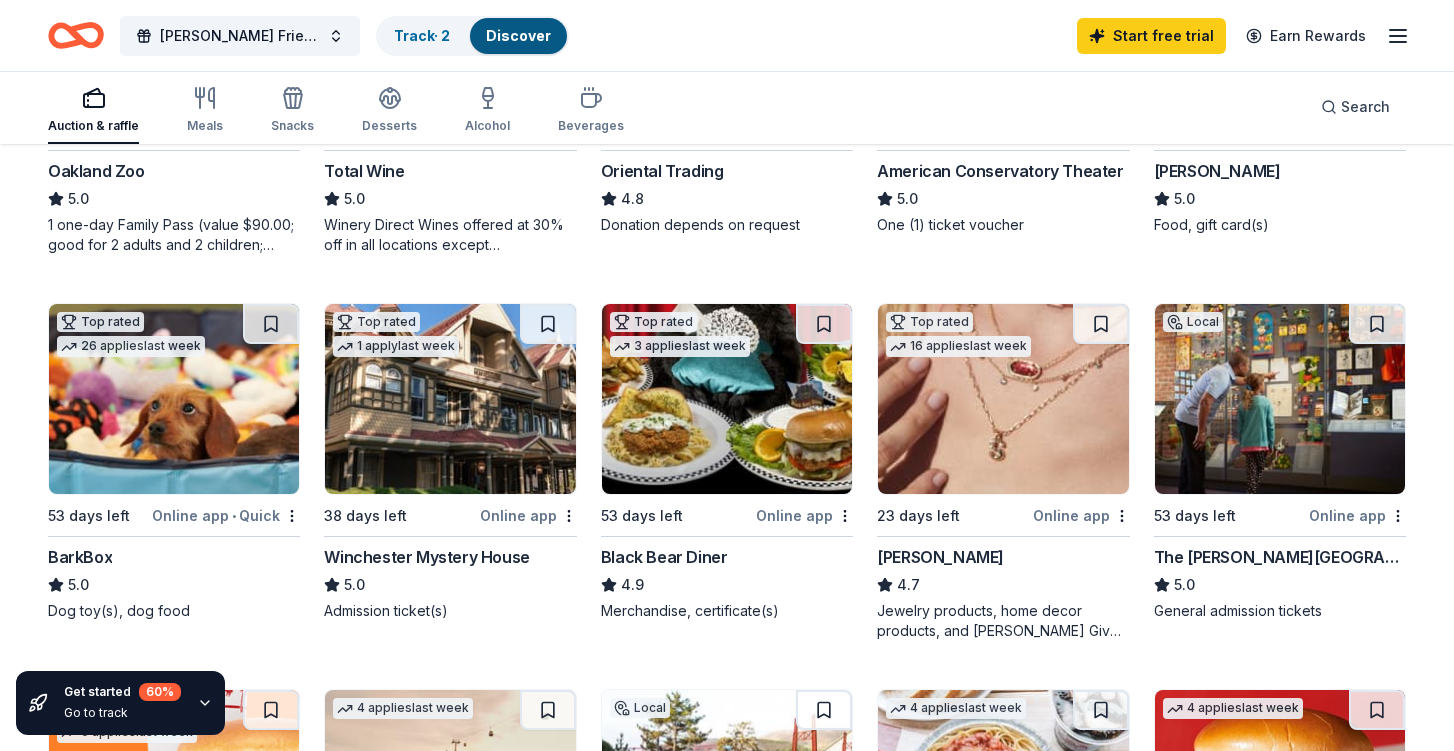 click at bounding box center [174, 399] 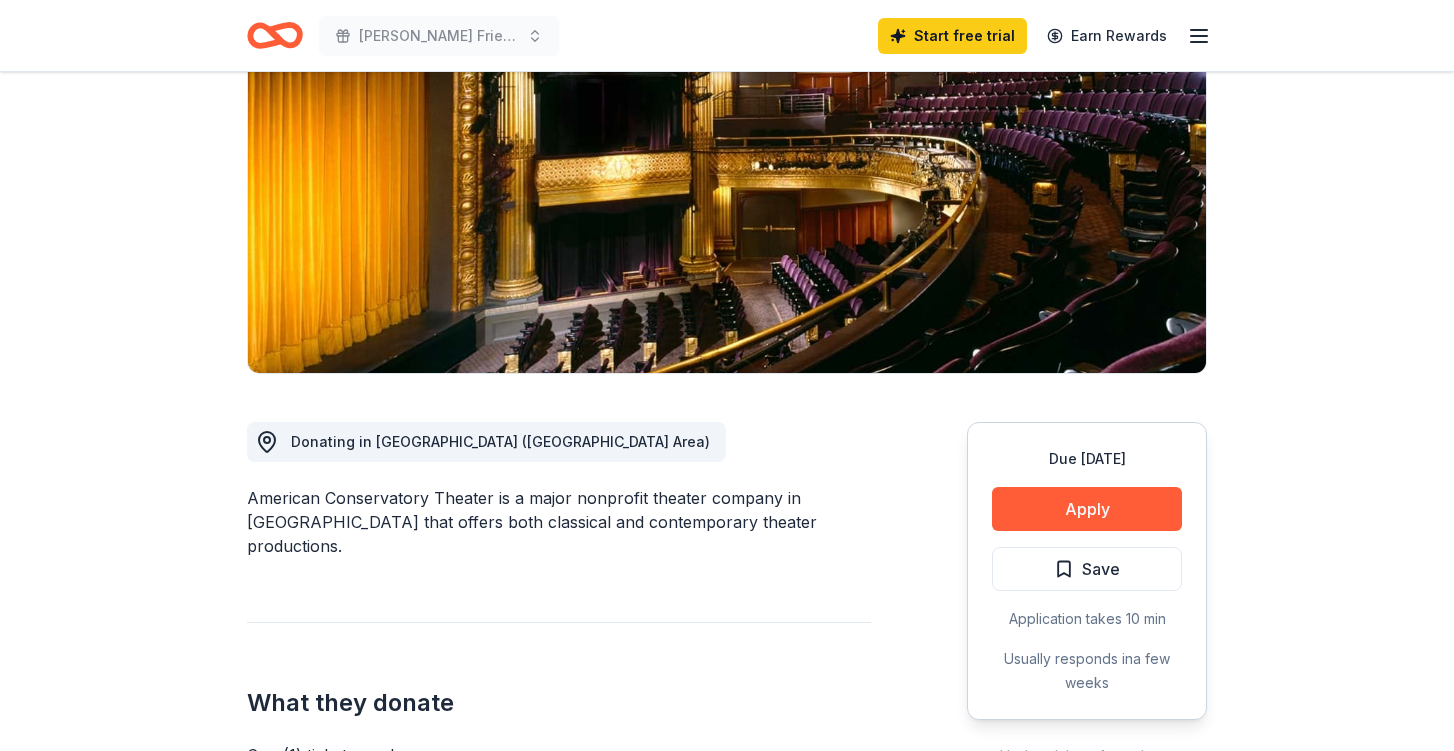 scroll, scrollTop: 239, scrollLeft: 0, axis: vertical 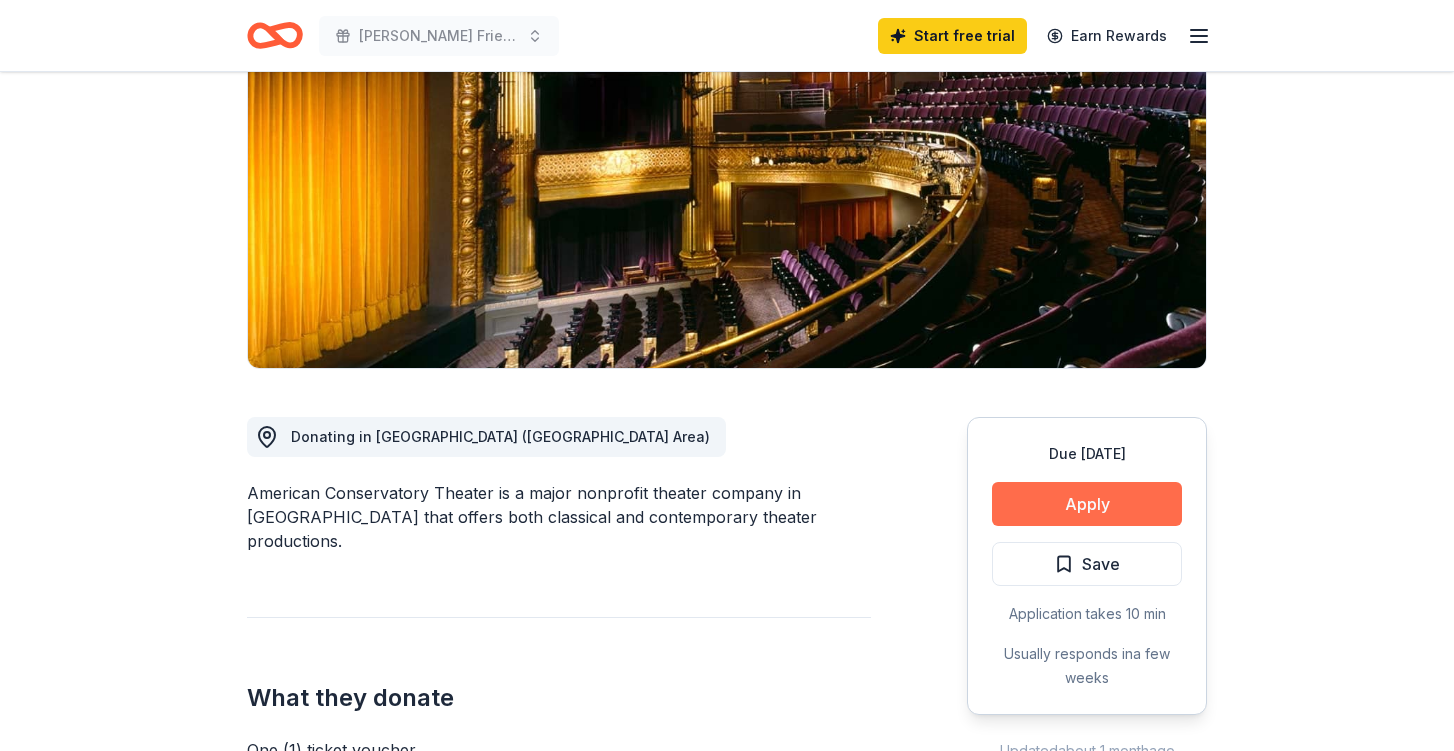 click on "Apply" at bounding box center (1087, 504) 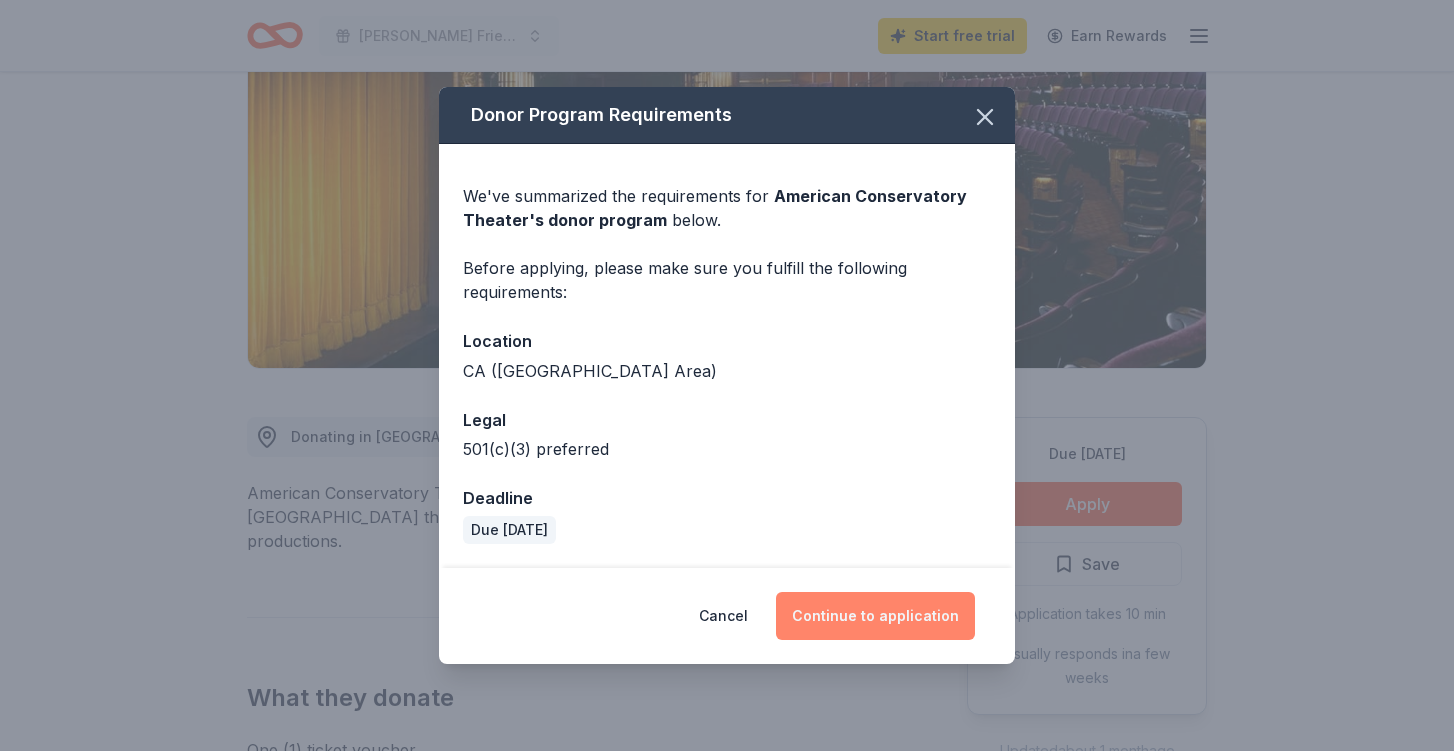 click on "Continue to application" at bounding box center (875, 616) 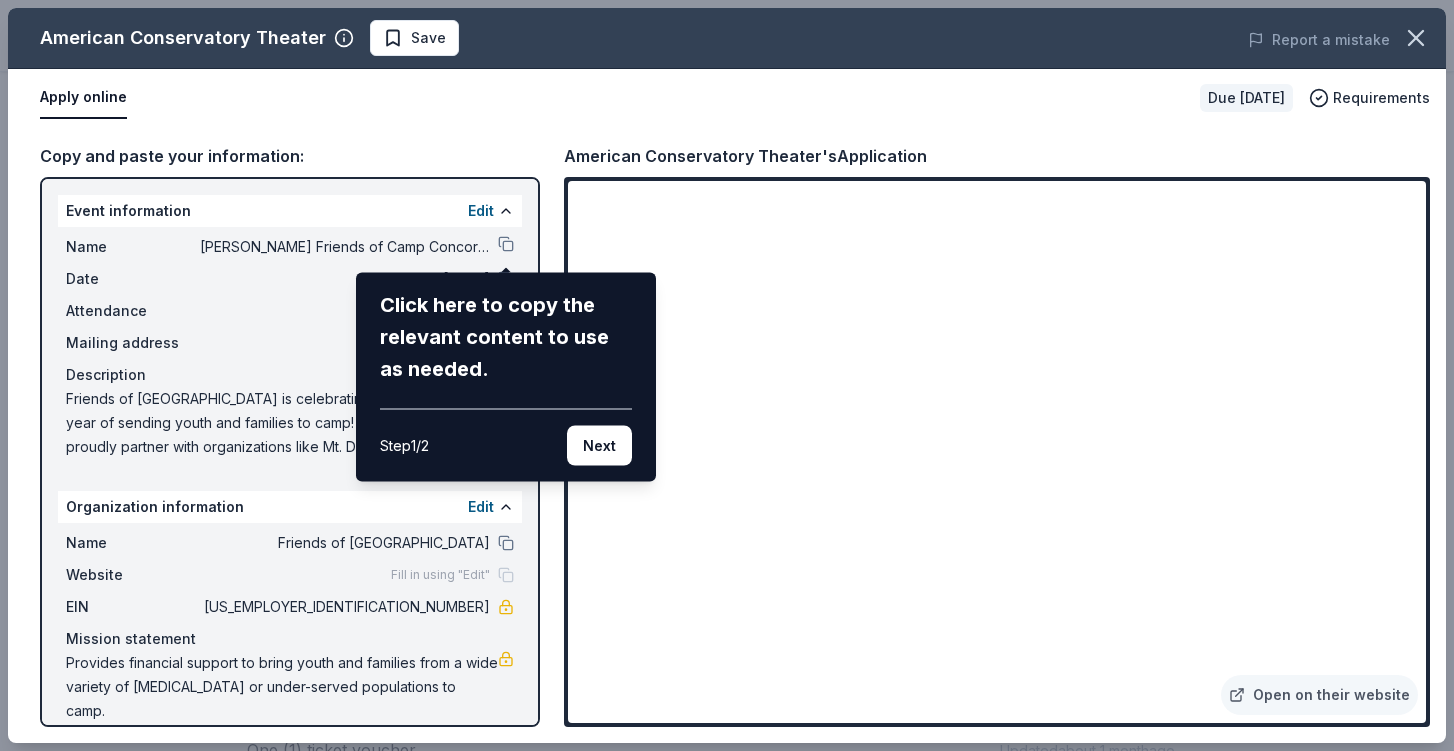 click on "American Conservatory Theater Save Report a mistake Apply online Due in 23 days Requirements Copy and paste your information: Event information Edit Name Dan Ashley's Friends of Camp Concord Golf Tournament Click here to copy the relevant content to use as needed. Step  1 / 2 Next Date 10/06/25 Attendance 300 Mailing address Description Friends of Camp Concord is celebrating another incredible year of sending youth and families to camp! Each summer, we proudly partner with organizations like Mt. Diablo C.A.R.E.S. Expanded Learning Program, Weekend Warriors, First Tee Contra Costa, and Child Advocates of Contra Costa County to provide scholarships for those who might not otherwise have the opportunity to experience camp.  Since 1997, this tournament has been vital in raising funds to send campers to a one-week summer camp experience at Camp Concord in South Lake Tahoe. The annual Dan Ashley Golf Tournament raises money to send youth and families to Camp Concord in South Lake Tahoe.
Organization information" at bounding box center (727, 375) 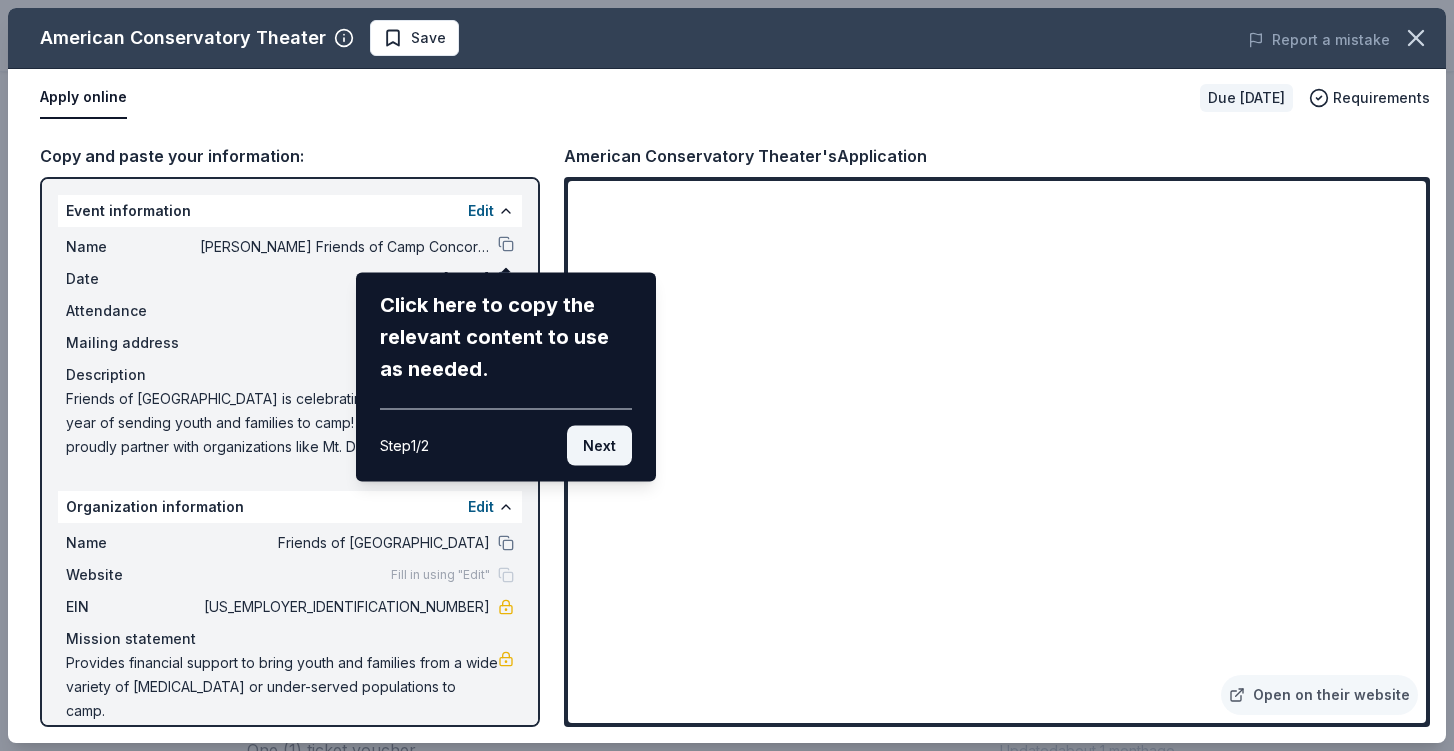 click on "Next" at bounding box center (599, 446) 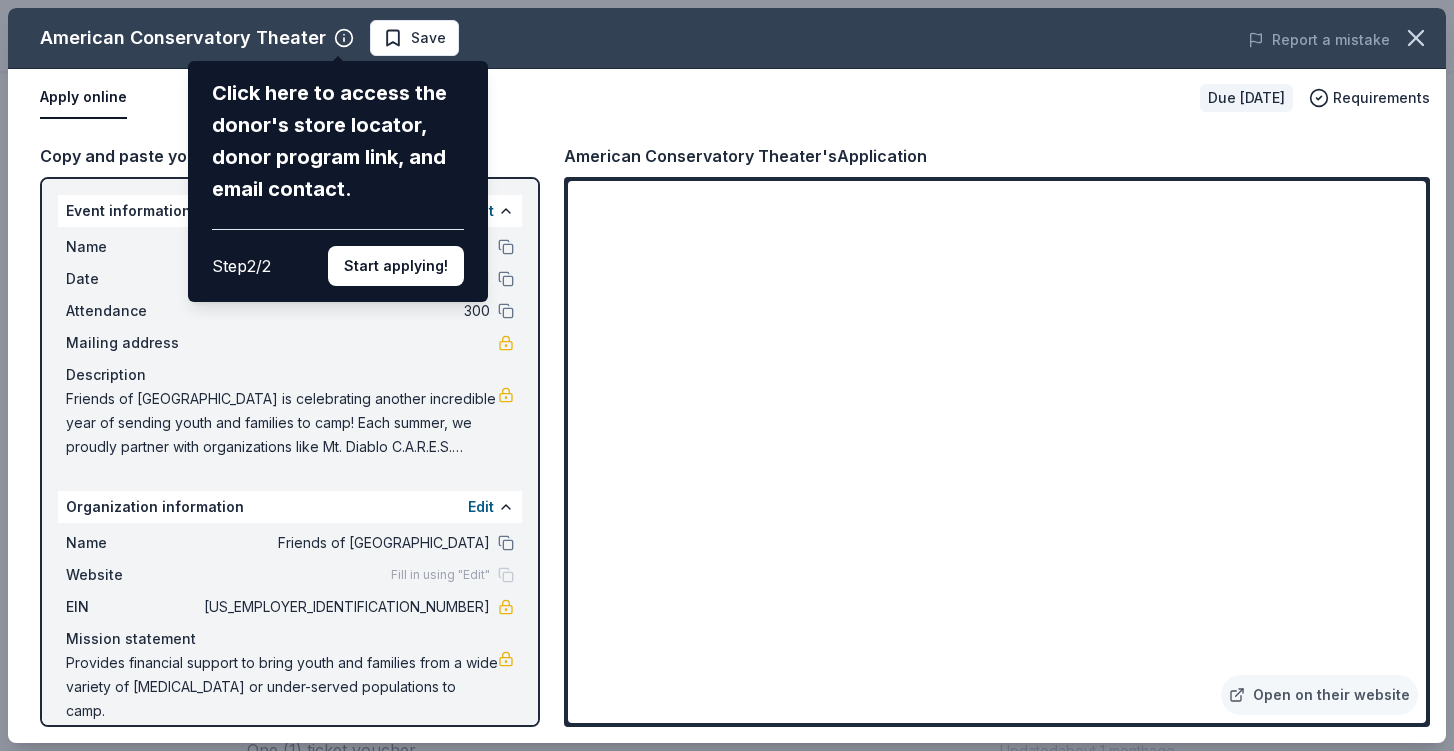 click on "American Conservatory Theater Click here to access the donor's store locator, donor program link, and email contact. Step  2 / 2 Start applying! Save Report a mistake Apply online Due in 23 days Requirements Copy and paste your information: Event information Edit Name Dan Ashley's Friends of Camp Concord Golf Tournament Date 10/06/25 Attendance 300 Mailing address Description Organization information Edit Name Friends of Camp Concord Website Fill in using "Edit" EIN 68-0067169 Mission statement Provides financial support to bring youth and families from a wide variety of low income or under-served populations to camp. American Conservatory Theater's  Application Open on their website" at bounding box center (727, 375) 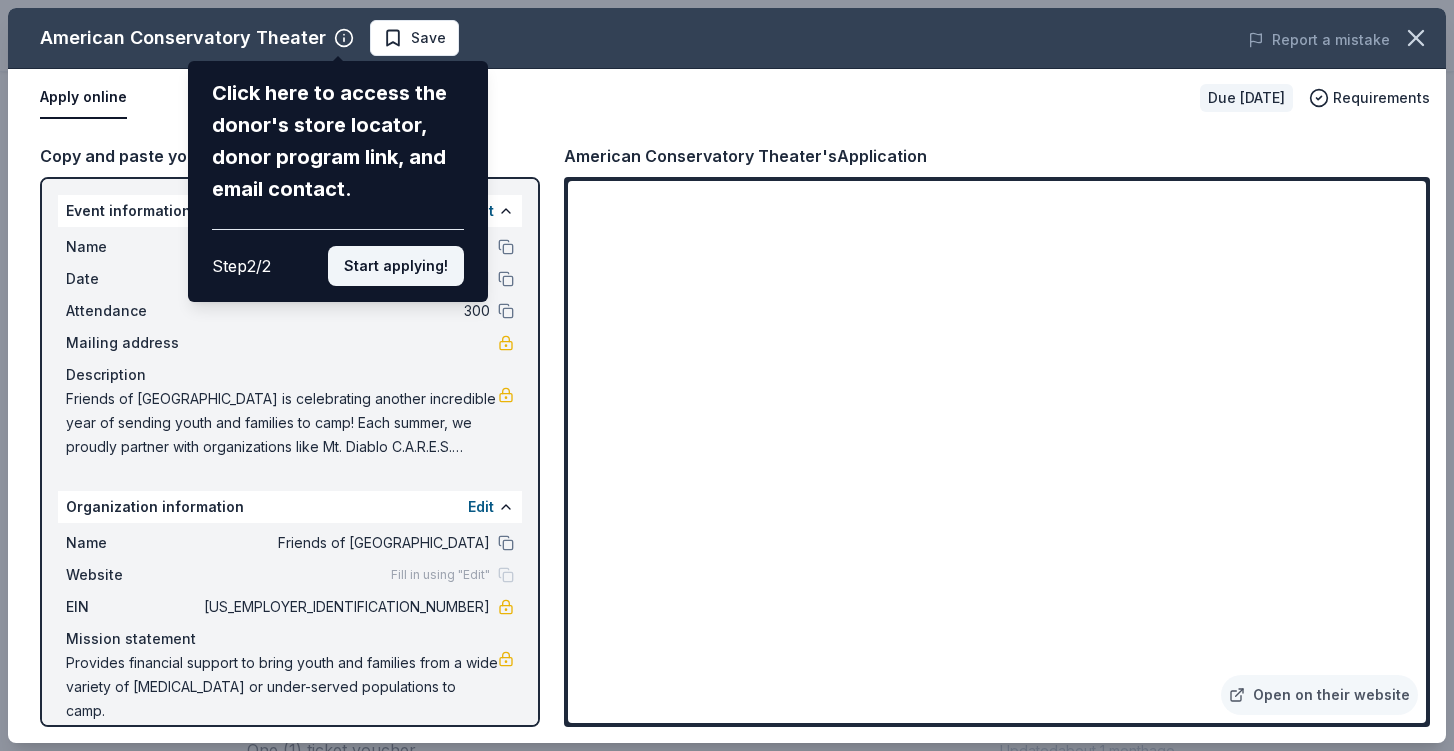 click on "Start applying!" at bounding box center [396, 266] 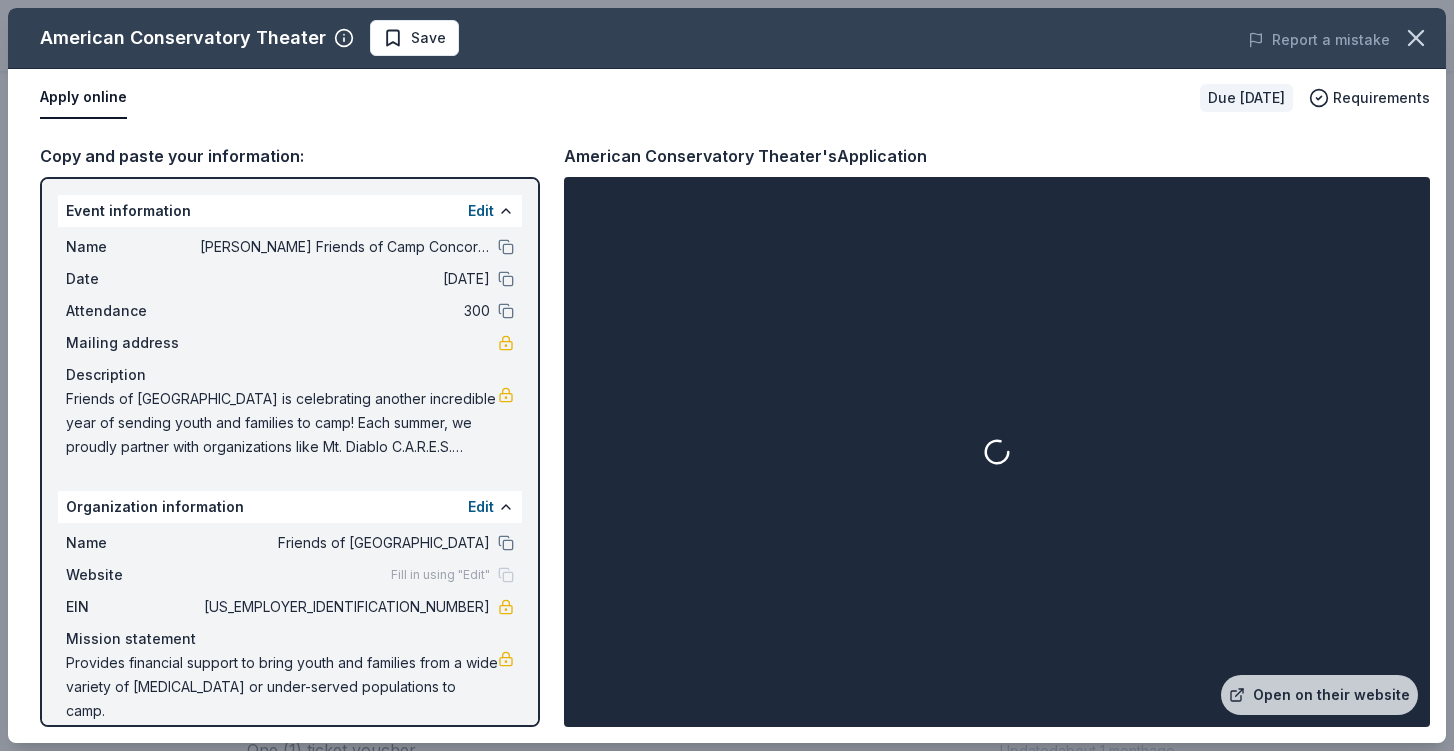 click at bounding box center [506, 507] 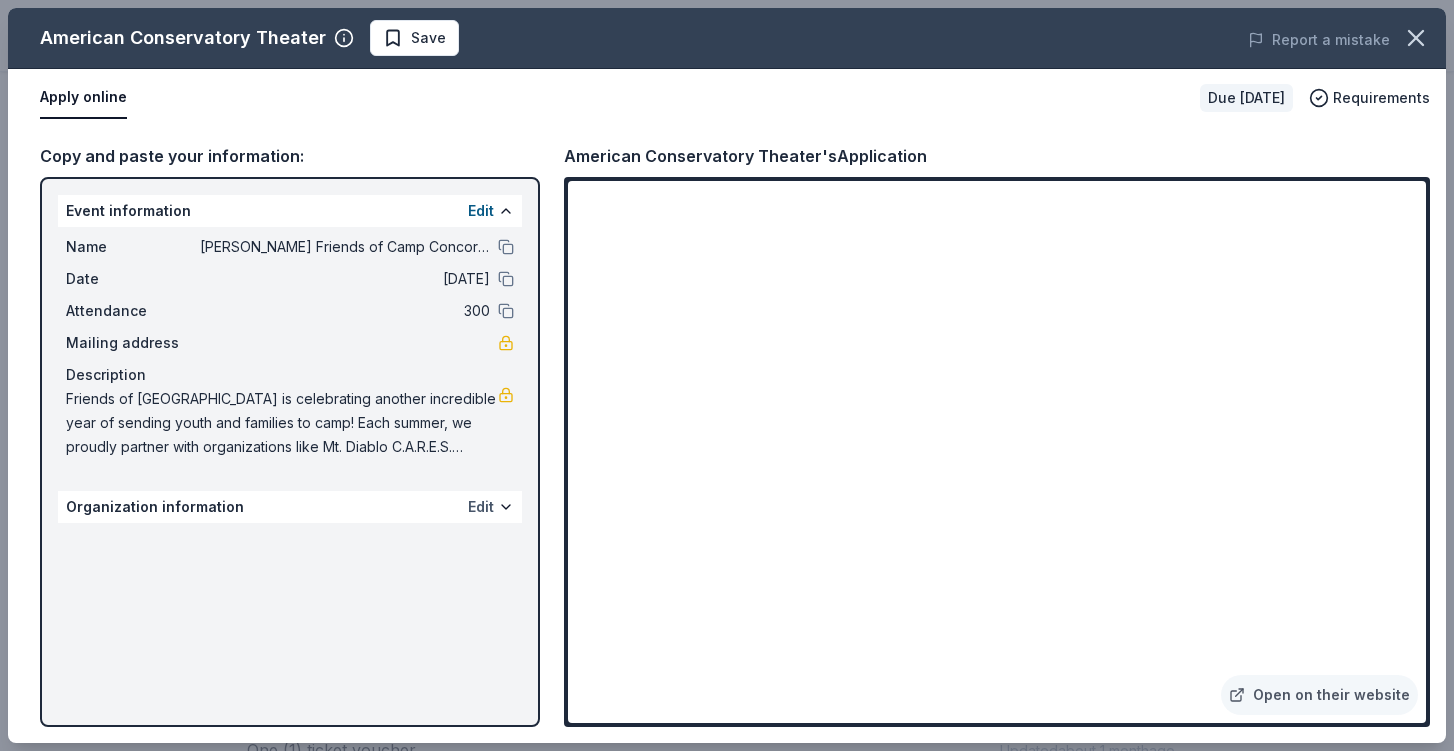 click on "Edit" at bounding box center [481, 507] 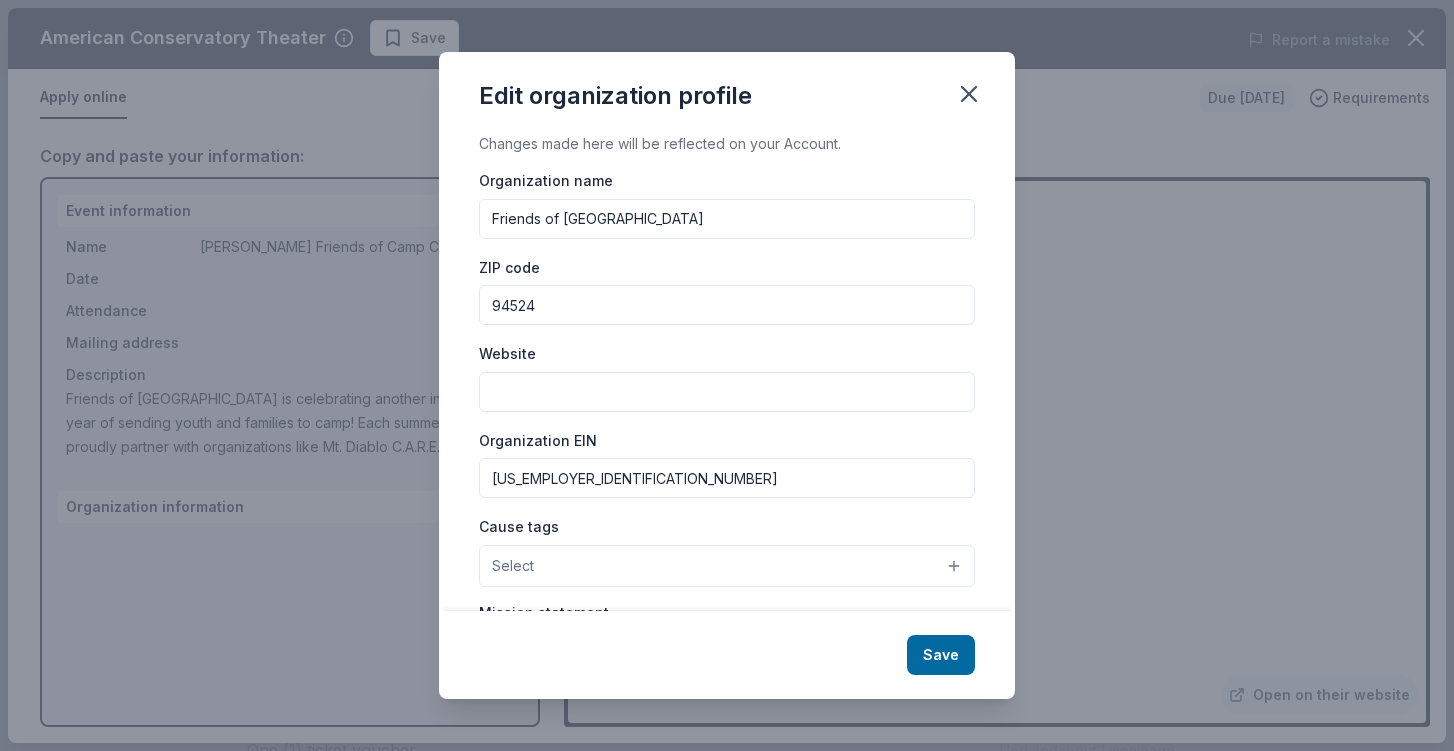click on "Website" at bounding box center (727, 392) 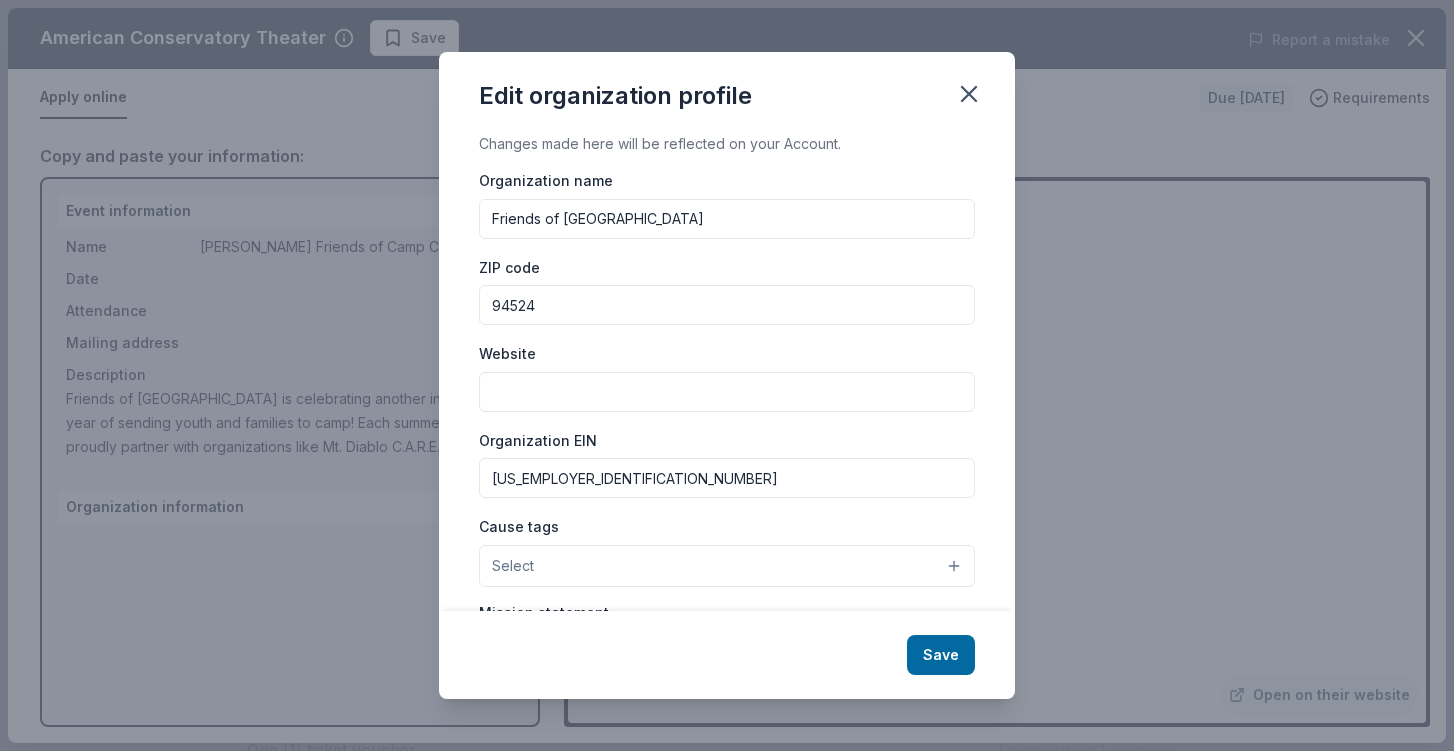 paste on "https://friendsofcampconcord.org/" 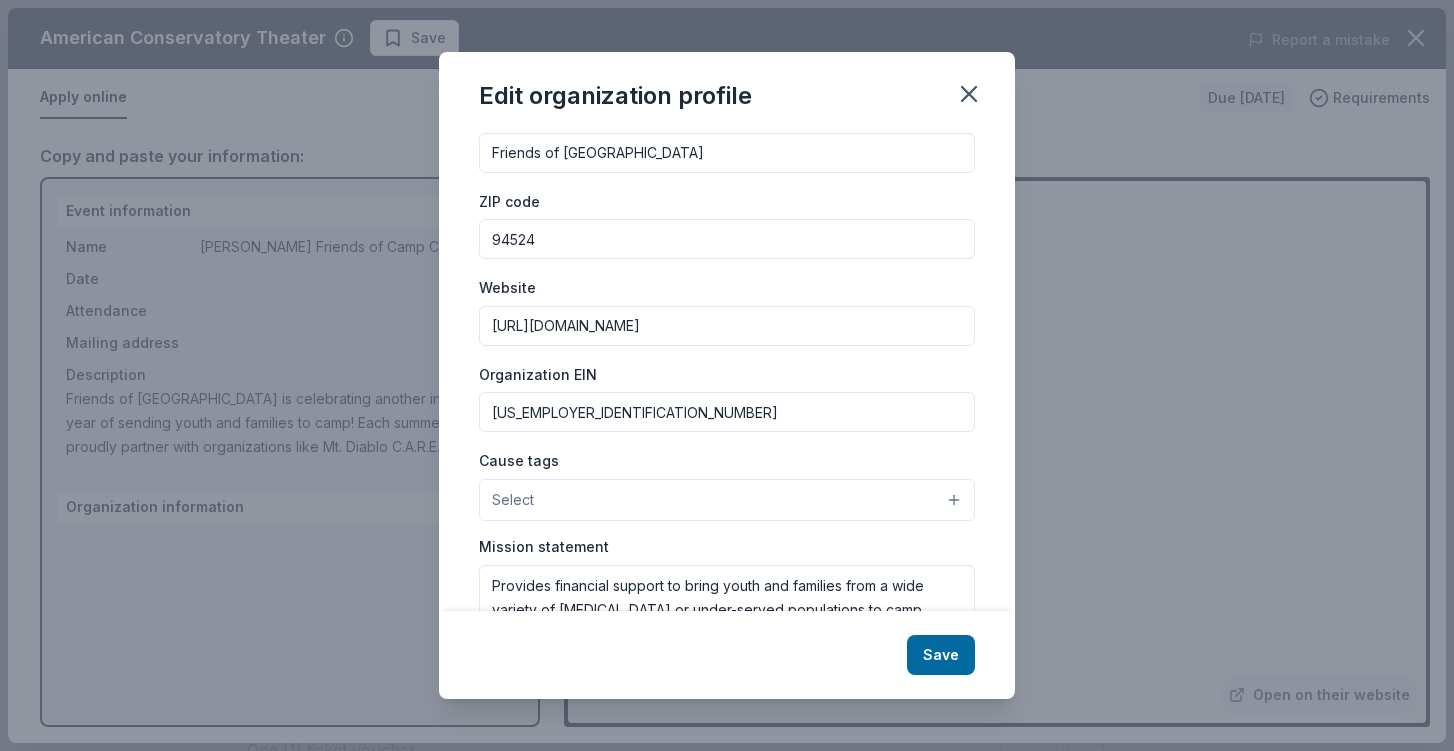 scroll, scrollTop: 68, scrollLeft: 0, axis: vertical 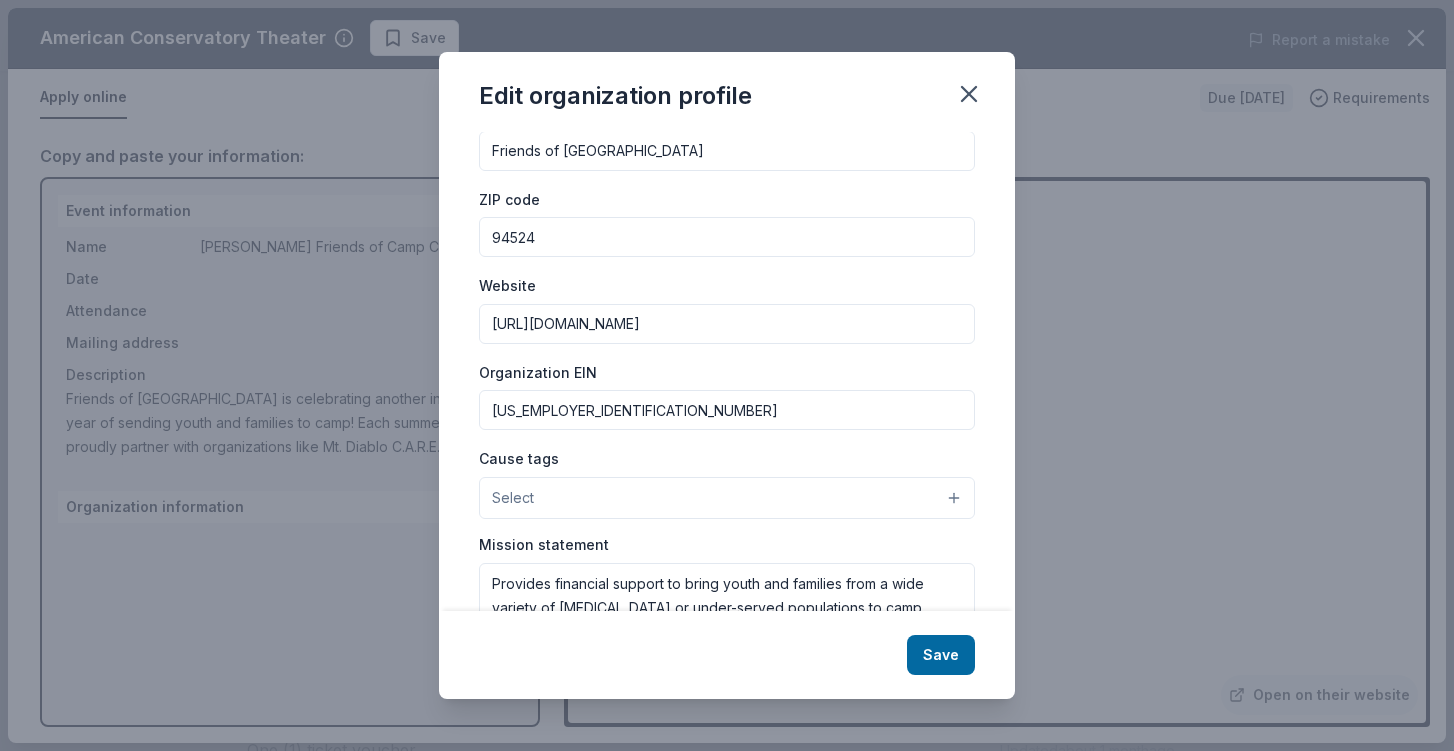 type on "https://friendsofcampconcord.org/" 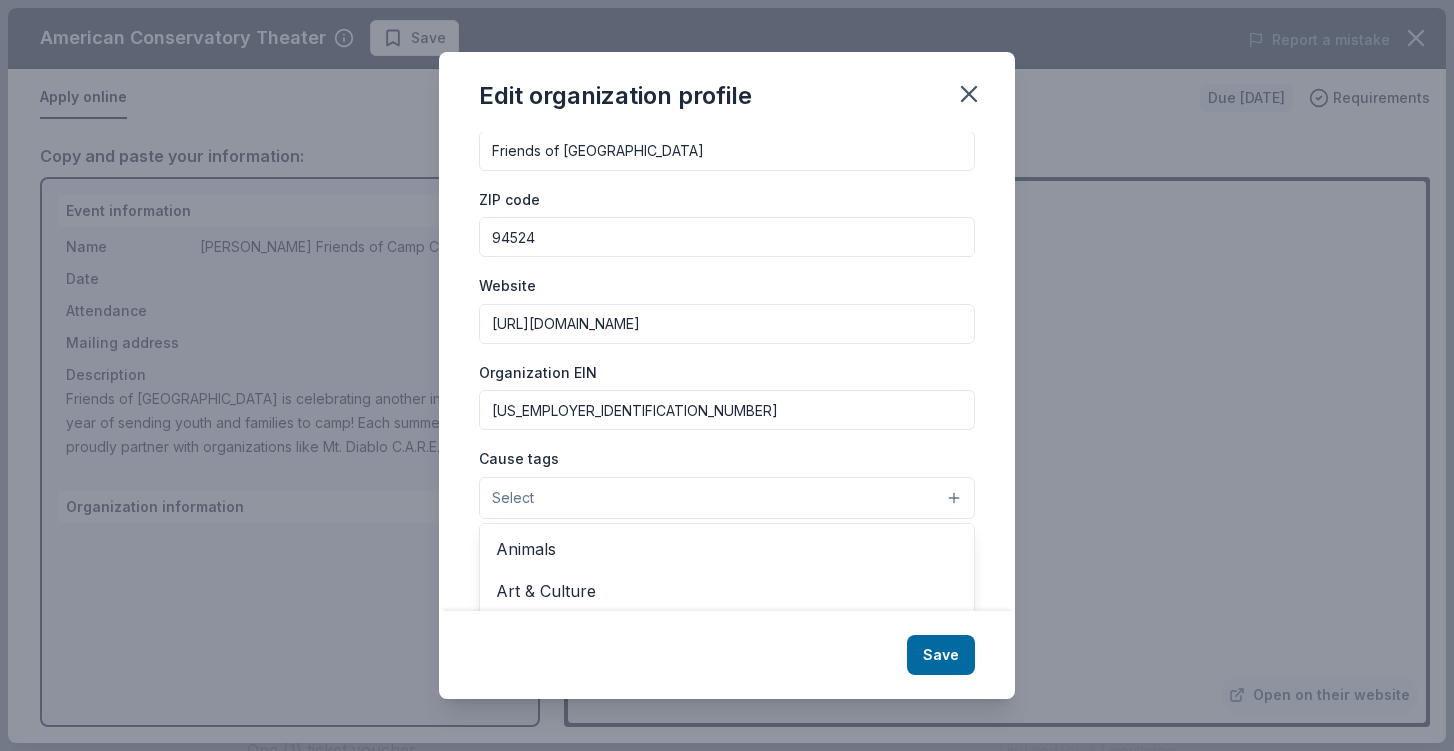 click on "Select" at bounding box center [727, 498] 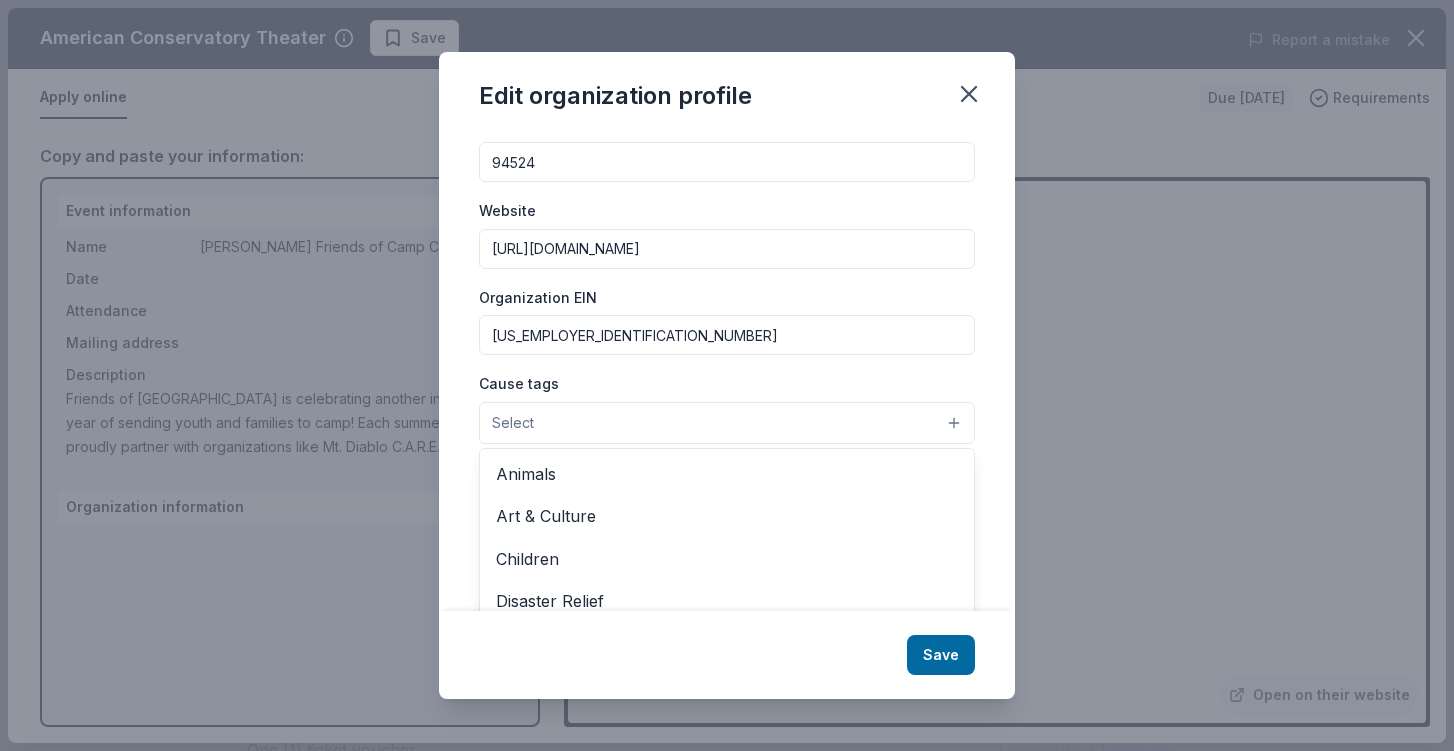 scroll, scrollTop: 152, scrollLeft: 0, axis: vertical 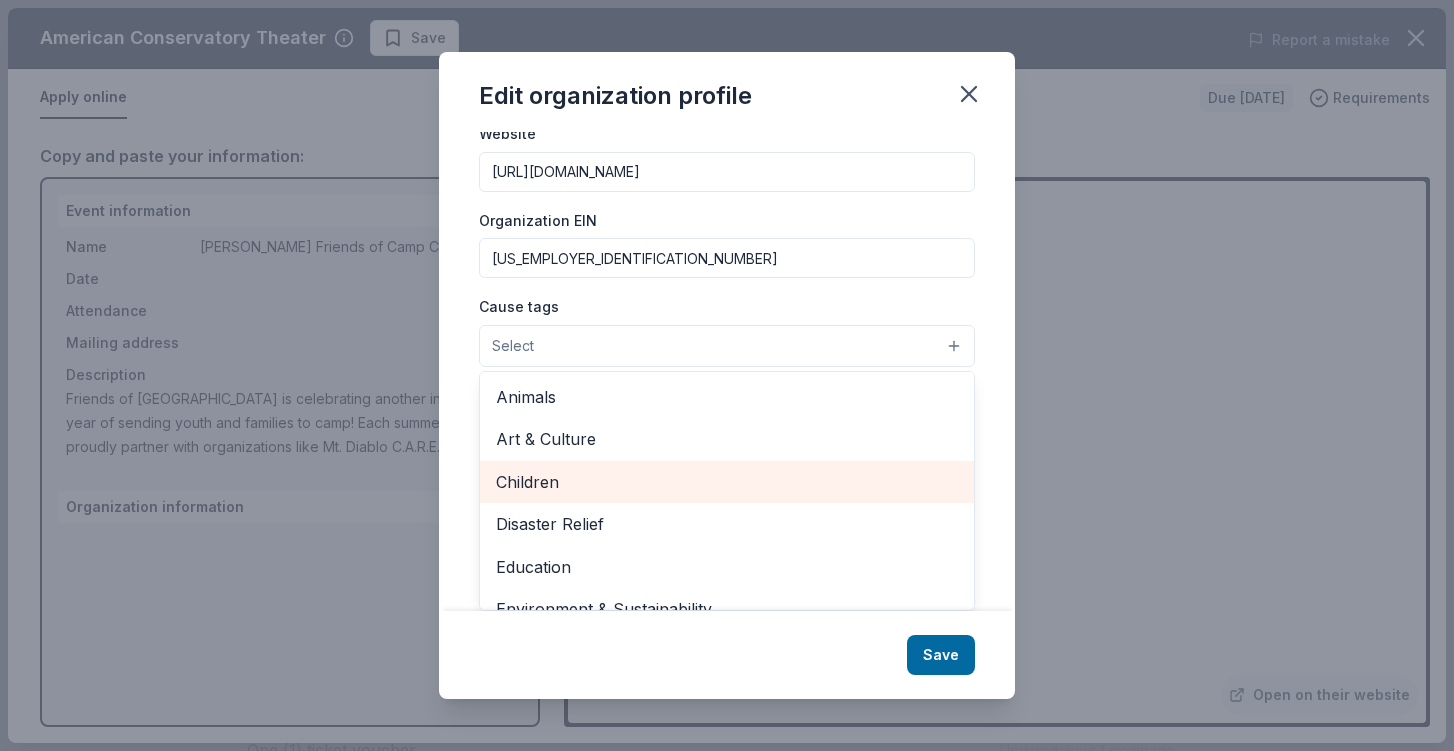 click on "Children" at bounding box center [727, 482] 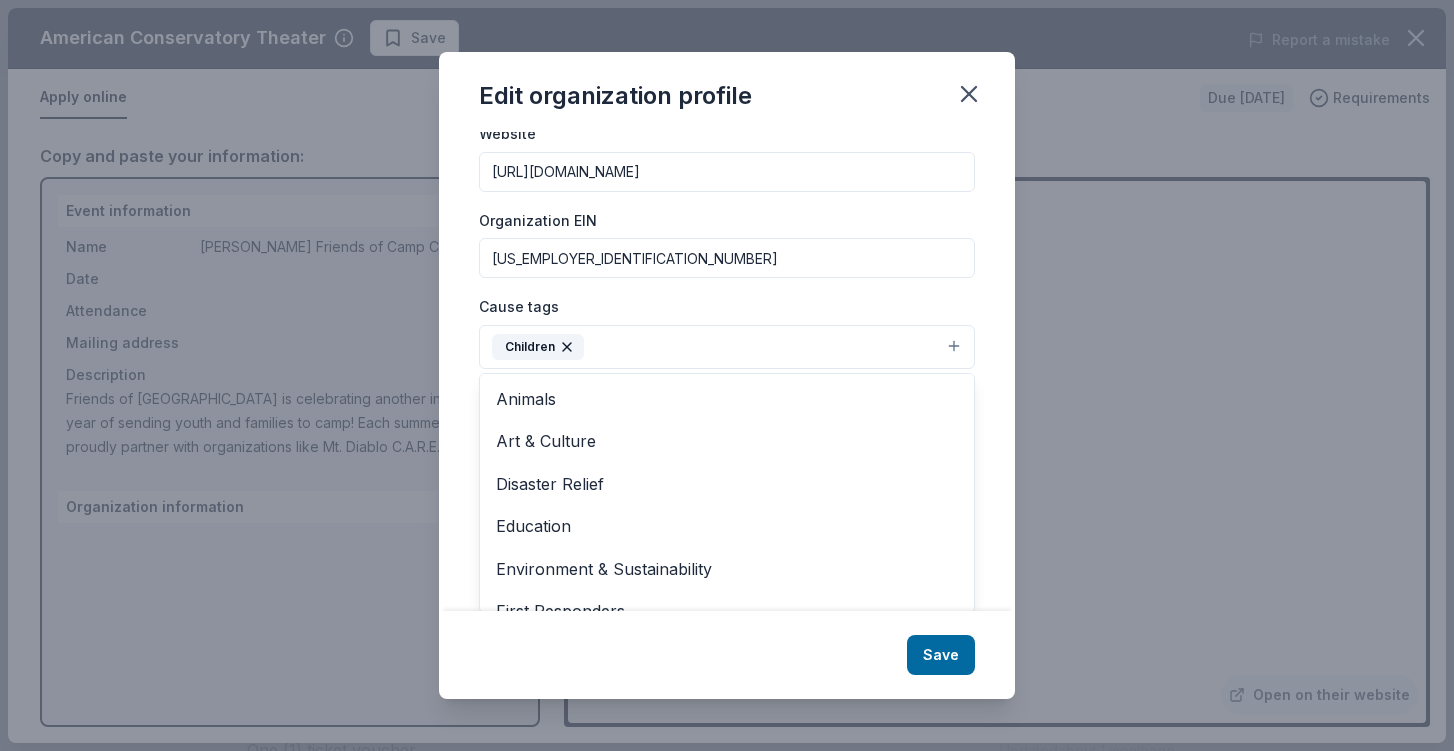 click on "Edit organization profile Changes made here will be reflected on your Account. Organization name Friends of Camp Concord ZIP code 94524 Website https://friendsofcampconcord.org/ Organization EIN 68-0067169 Cause tags Children Animals Art & Culture Disaster Relief Education Environment & Sustainability First Responders Health Military Poverty & Hunger Social Justice Wellness & Fitness Mission statement Provides financial support to bring youth and families from a wide variety of low income or under-served populations to camp. Save" at bounding box center [727, 375] 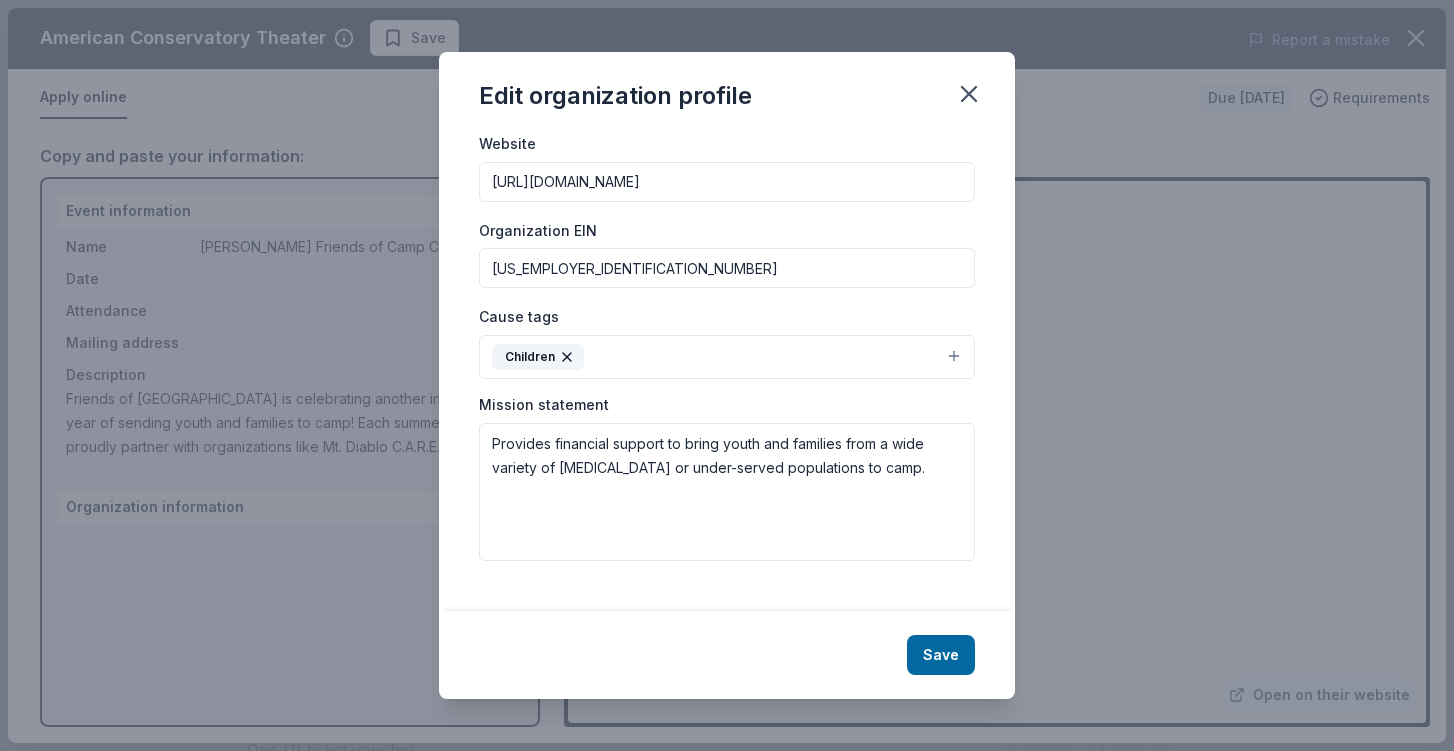 scroll, scrollTop: 191, scrollLeft: 0, axis: vertical 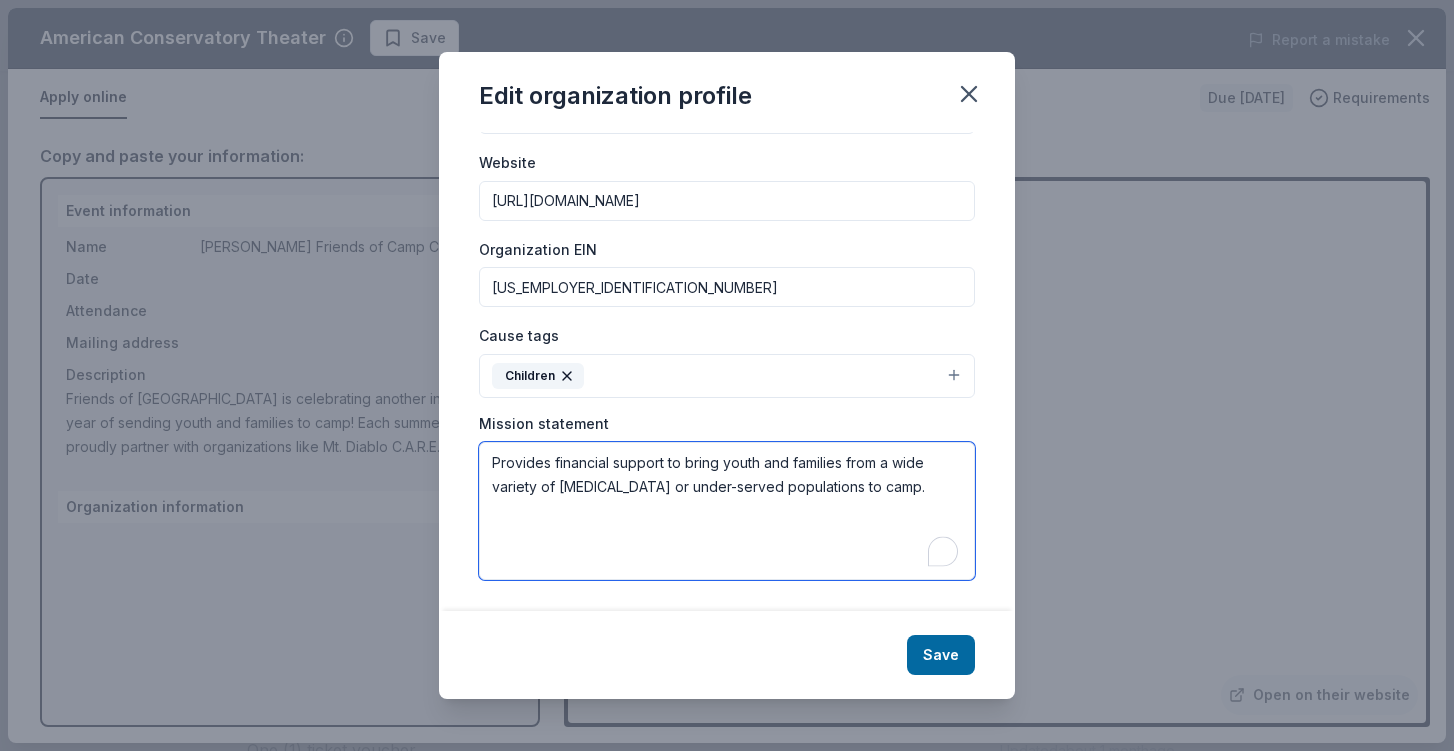 drag, startPoint x: 492, startPoint y: 462, endPoint x: 909, endPoint y: 515, distance: 420.3546 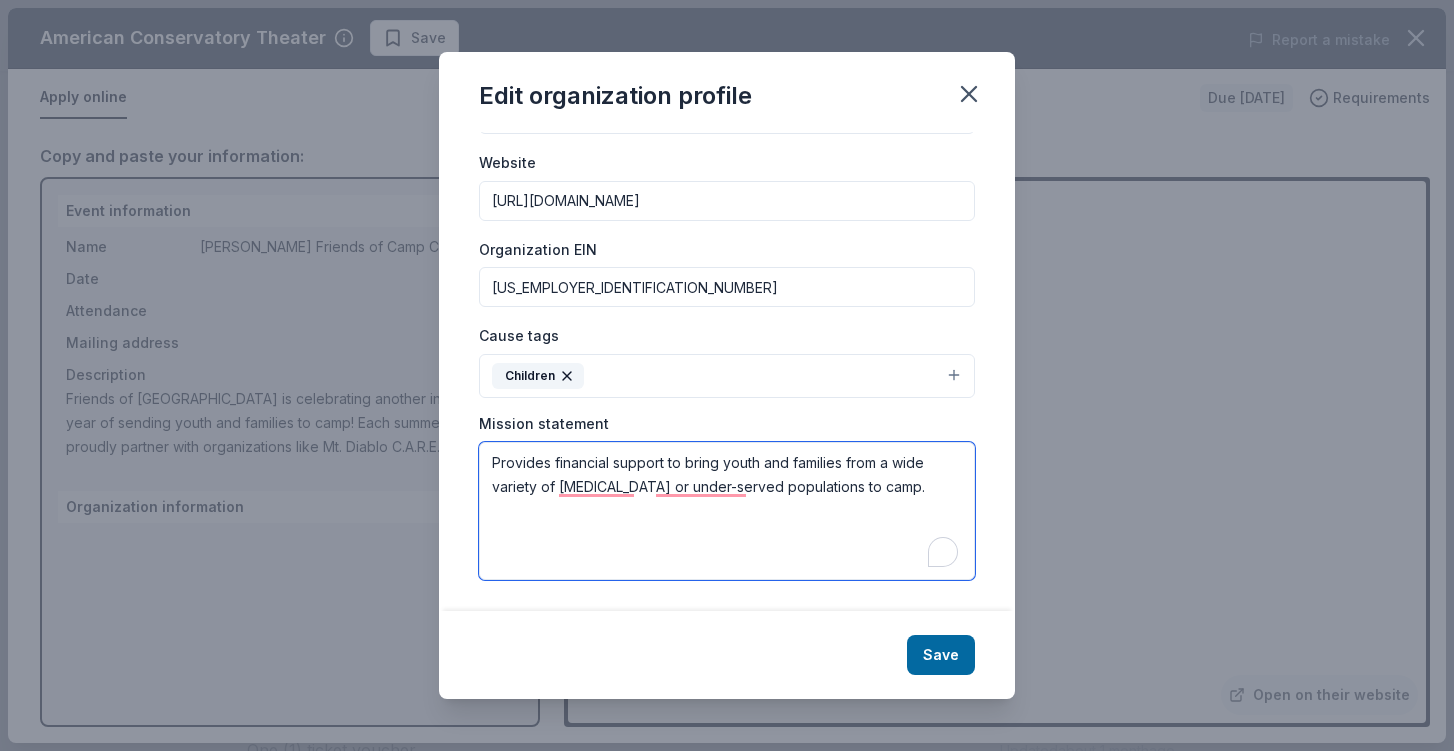 paste on "Friends of Camp Concord's mission is to sponsor camperships for underprivileged children and families, promote greater awareness and use of Camp Concord in South Lake Tahoe, and establish and carry out projects at camp. While at camp, campers are disconnected from their digital devices. Our organization is 100% volunteer-led, and our golf tournament is our only fundraiser." 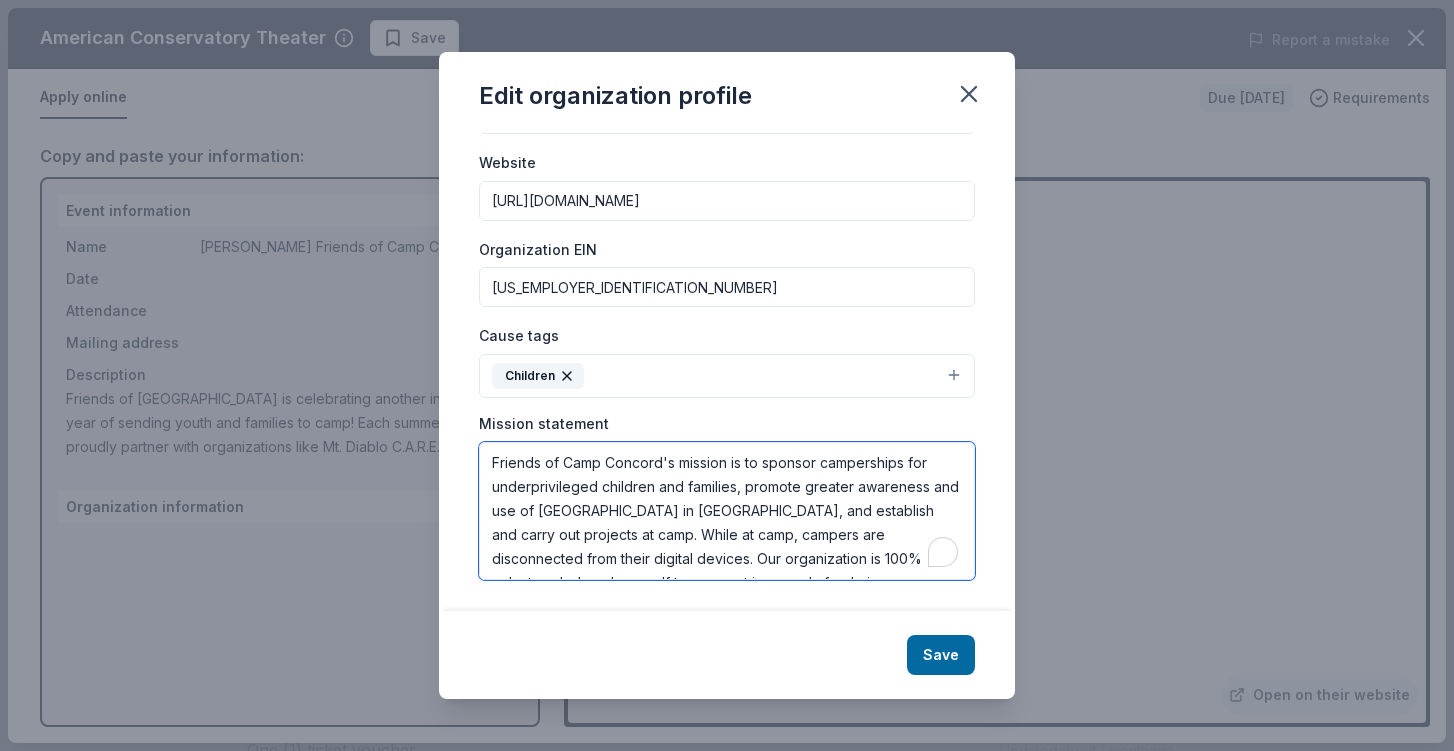 scroll, scrollTop: 61, scrollLeft: 0, axis: vertical 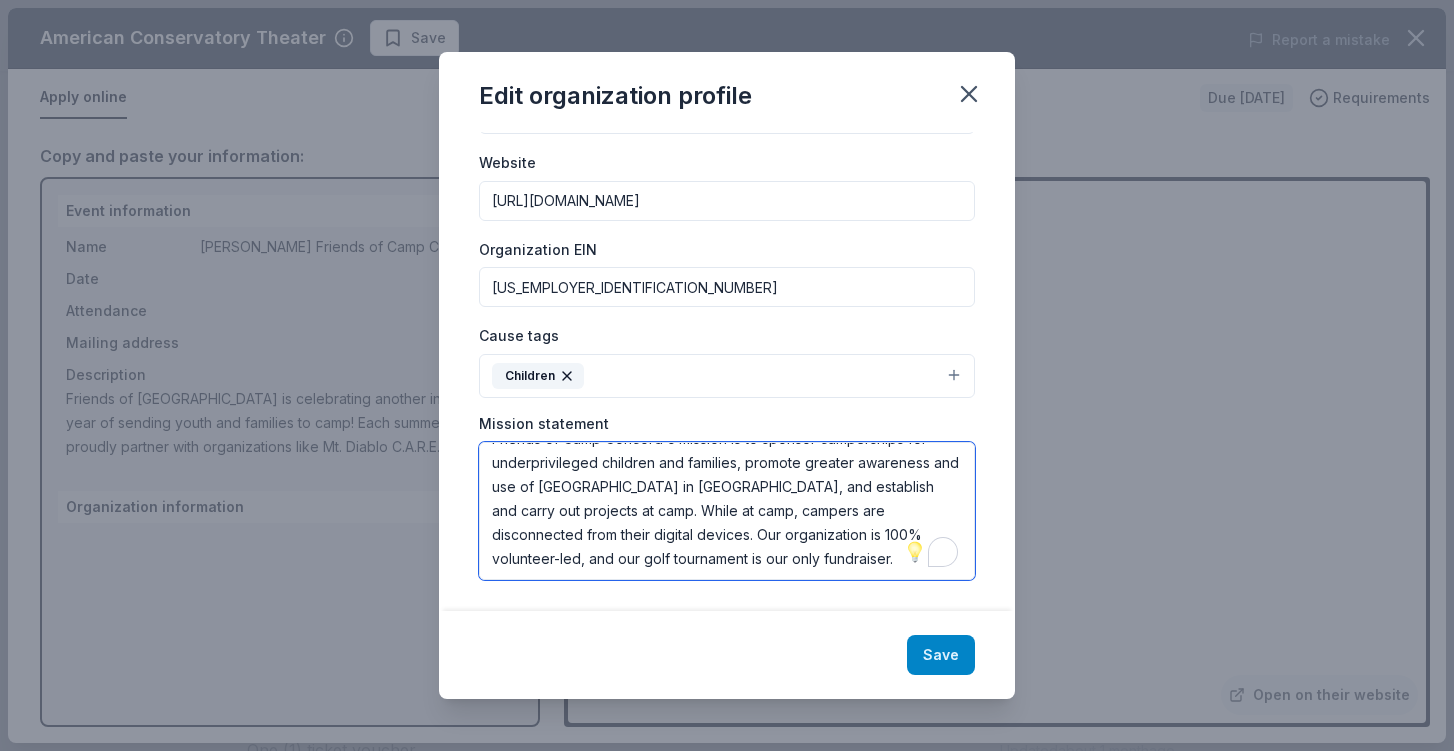 type on "Friends of Camp Concord's mission is to sponsor camperships for underprivileged children and families, promote greater awareness and use of Camp Concord in South Lake Tahoe, and establish and carry out projects at camp. While at camp, campers are disconnected from their digital devices. Our organization is 100% volunteer-led, and our golf tournament is our only fundraiser." 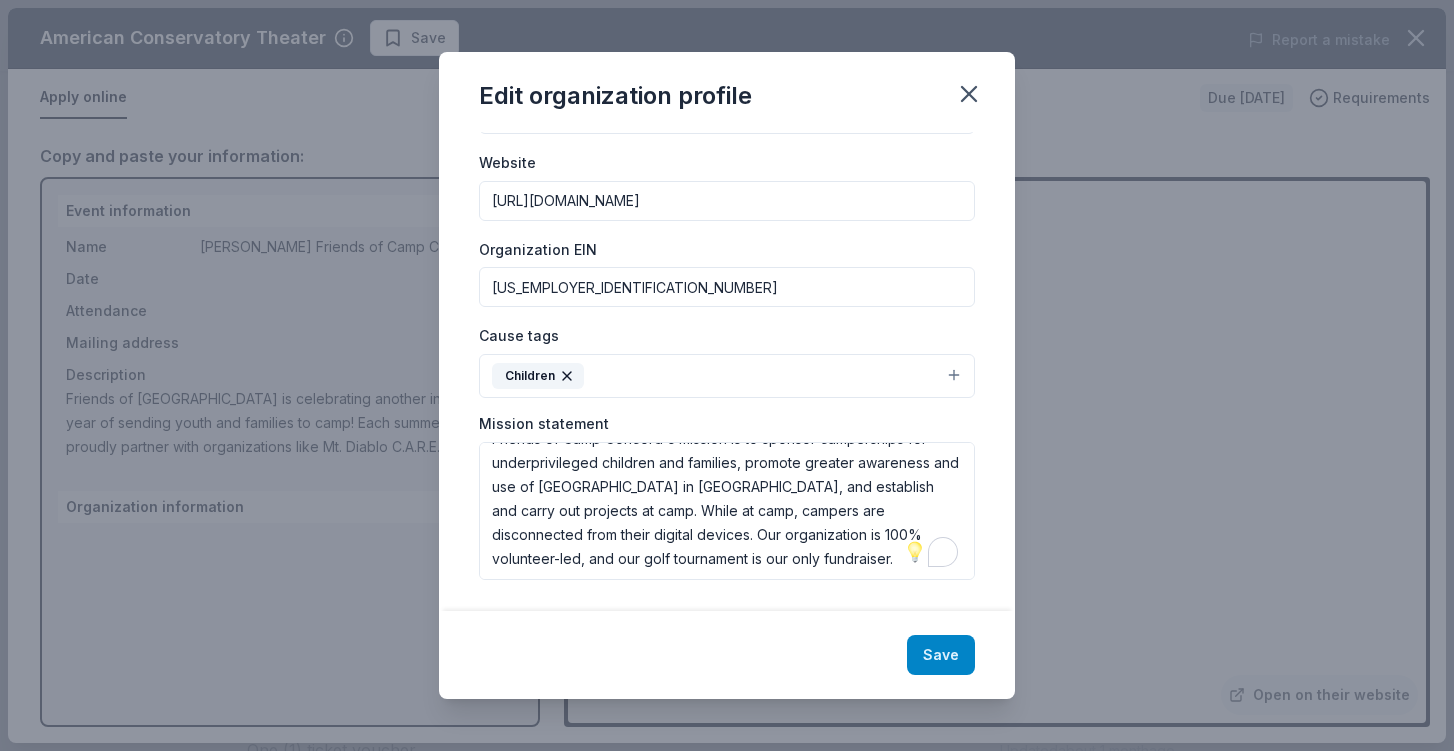 click on "Save" at bounding box center (941, 655) 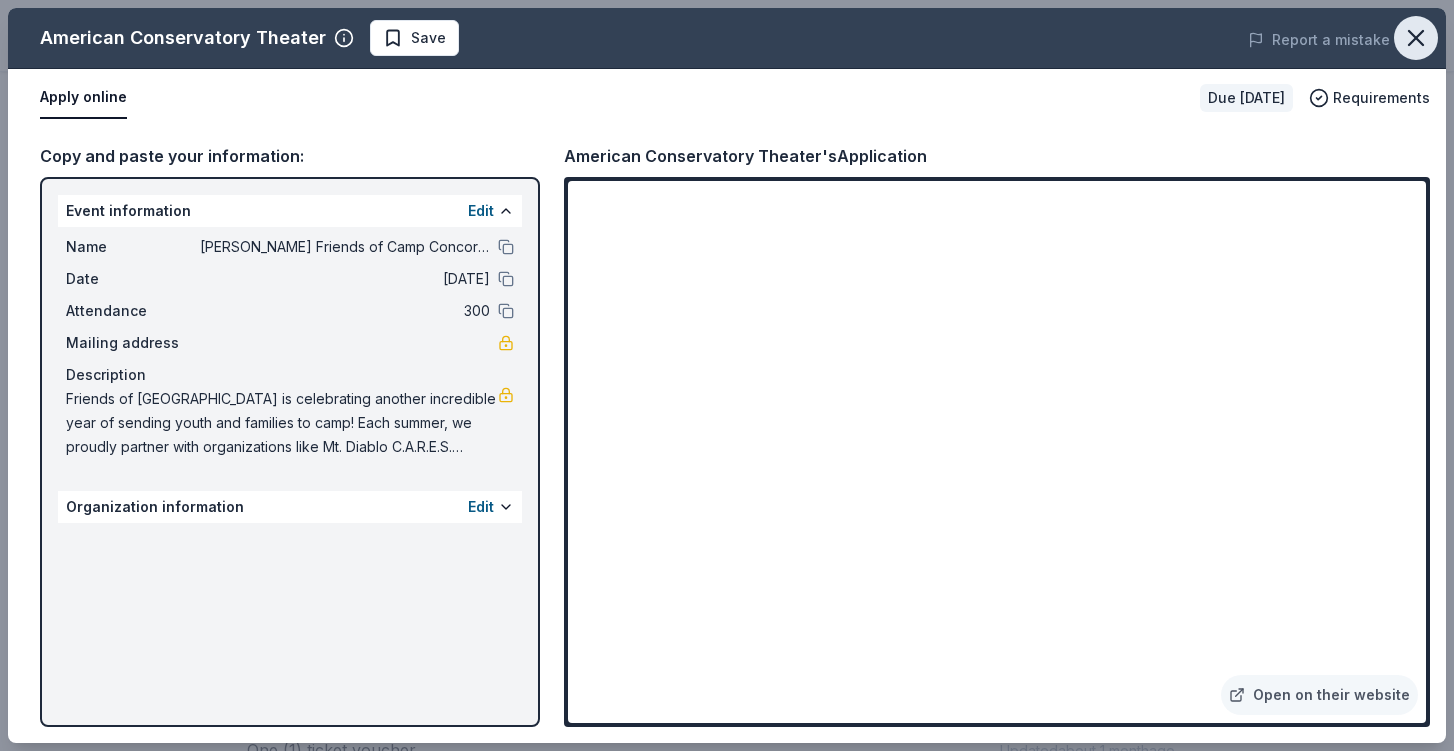click 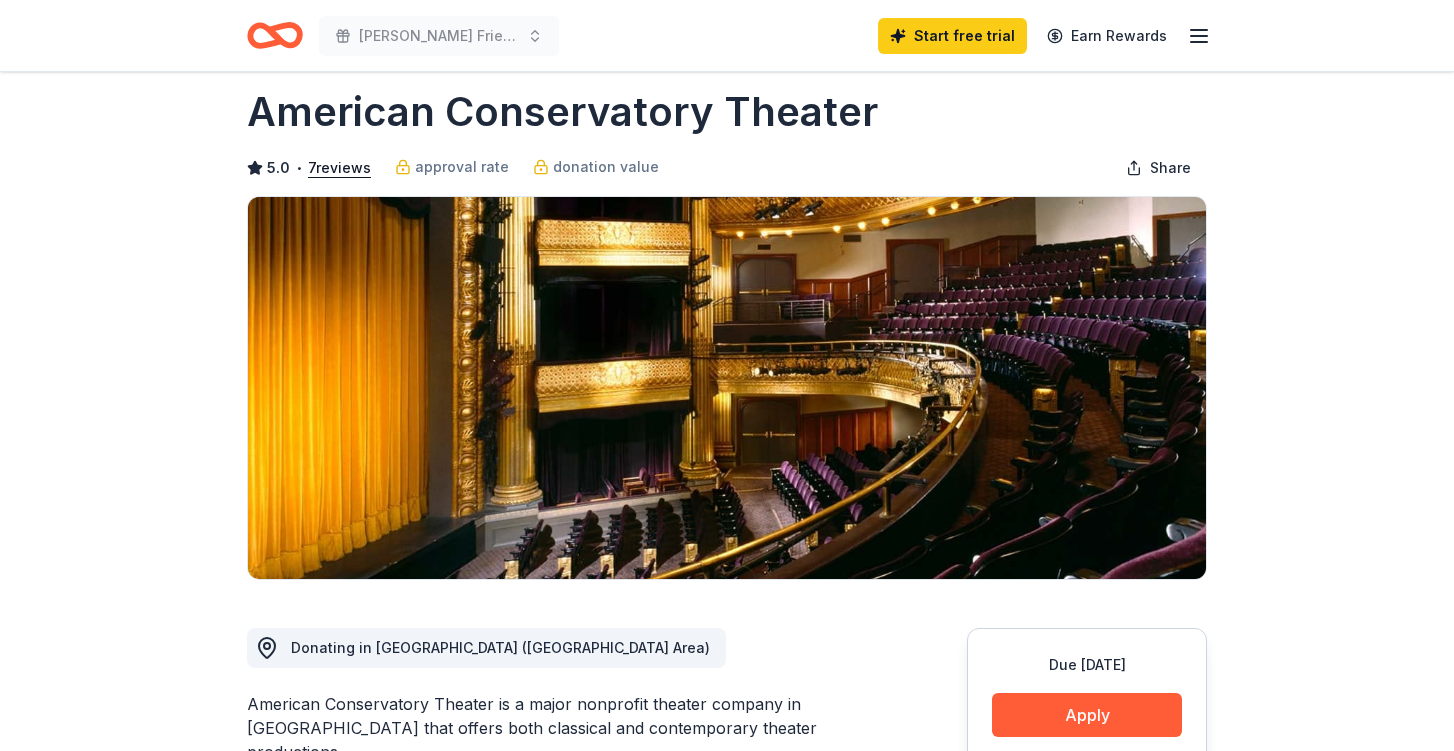 scroll, scrollTop: 0, scrollLeft: 0, axis: both 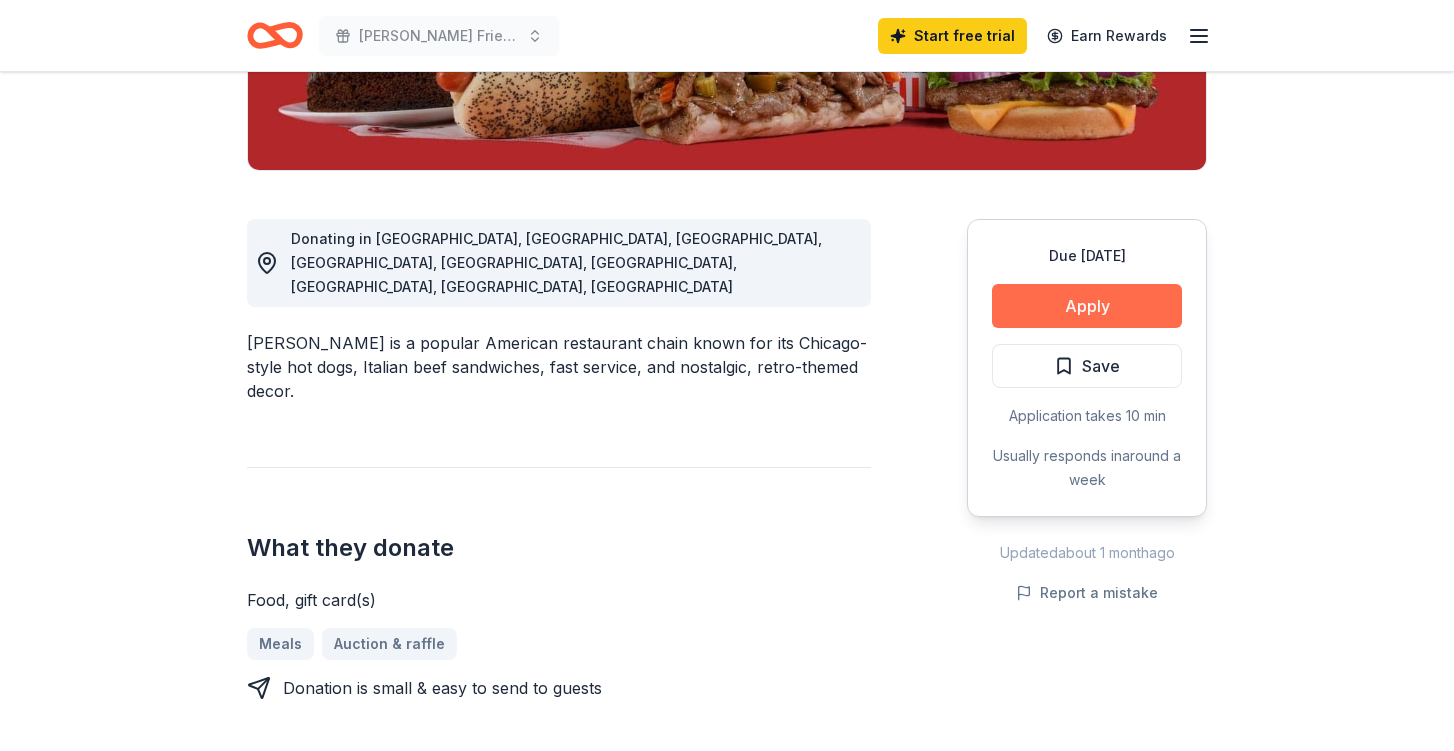 click on "Apply" at bounding box center (1087, 306) 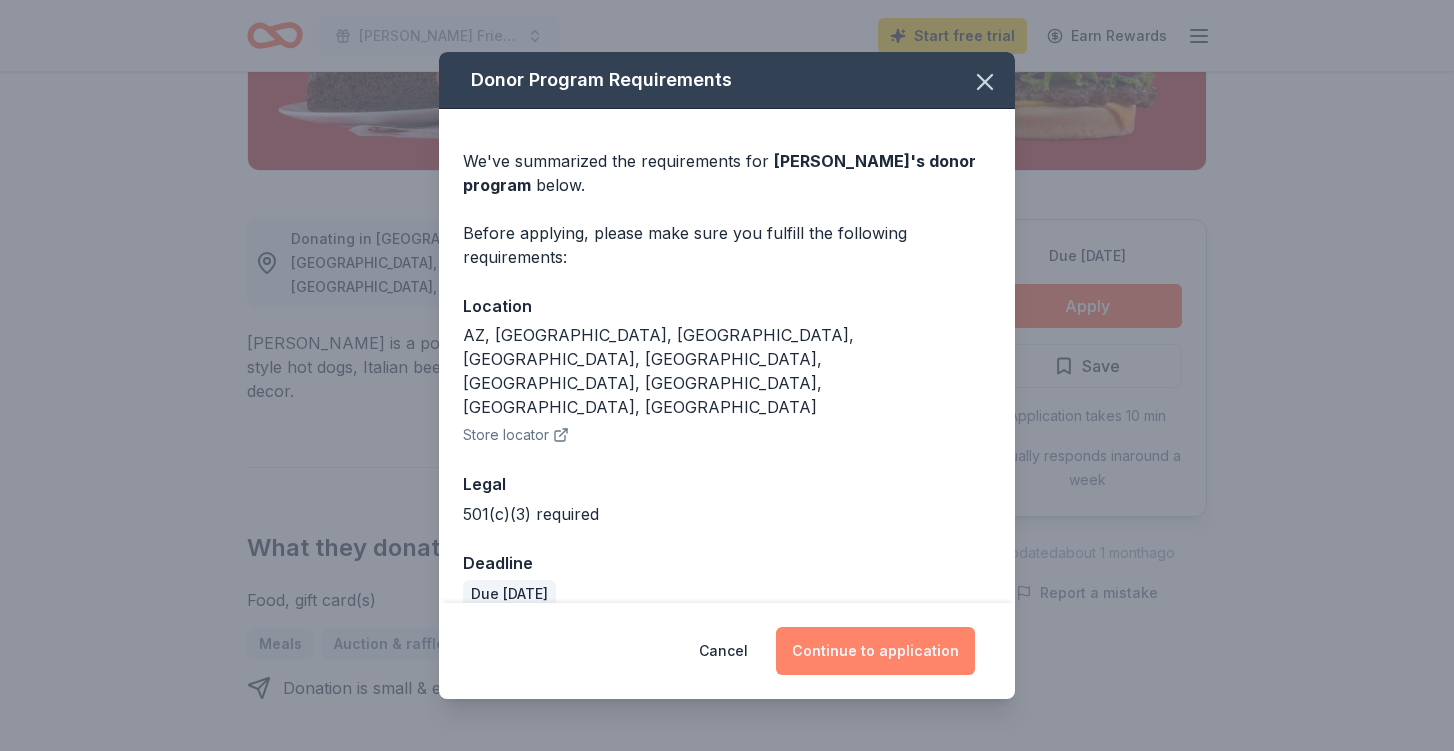 click on "Continue to application" at bounding box center [875, 651] 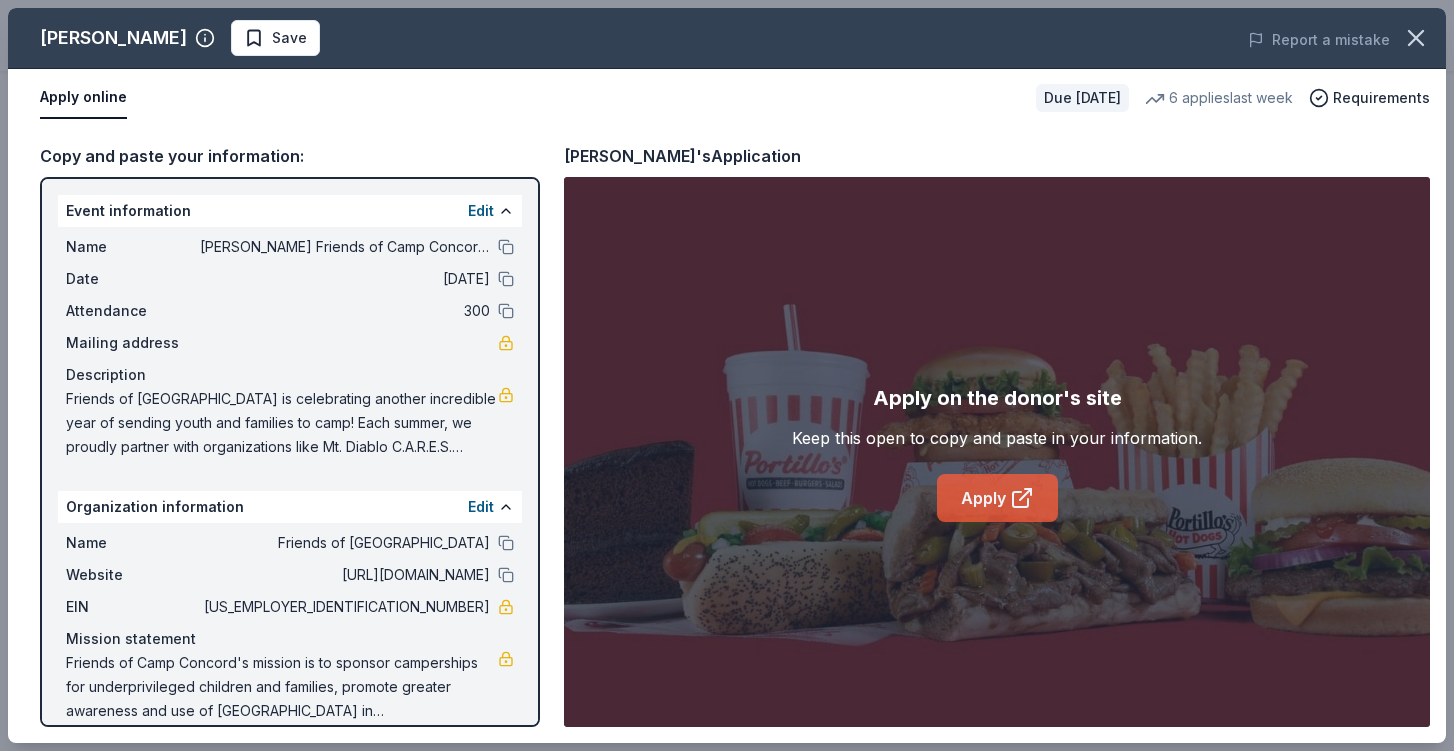 click on "Apply" at bounding box center [997, 498] 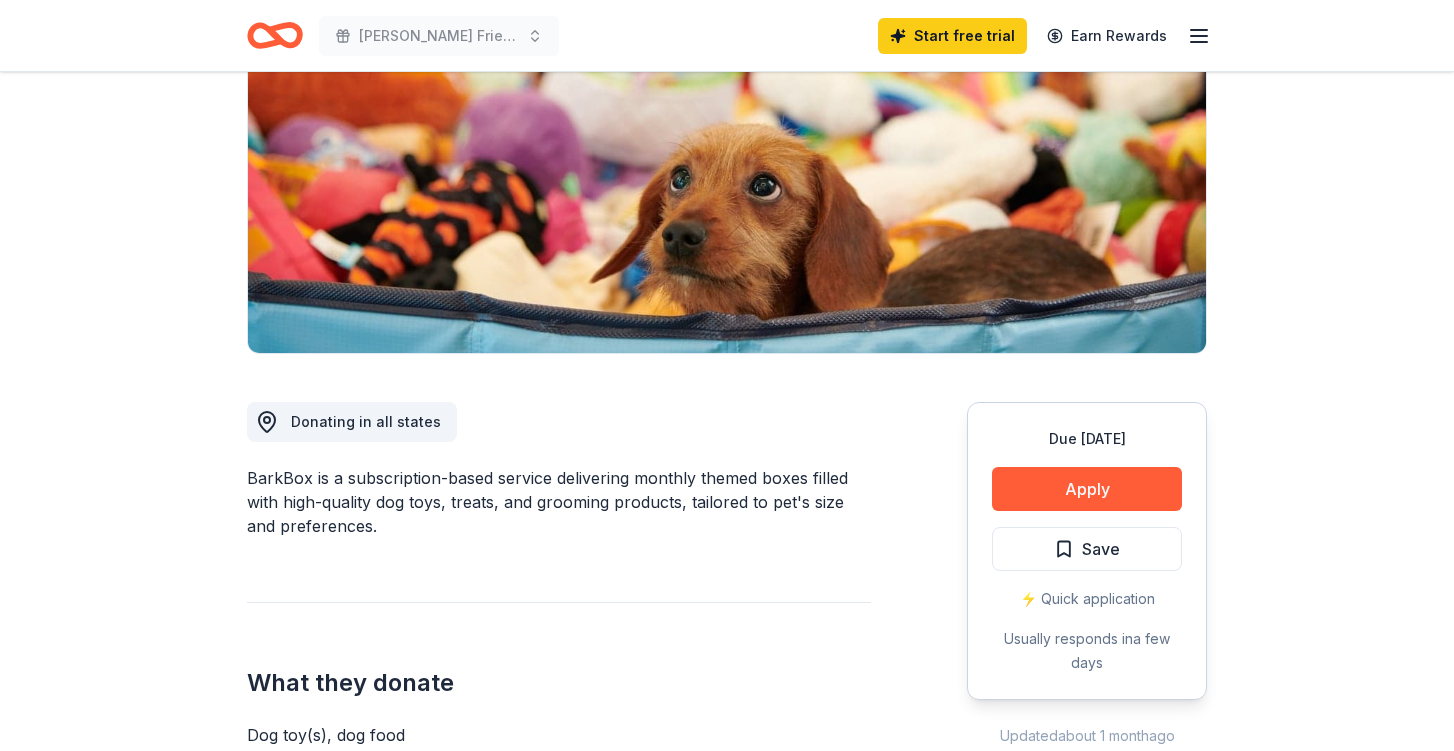 scroll, scrollTop: 255, scrollLeft: 0, axis: vertical 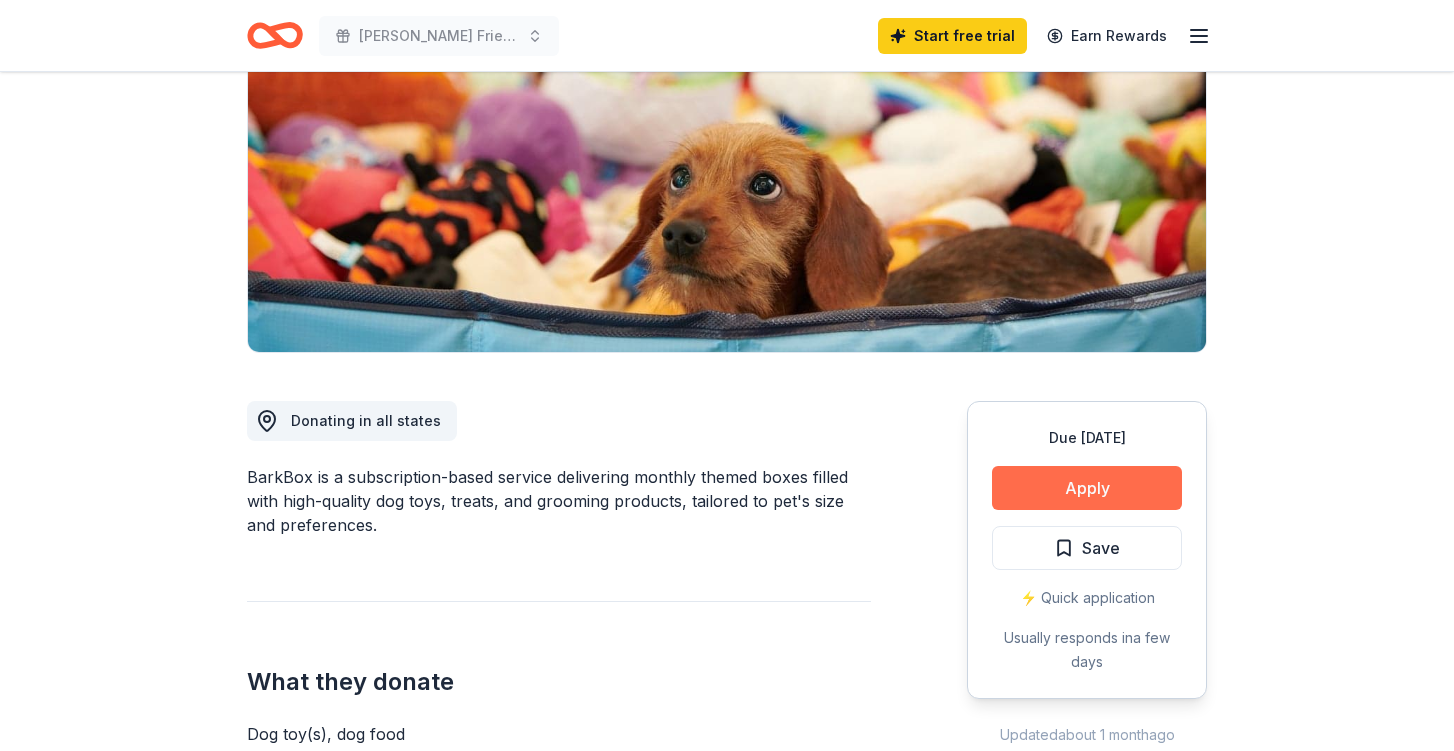 click on "Apply" at bounding box center (1087, 488) 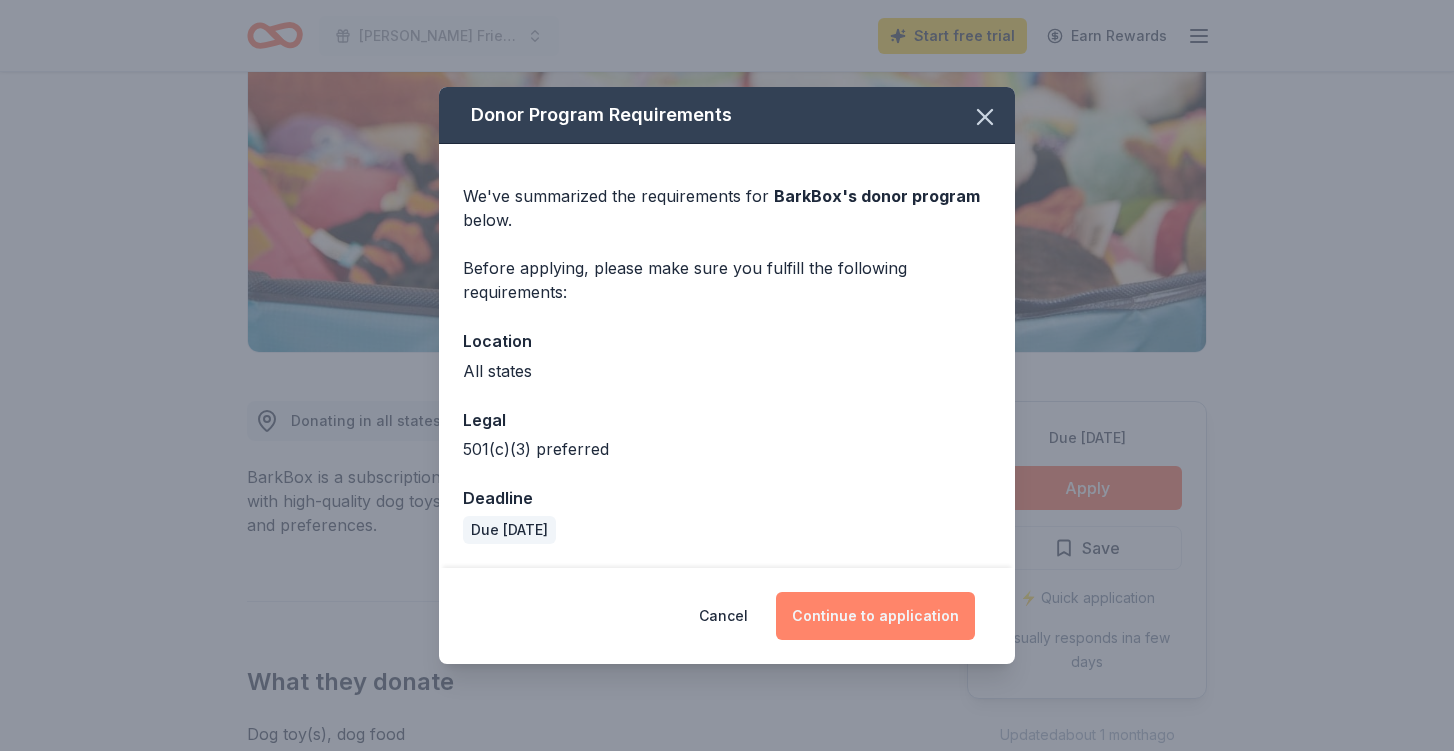 click on "Continue to application" at bounding box center (875, 616) 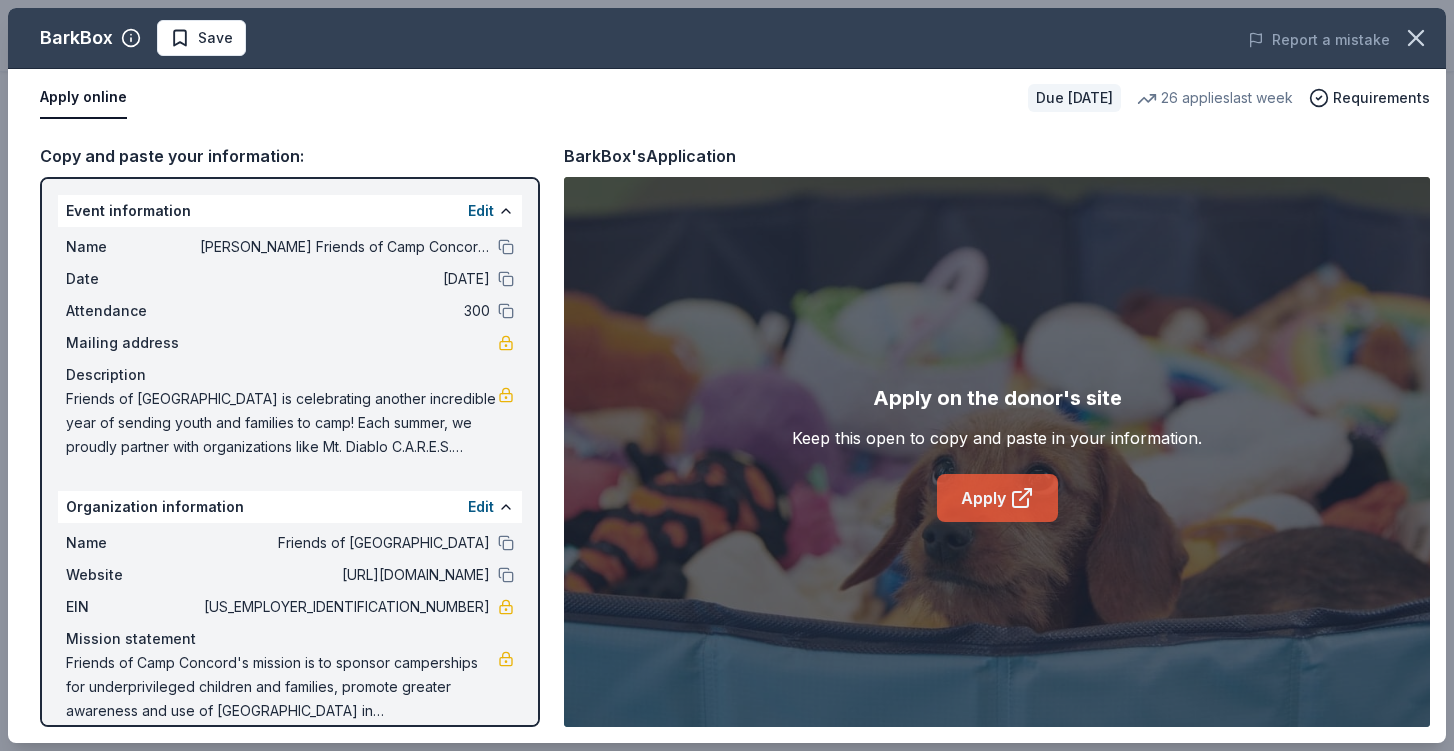 click on "Apply" at bounding box center [997, 498] 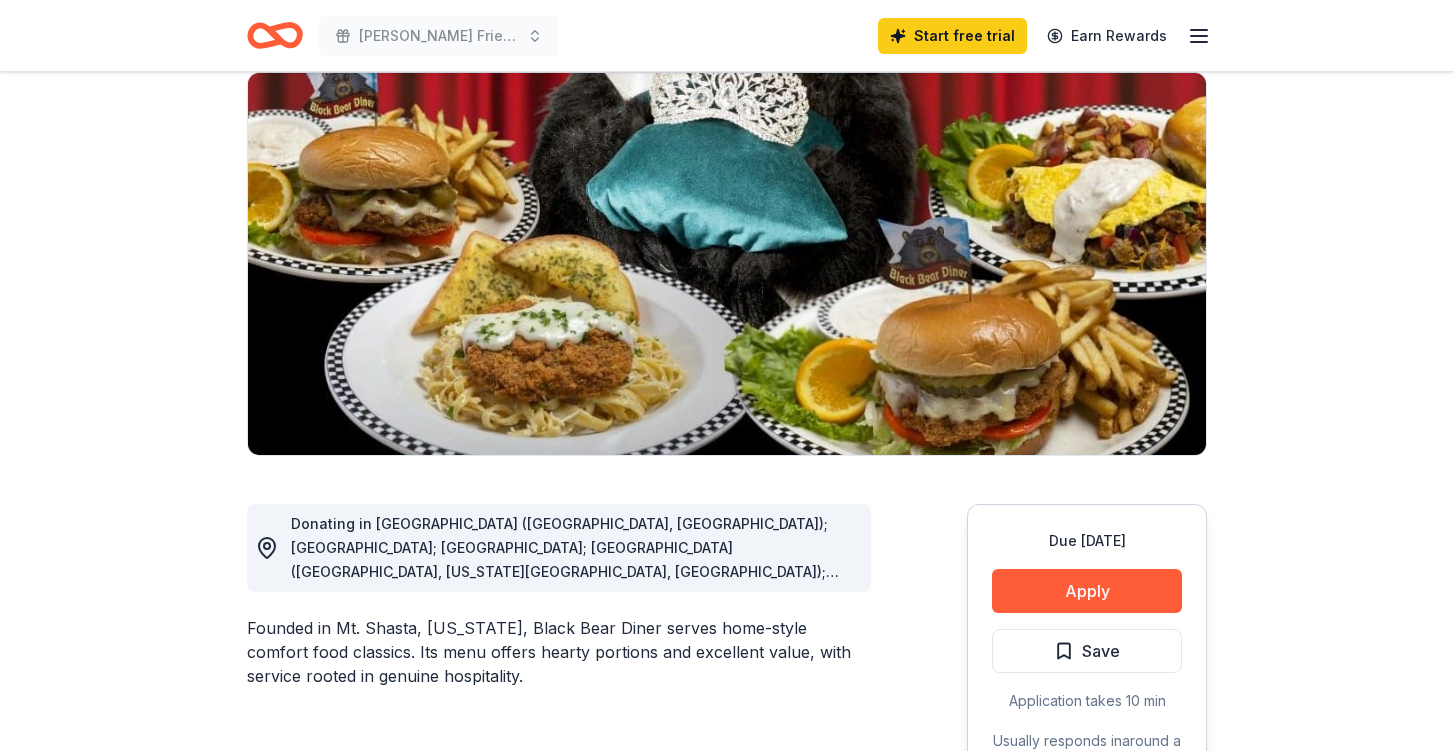scroll, scrollTop: 176, scrollLeft: 0, axis: vertical 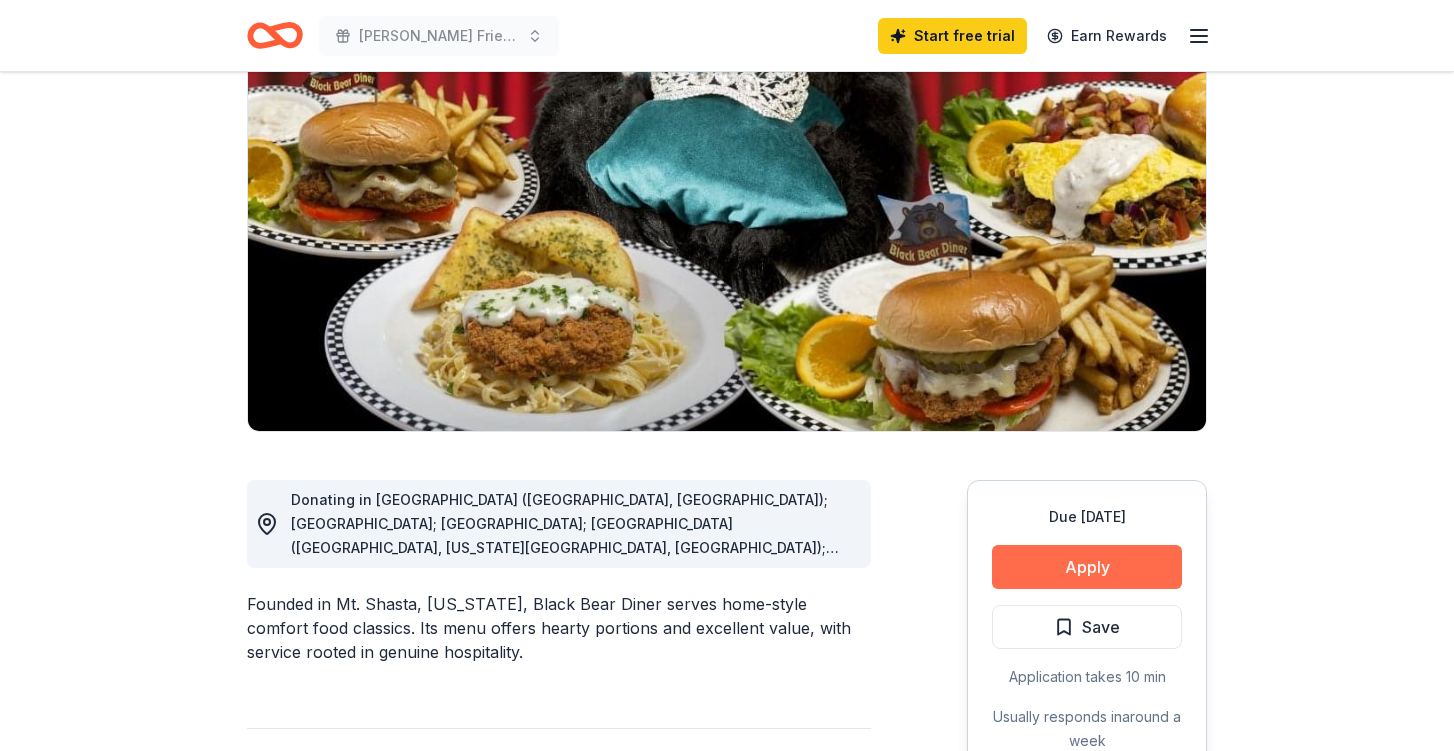 click on "Apply" at bounding box center [1087, 567] 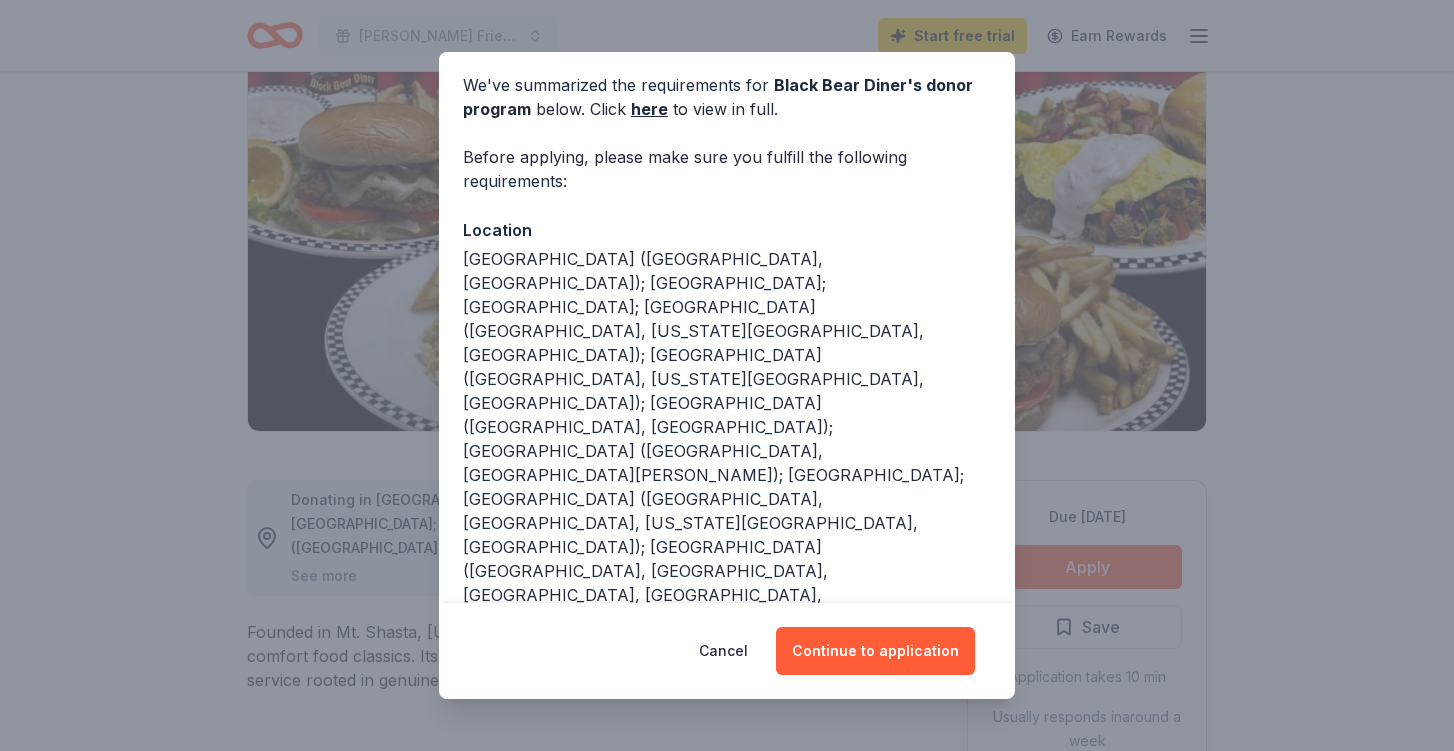 scroll, scrollTop: 89, scrollLeft: 0, axis: vertical 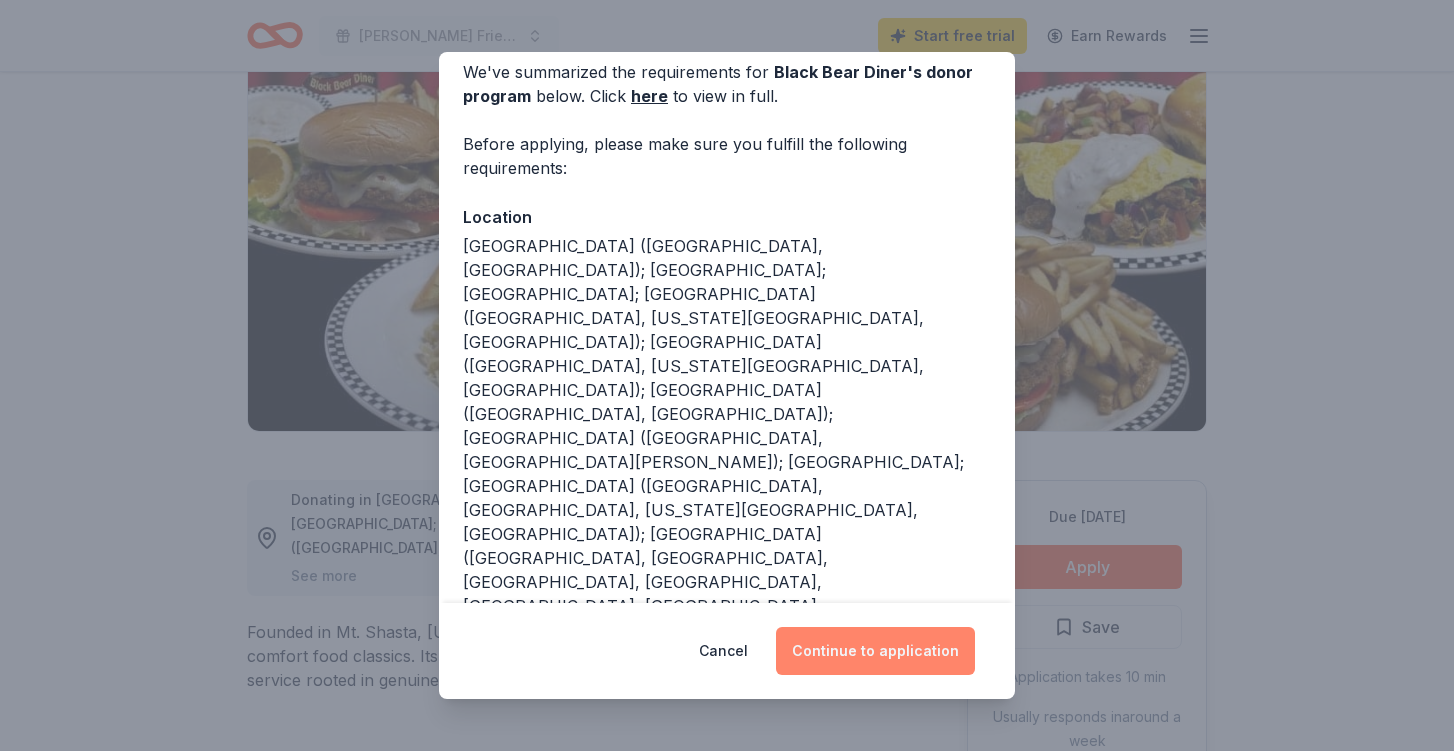 click on "Continue to application" at bounding box center (875, 651) 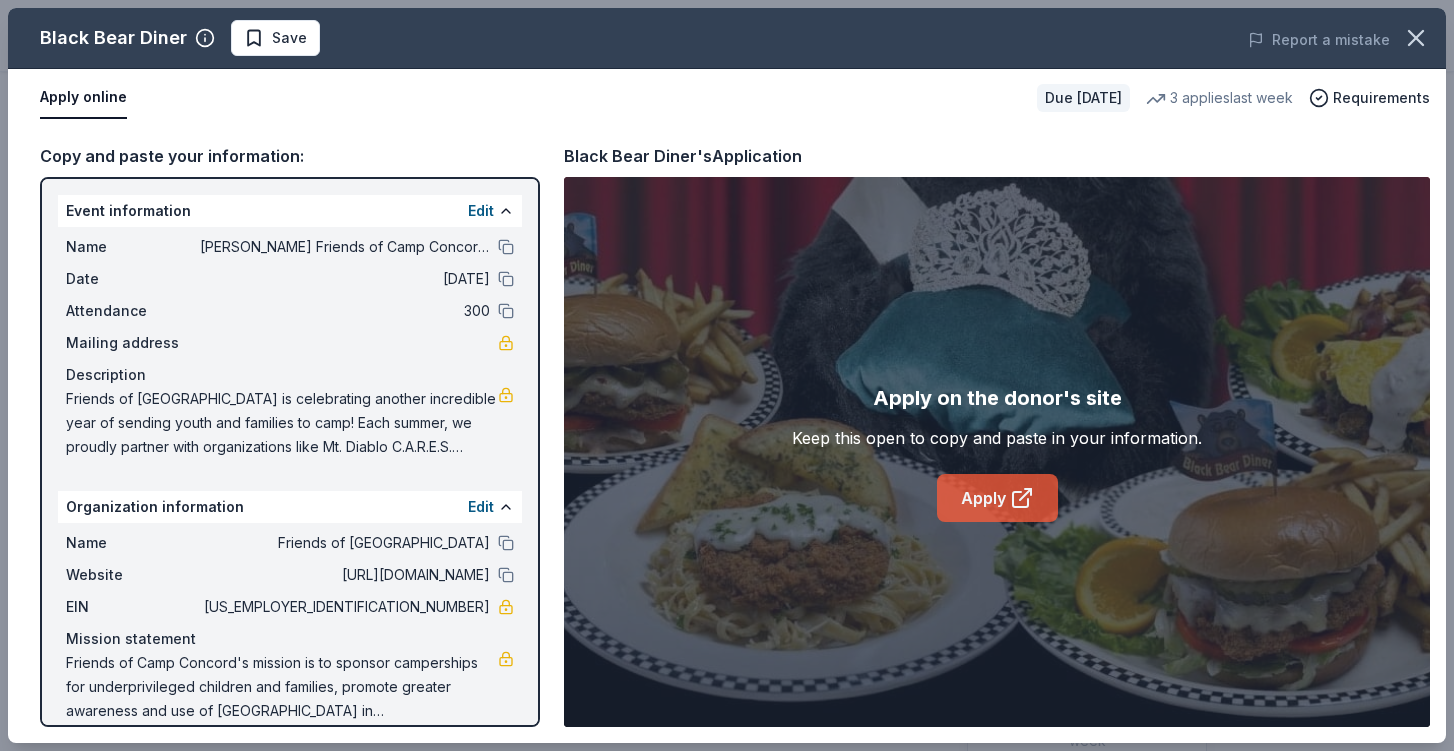 click on "Apply" at bounding box center (997, 498) 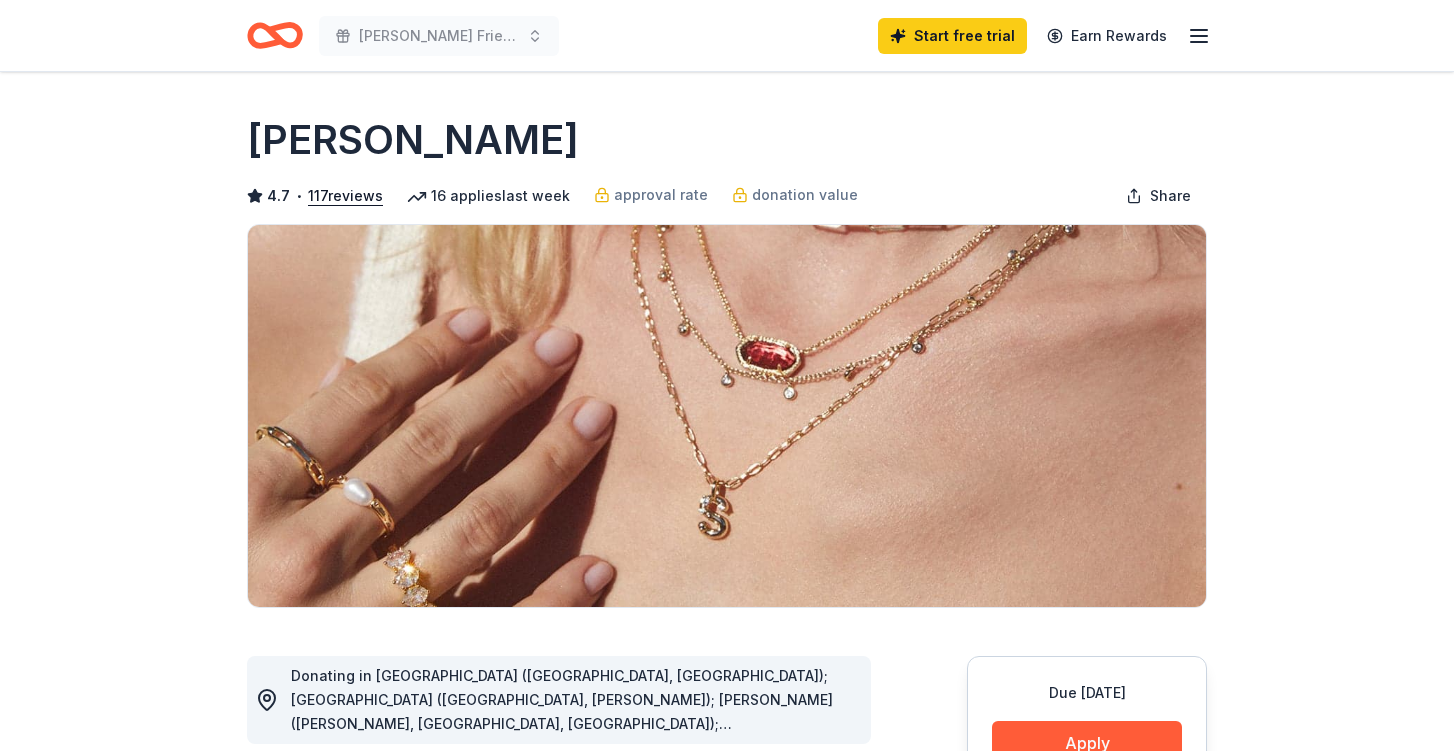 scroll, scrollTop: 0, scrollLeft: 0, axis: both 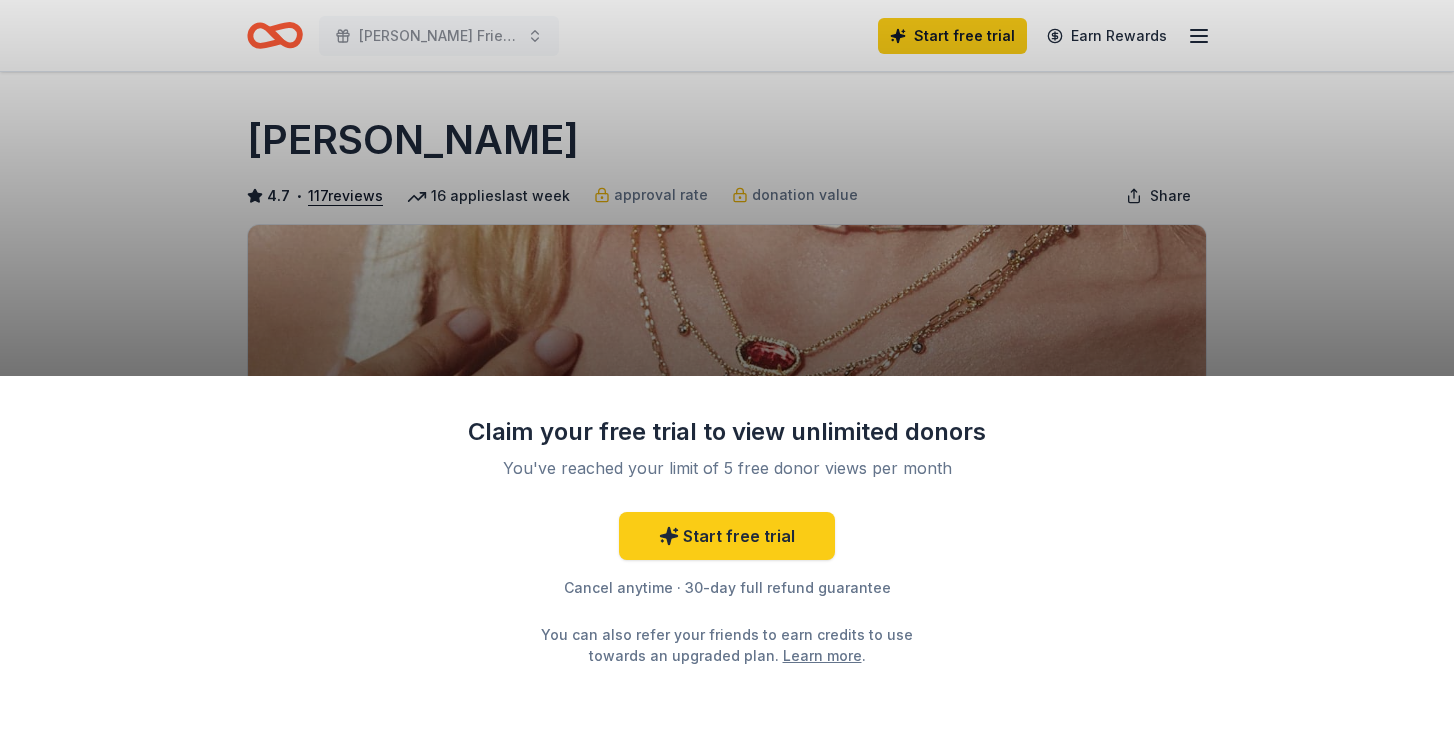 click on "Claim your free trial to view unlimited donors You've reached your limit of 5 free donor views per month Start free  trial Cancel anytime · 30-day full refund guarantee You can also refer your friends to earn credits to use towards an upgraded plan.   Learn more ." at bounding box center [727, 375] 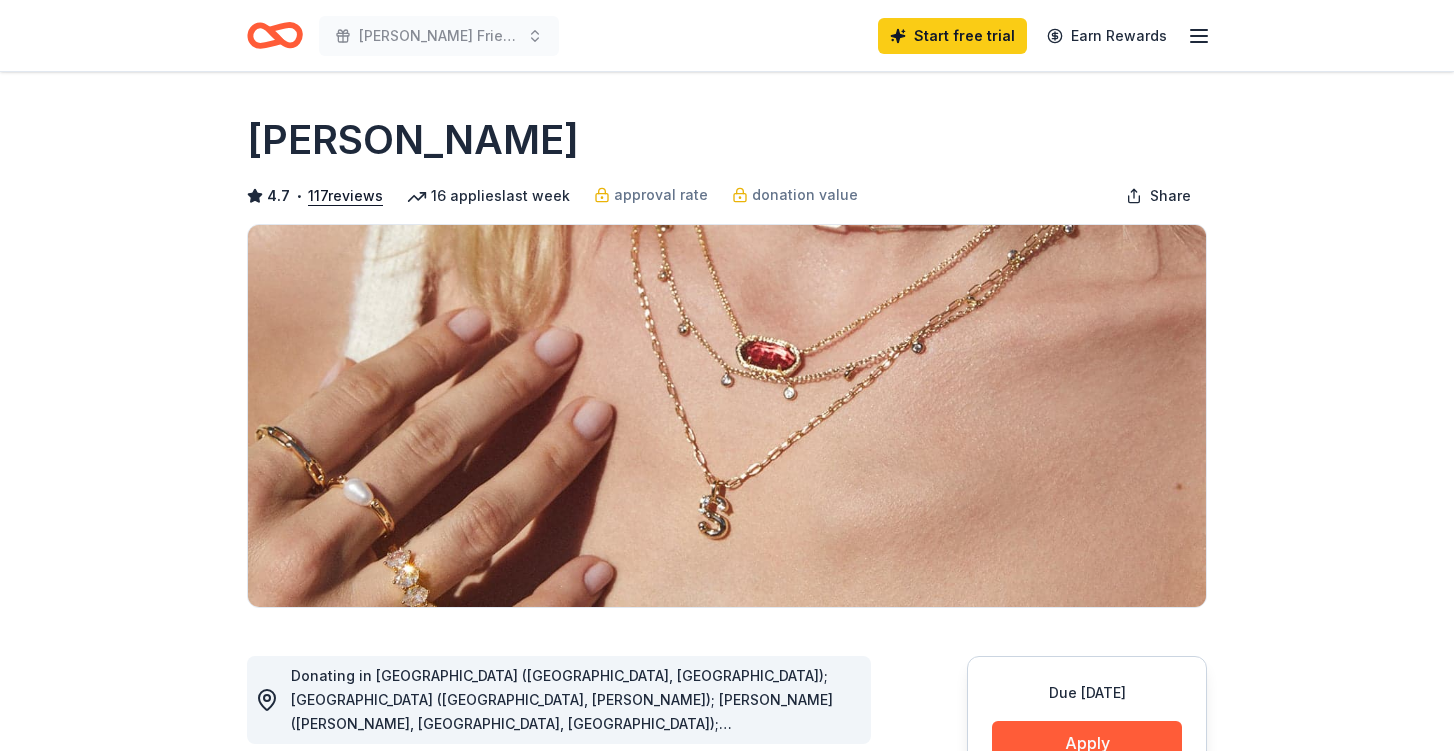 scroll, scrollTop: 0, scrollLeft: 0, axis: both 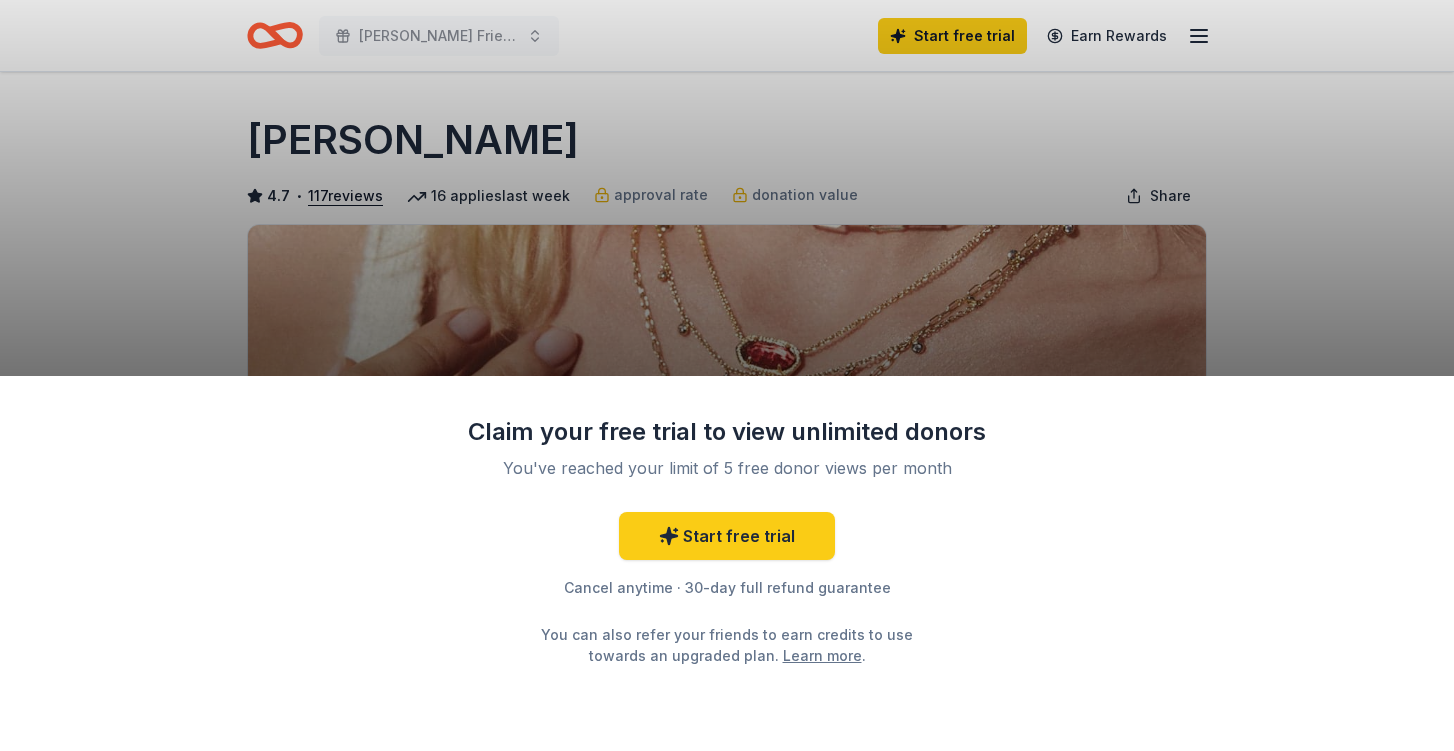 click on "Claim your free trial to view unlimited donors You've reached your limit of 5 free donor views per month Start free  trial Cancel anytime · 30-day full refund guarantee You can also refer your friends to earn credits to use towards an upgraded plan.   Learn more ." at bounding box center (727, 375) 